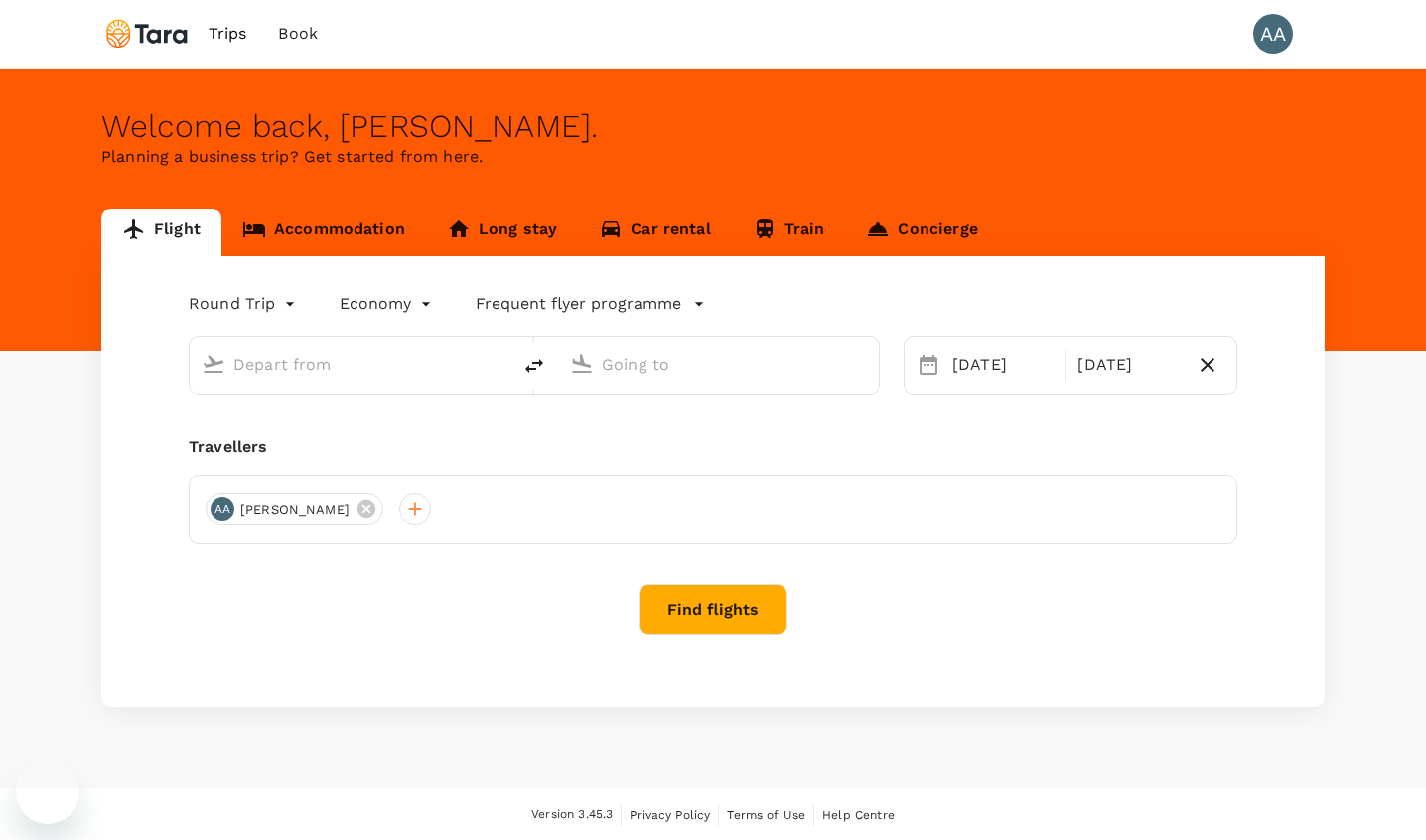 scroll, scrollTop: 0, scrollLeft: 0, axis: both 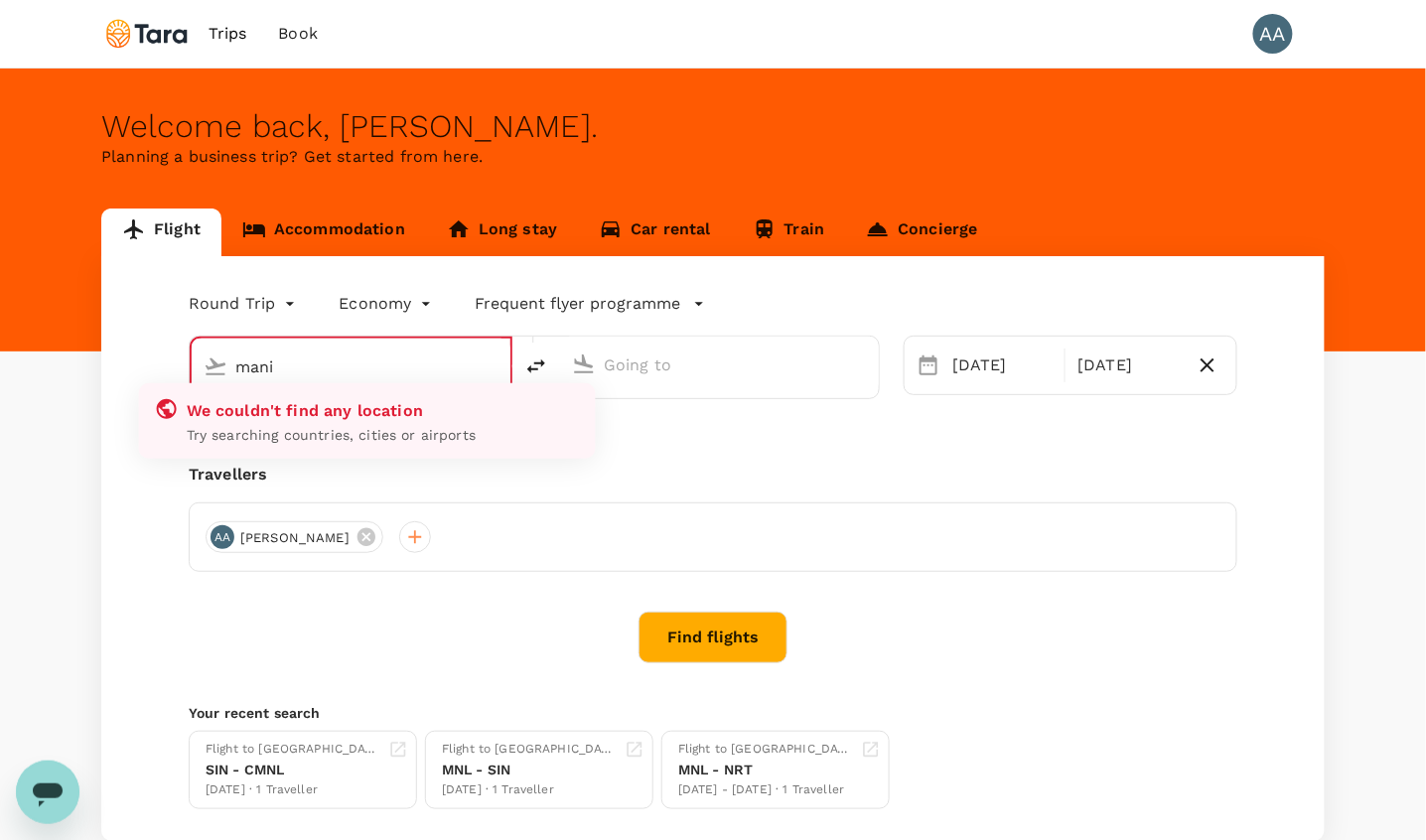 type on "[PERSON_NAME] Intl (MNL)" 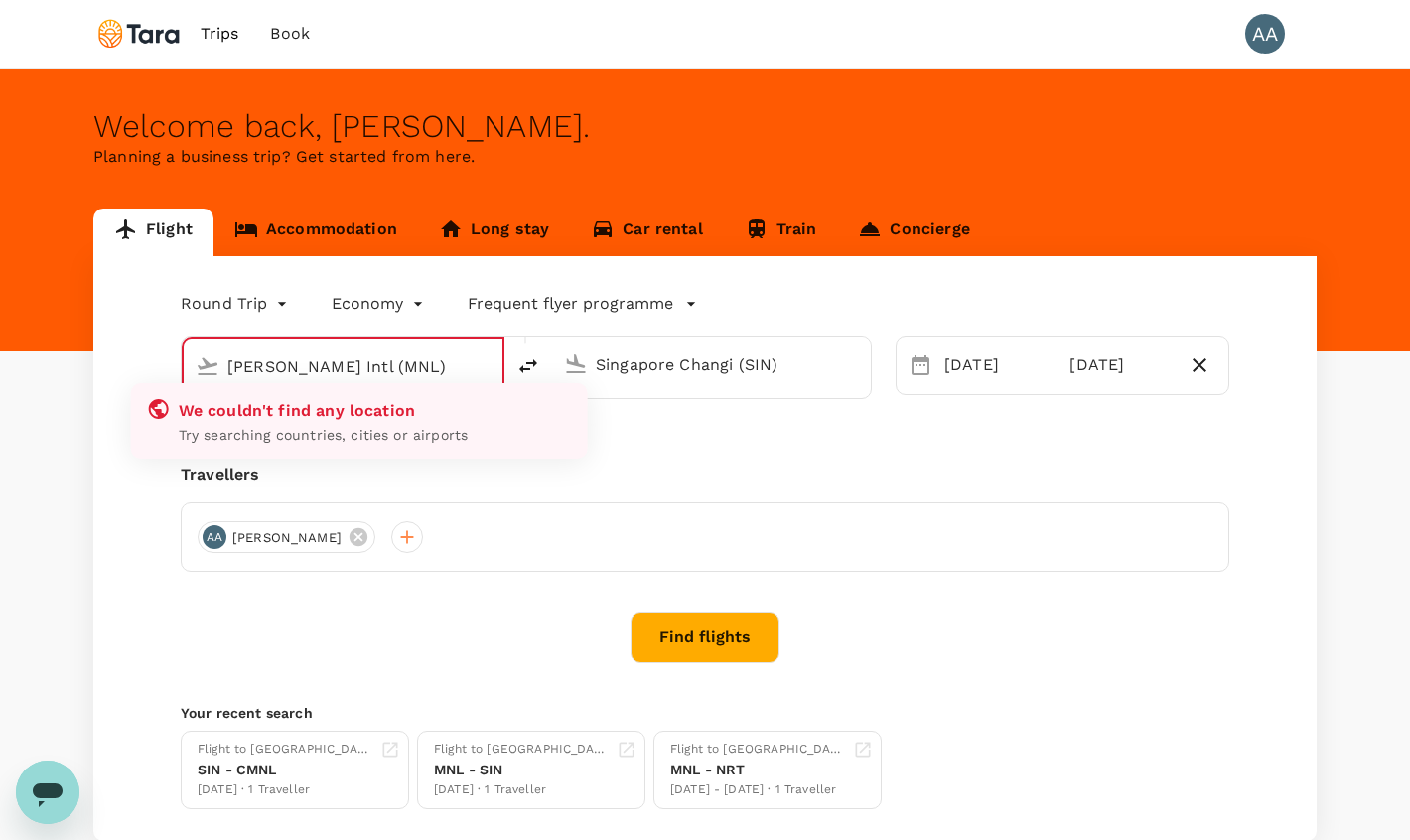 type on "[PERSON_NAME] Intl (MNL)" 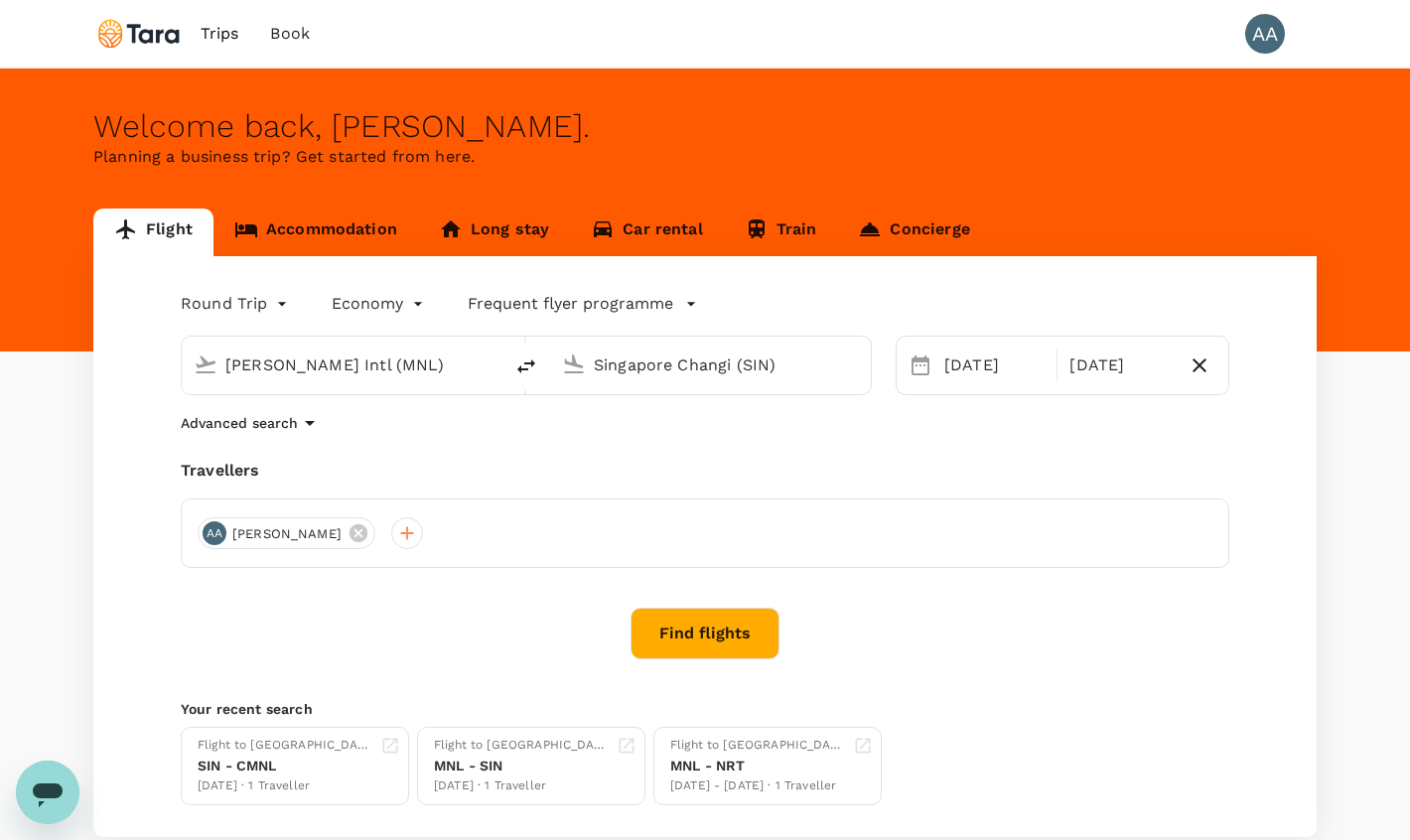 click on "Find flights" at bounding box center [705, 633] 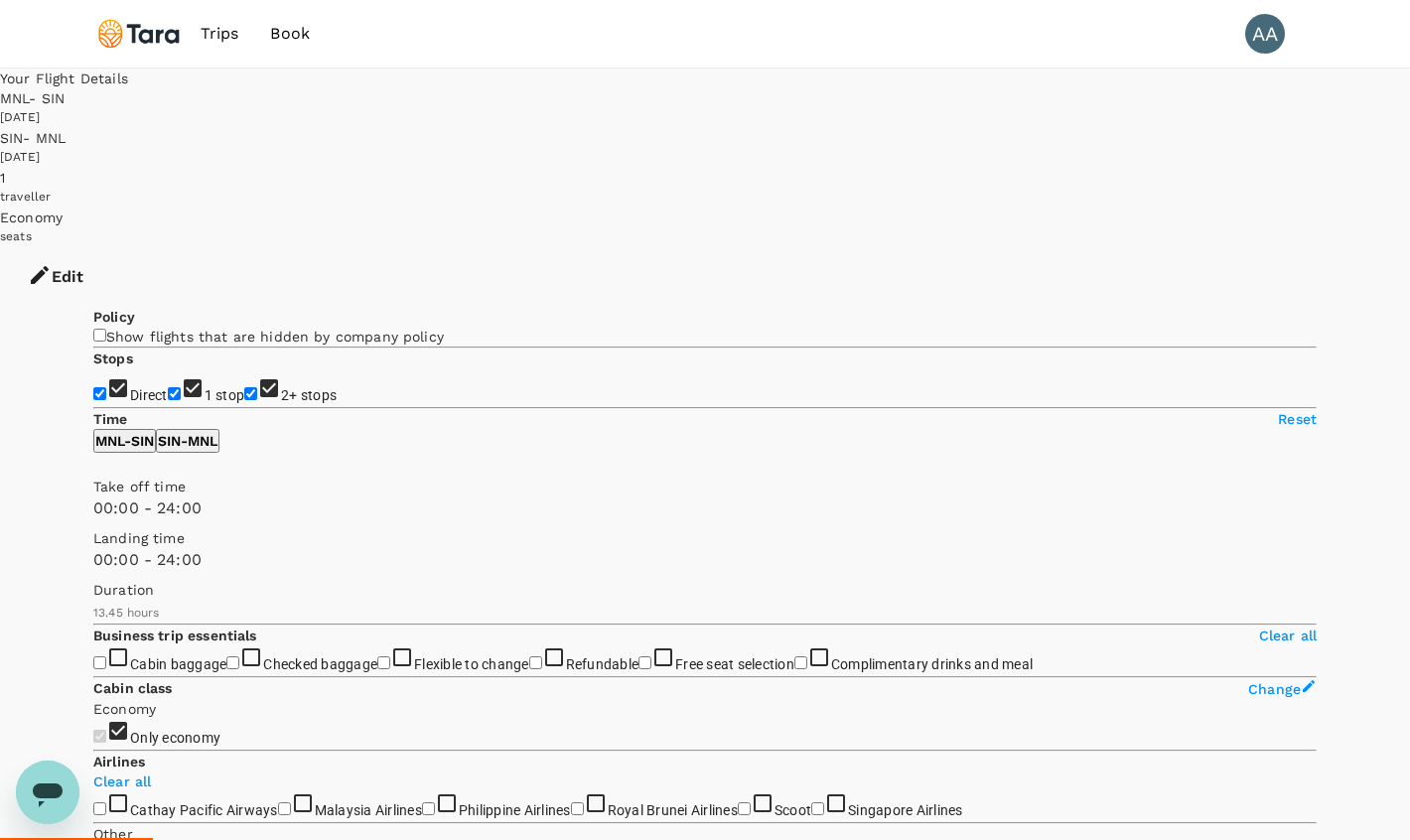 type on "1015" 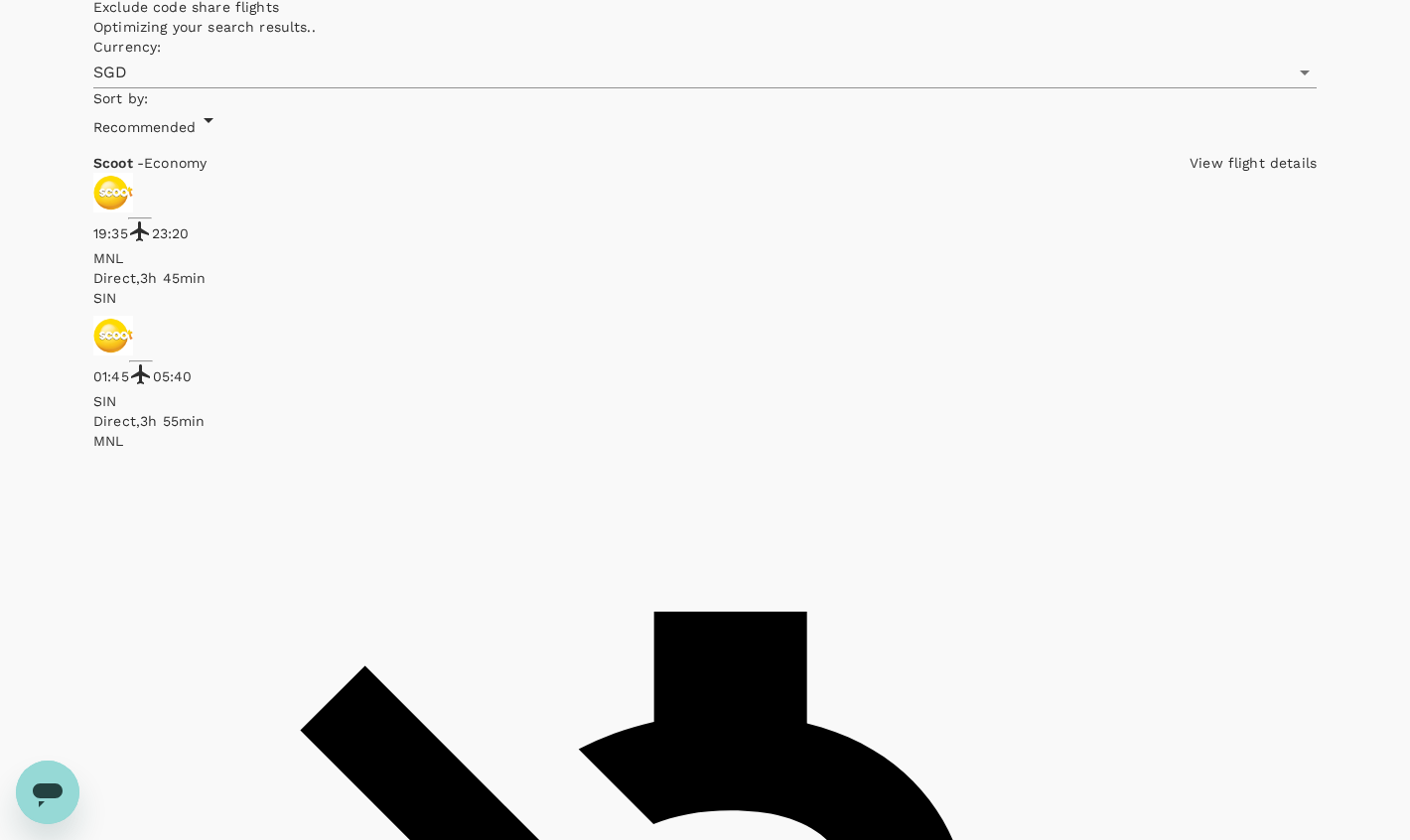 scroll, scrollTop: 938, scrollLeft: 0, axis: vertical 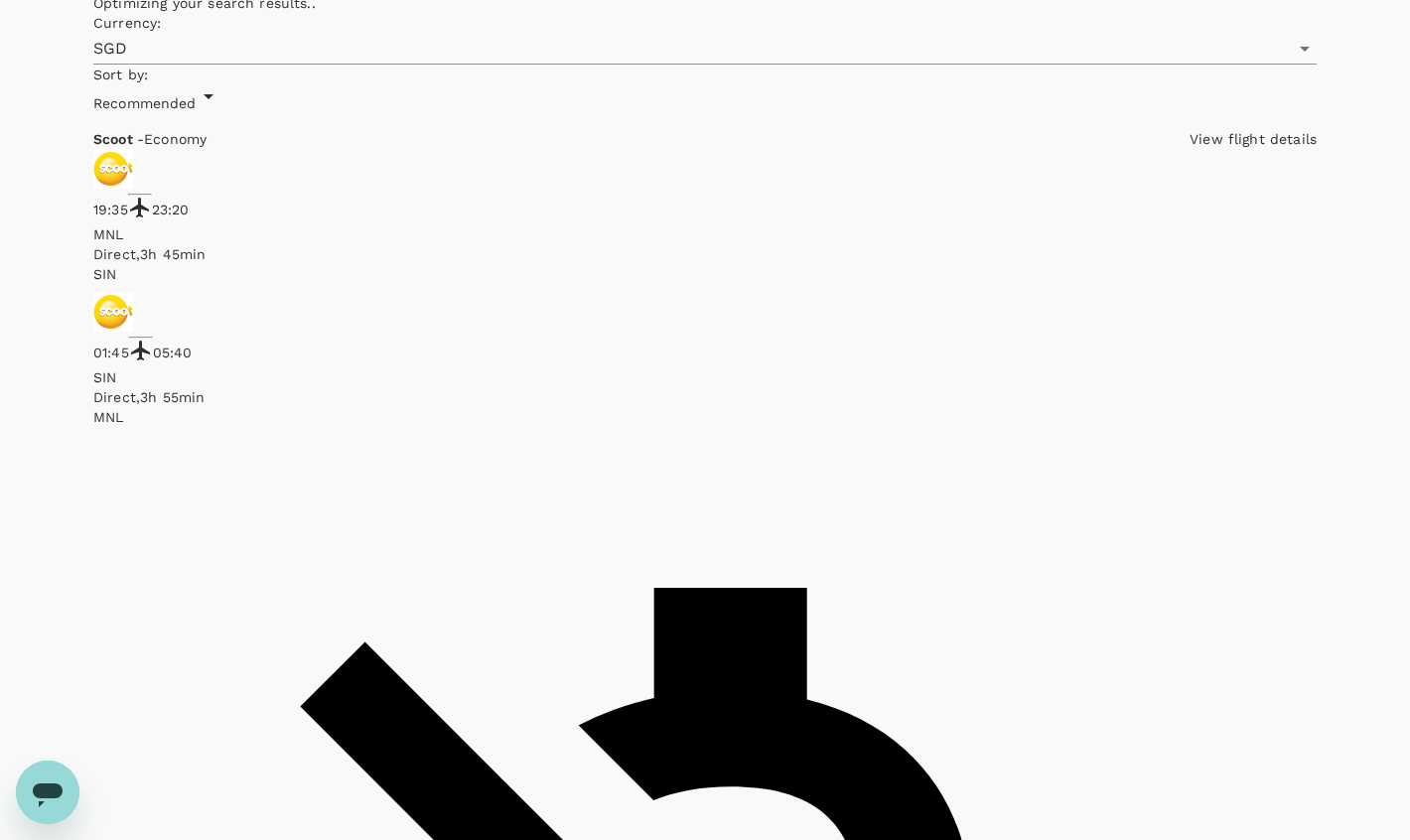click on "Philippine Airlines" at bounding box center [782, -130] 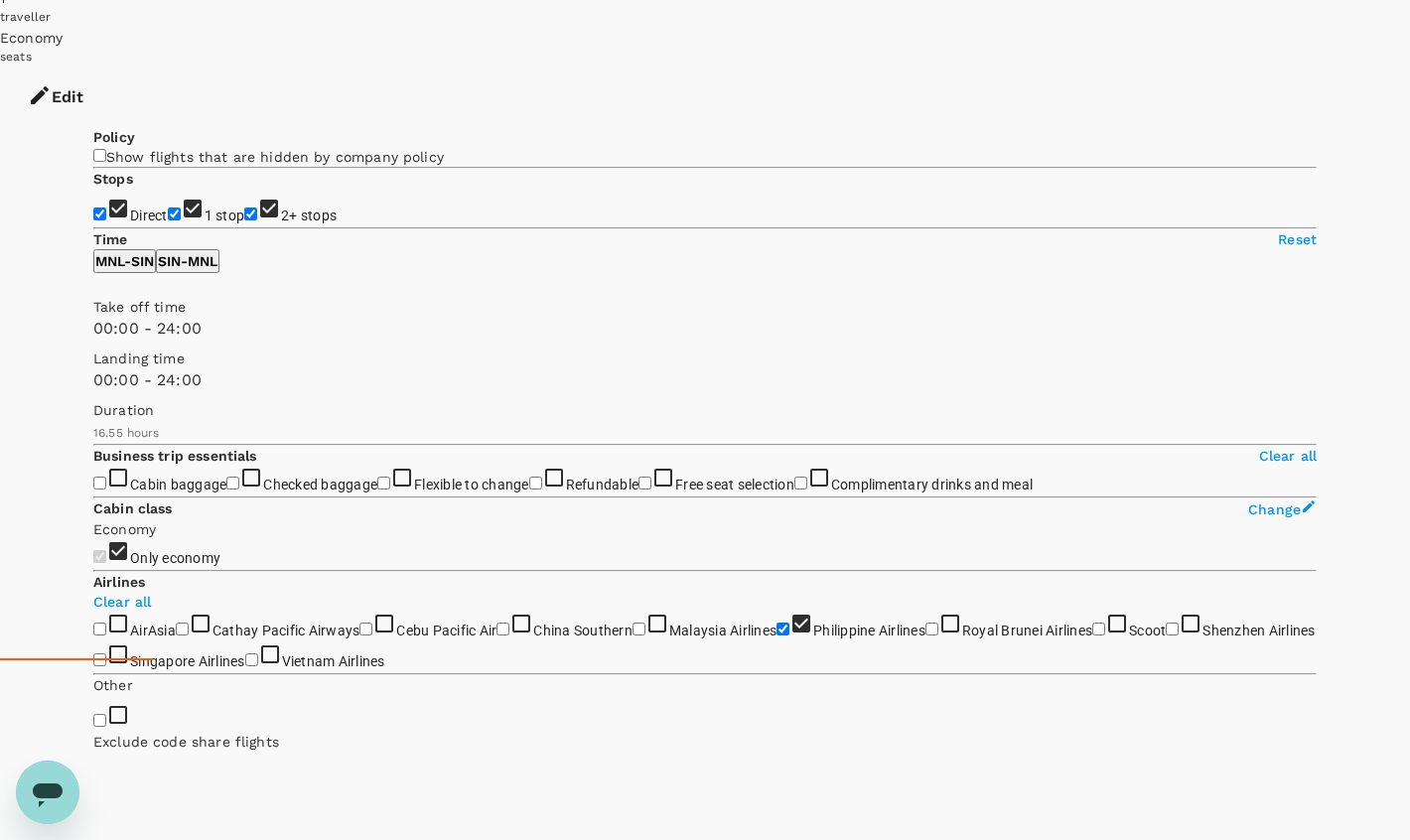scroll, scrollTop: 169, scrollLeft: 0, axis: vertical 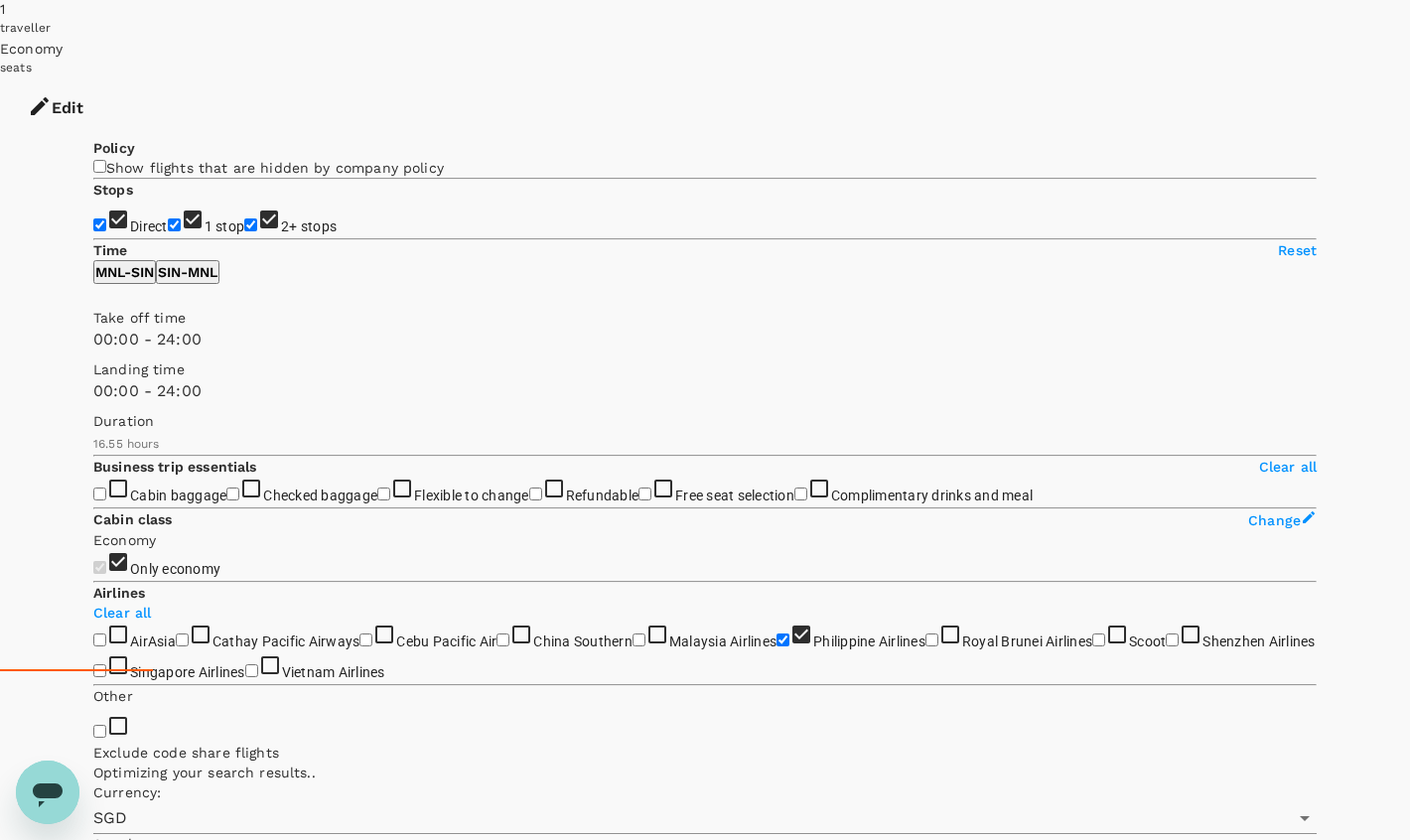 click on "2+ stops" at bounding box center [250, 224] 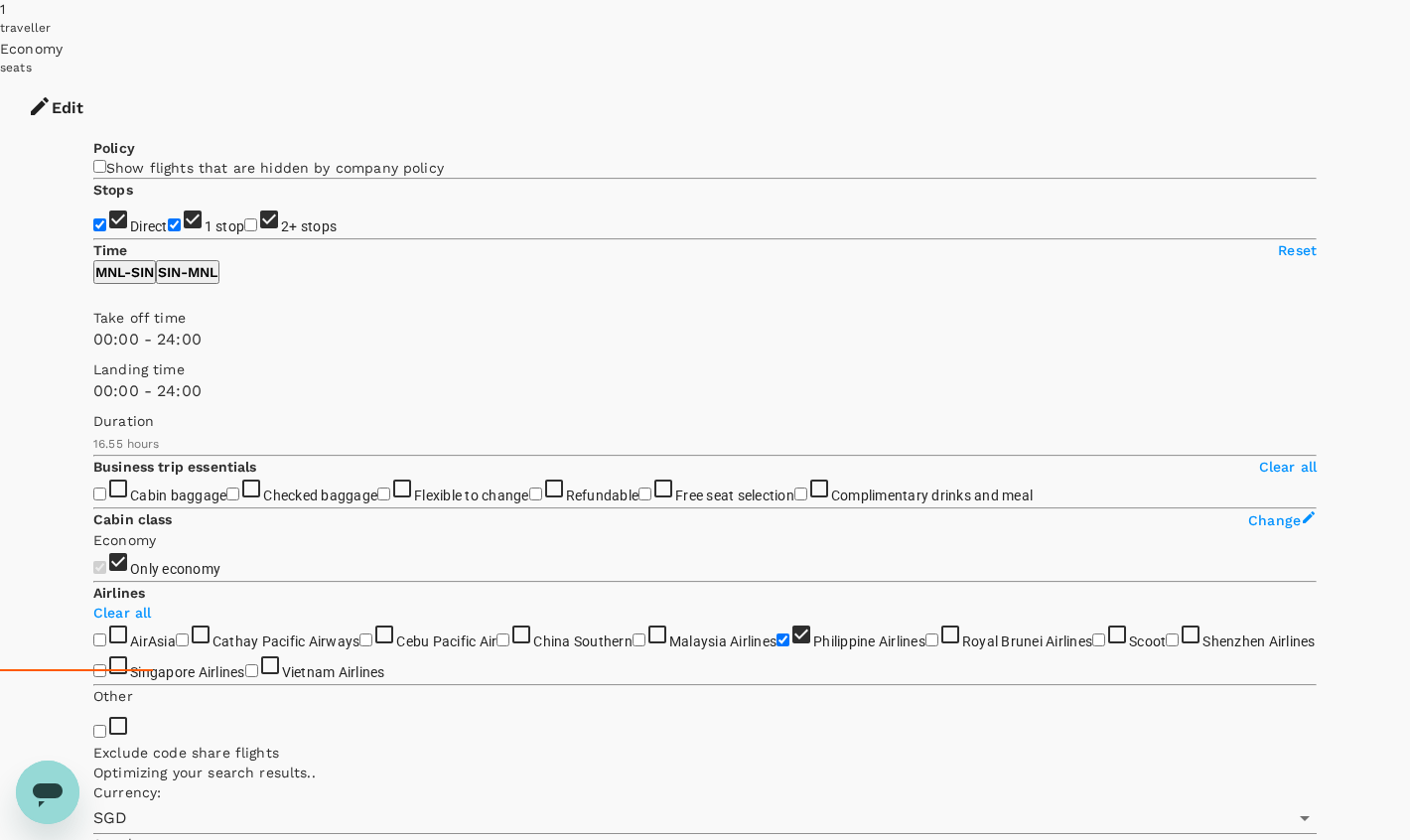 checkbox on "false" 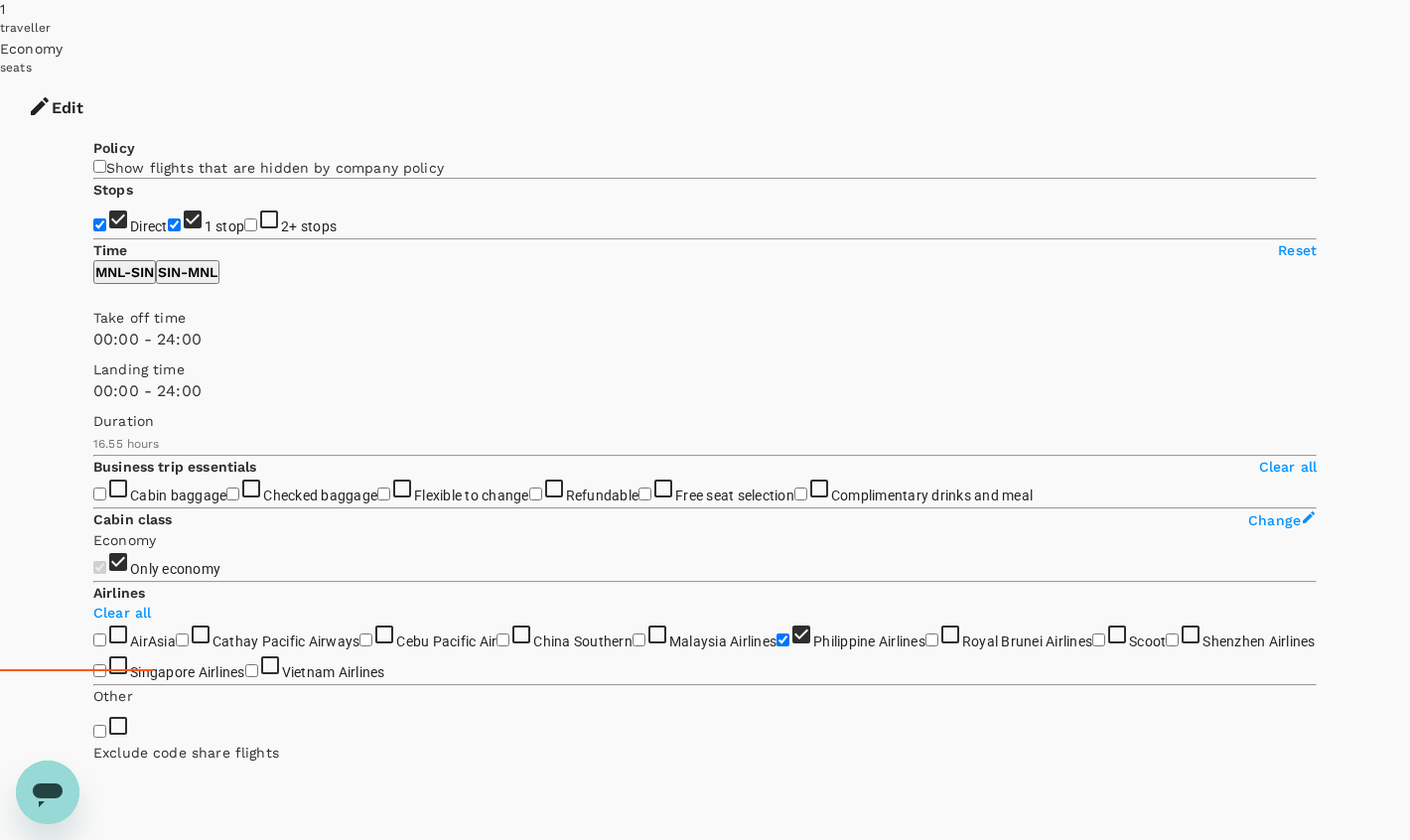 click on "1 stop" at bounding box center (174, 224) 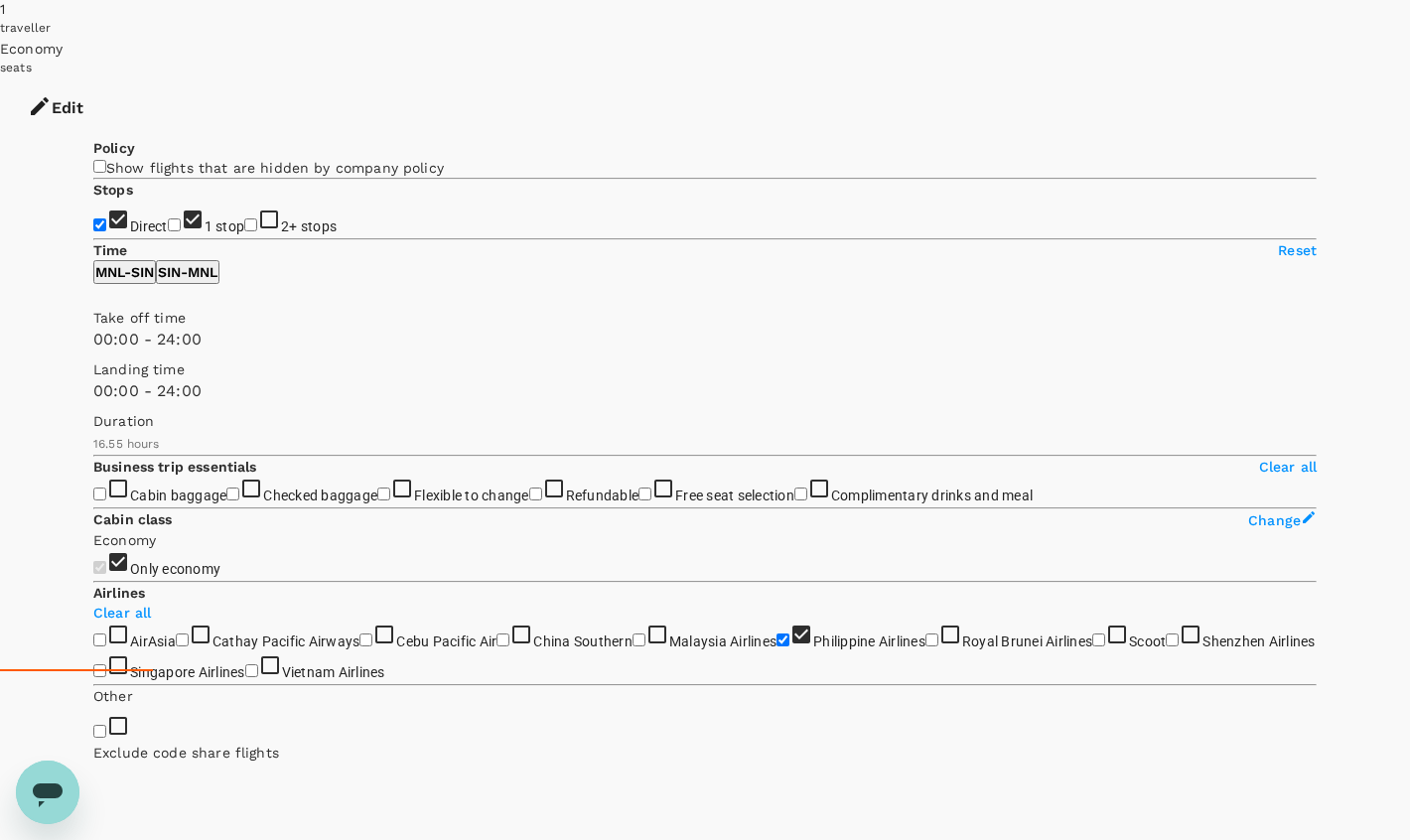 checkbox on "false" 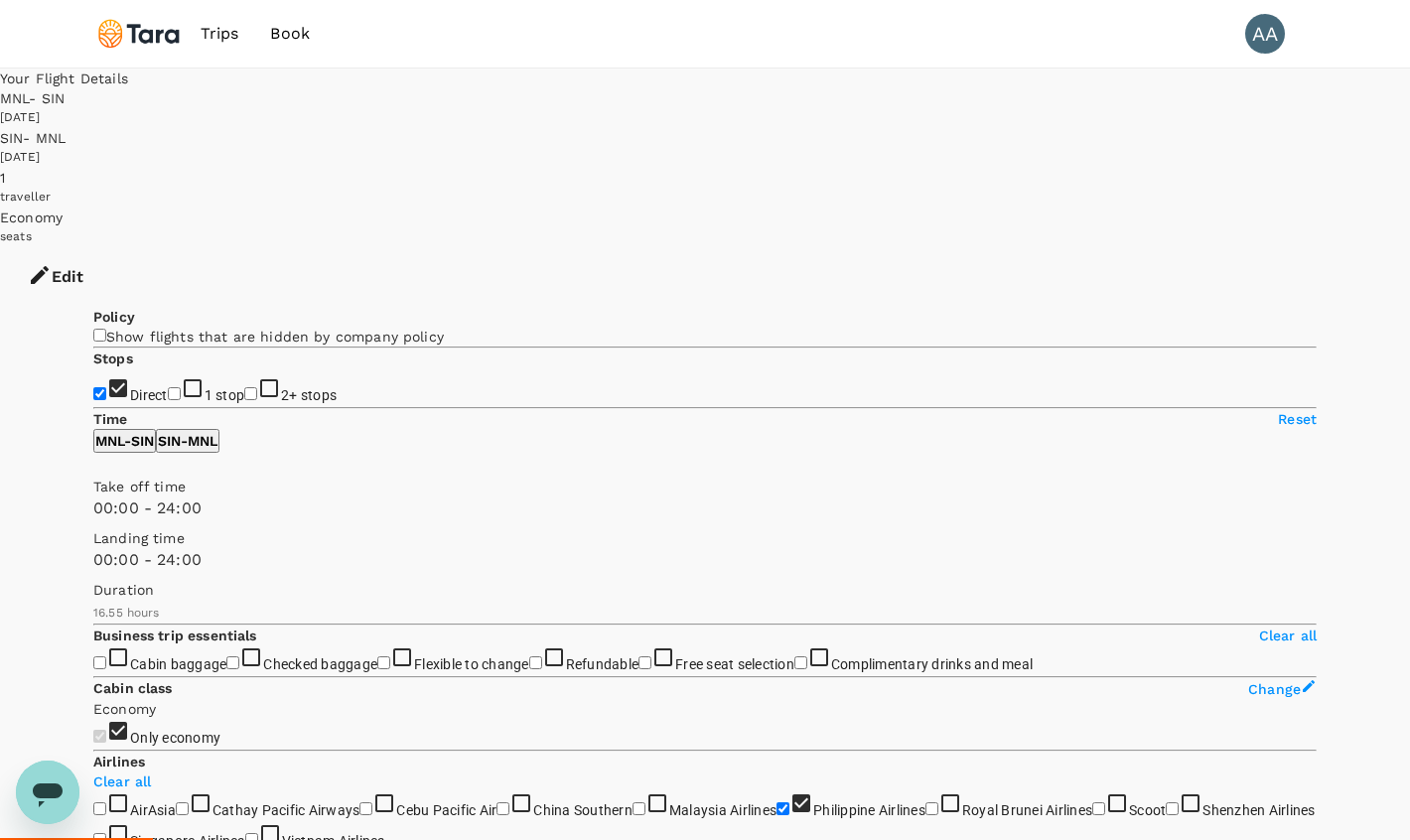 scroll, scrollTop: 0, scrollLeft: 0, axis: both 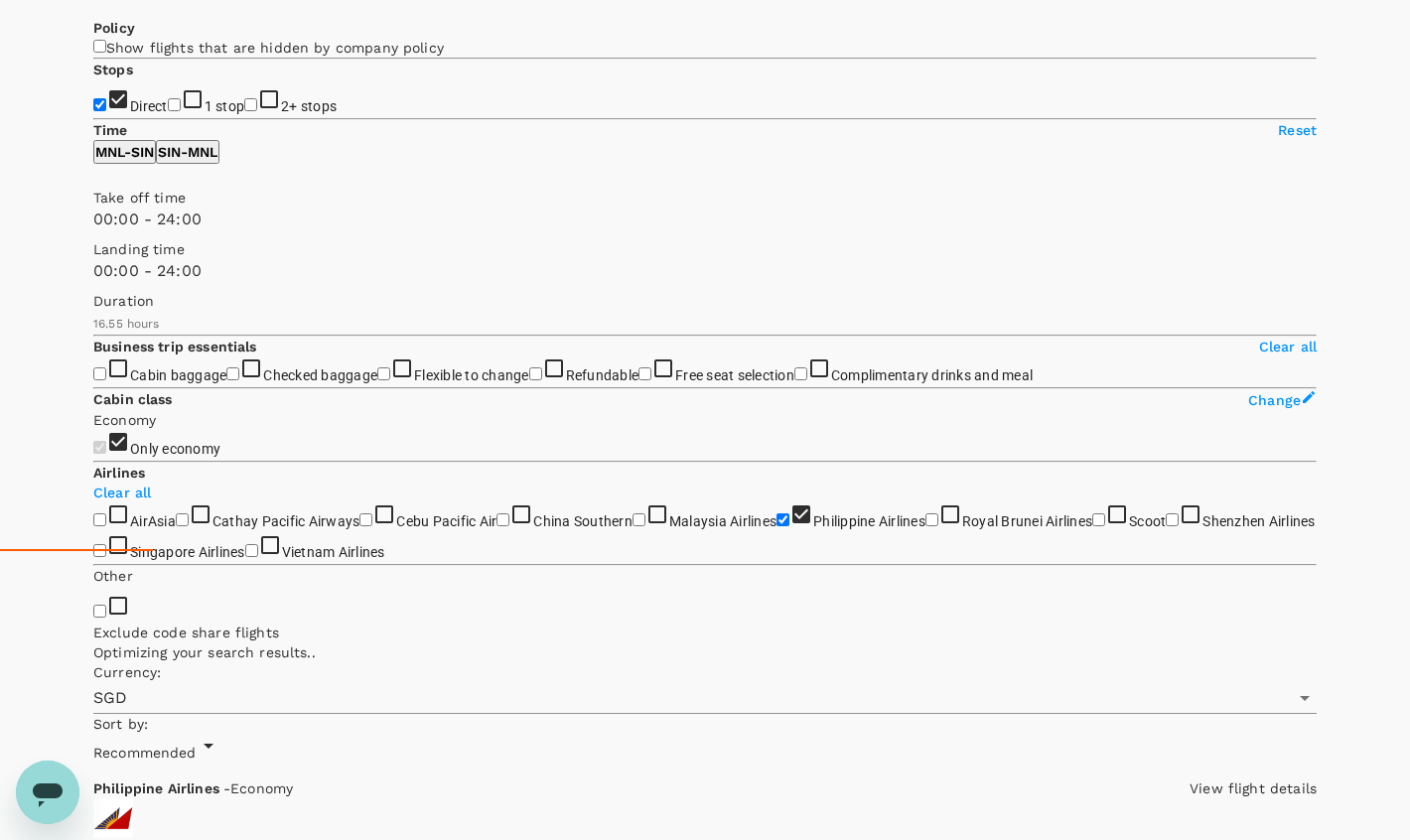 type on "1040" 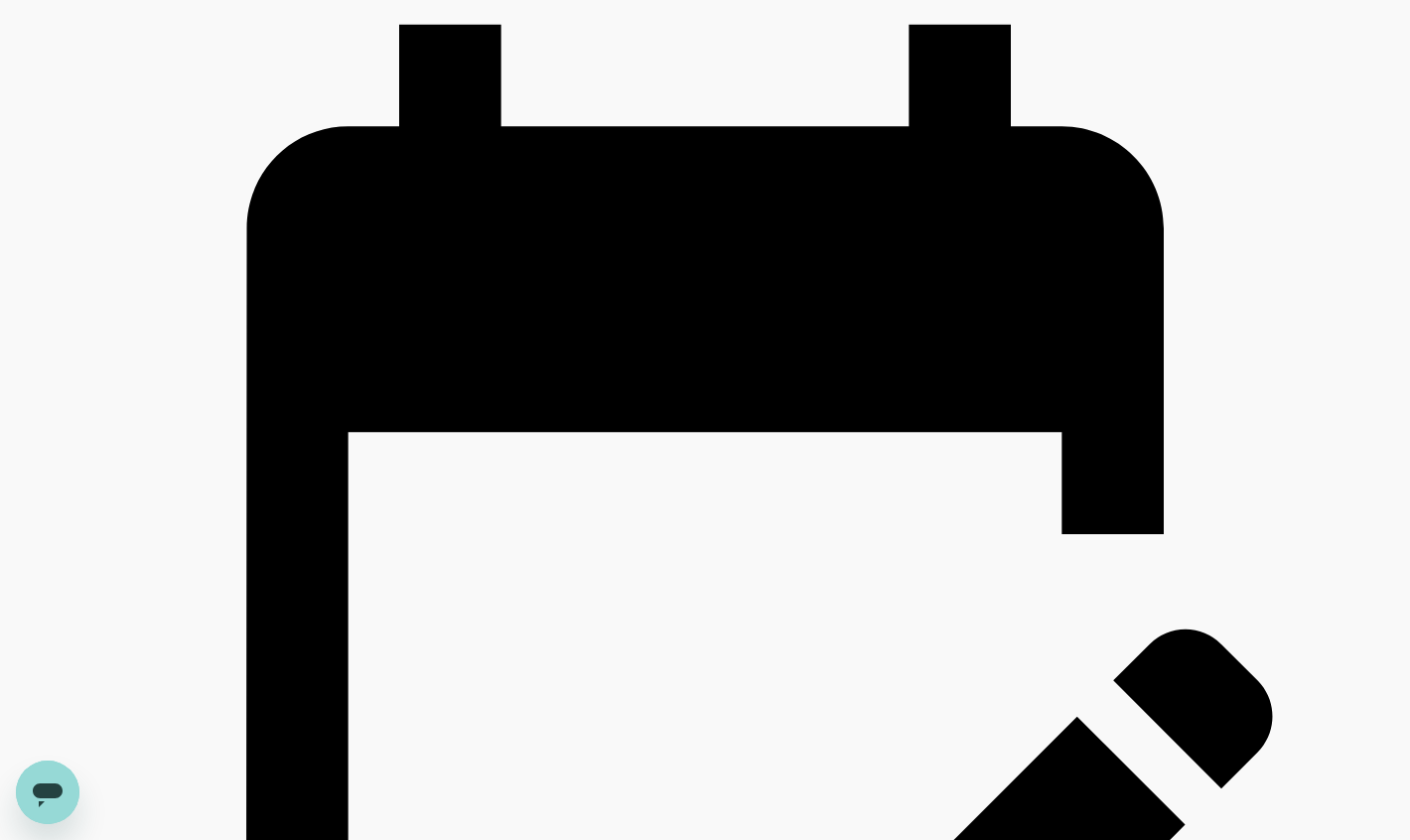 scroll, scrollTop: 2702, scrollLeft: 0, axis: vertical 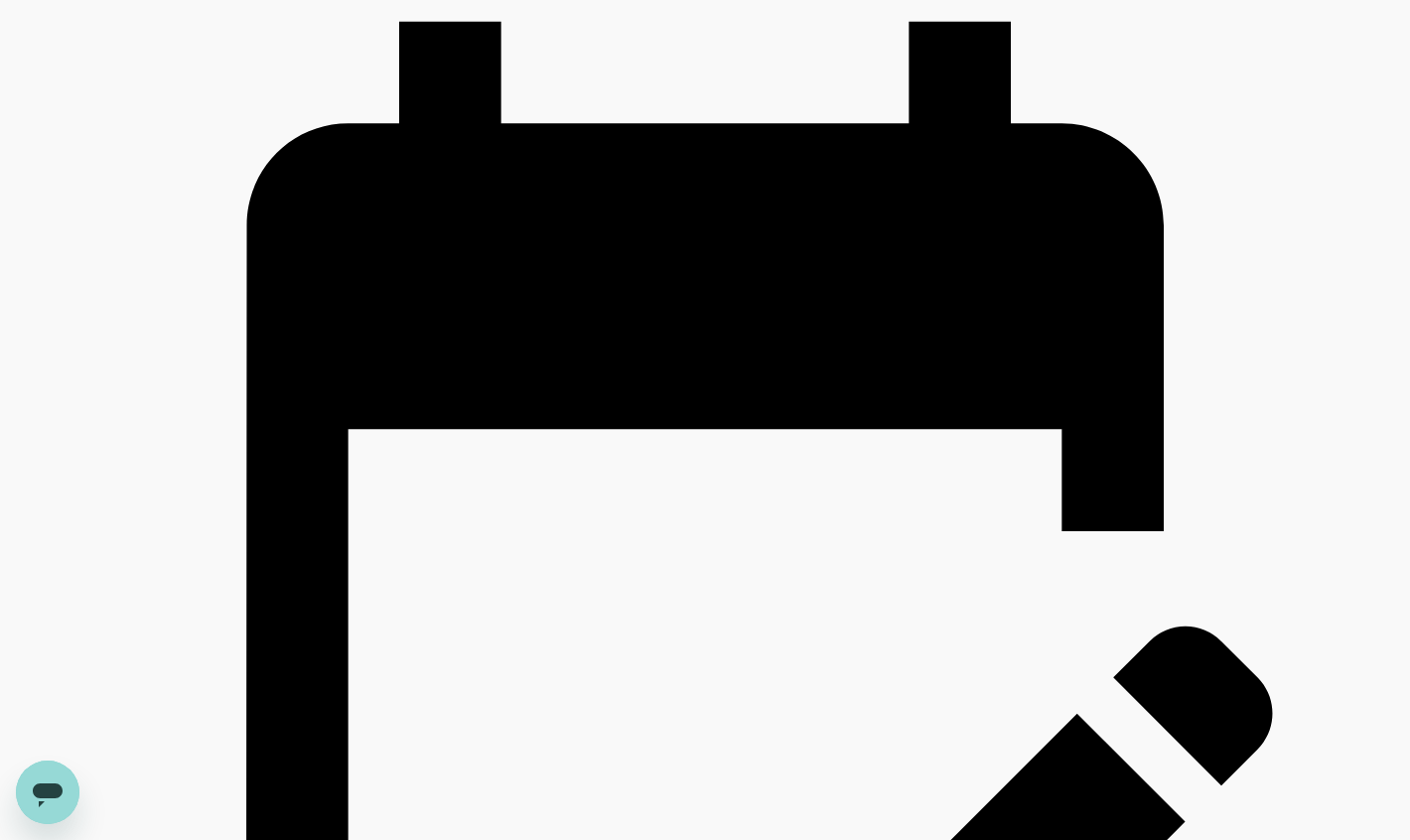 click on "Book" at bounding box center [110, 36165] 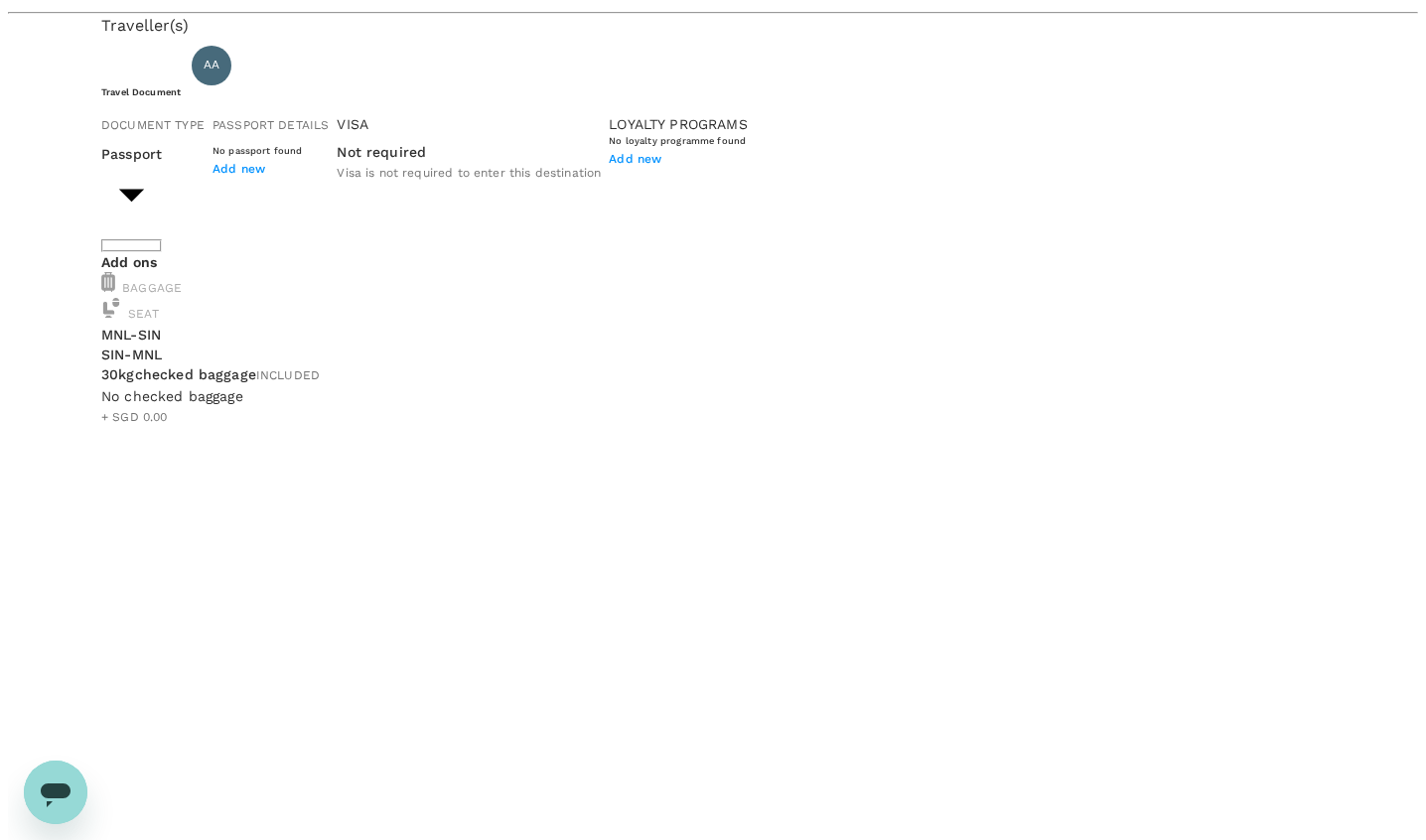 scroll, scrollTop: 67, scrollLeft: 0, axis: vertical 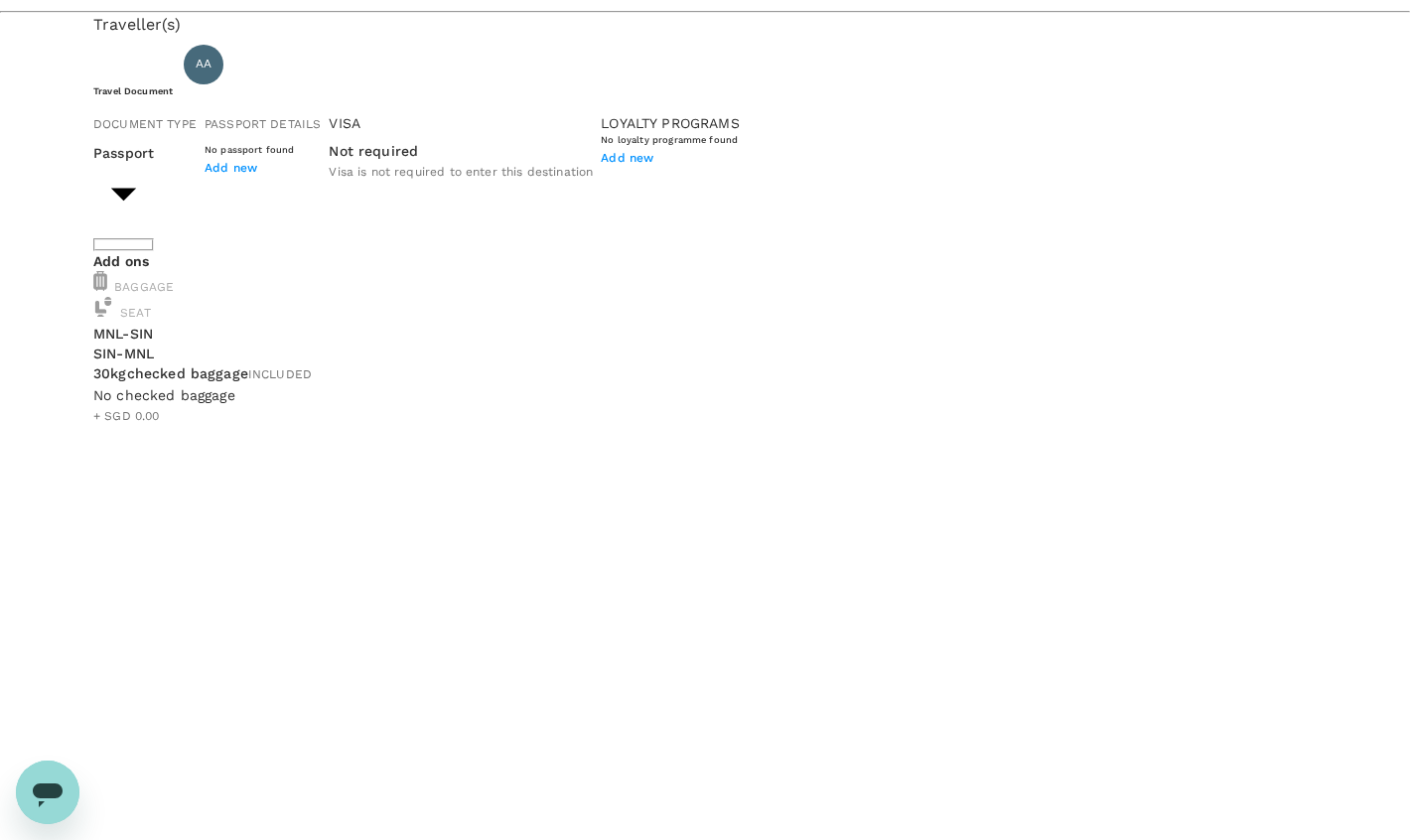 click on "Back to flight results Flight review Traveller(s) Traveller   1 : AA [PERSON_NAME] Travel Document Document type Passport Passport ​ Passport details No passport found Add new Visa Not required Visa is not required to enter this destination Loyalty programs No loyalty programme found Add new Add ons Baggage Seat MNL  -  SIN SIN  -  MNL 30kg  checked baggage INCLUDED No checked baggage + SGD 0.00 ​ No seat selection + SGD 0.00 No seat selection + SGD 0.00 Special request Add any special requests here. Our support team will attend to it and reach out to you as soon as possible. Add request You've selected [DATE] 15:10 18:55 MNL Direct ,  3h 45min SIN [DATE] 00:20 04:10 SIN Direct ,  3h 50min MNL View flight details Price summary Total fare (1 traveller(s)) SGD 350.50 Air fare SGD 350.50 Baggage fee SGD 0.00 Seat fee SGD 0.00 Service fee SGD 2.25 Total SGD 352.75 Continue to payment details Some travellers require a valid travel document to proceed with this booking Help Centre" at bounding box center (705, 1367) 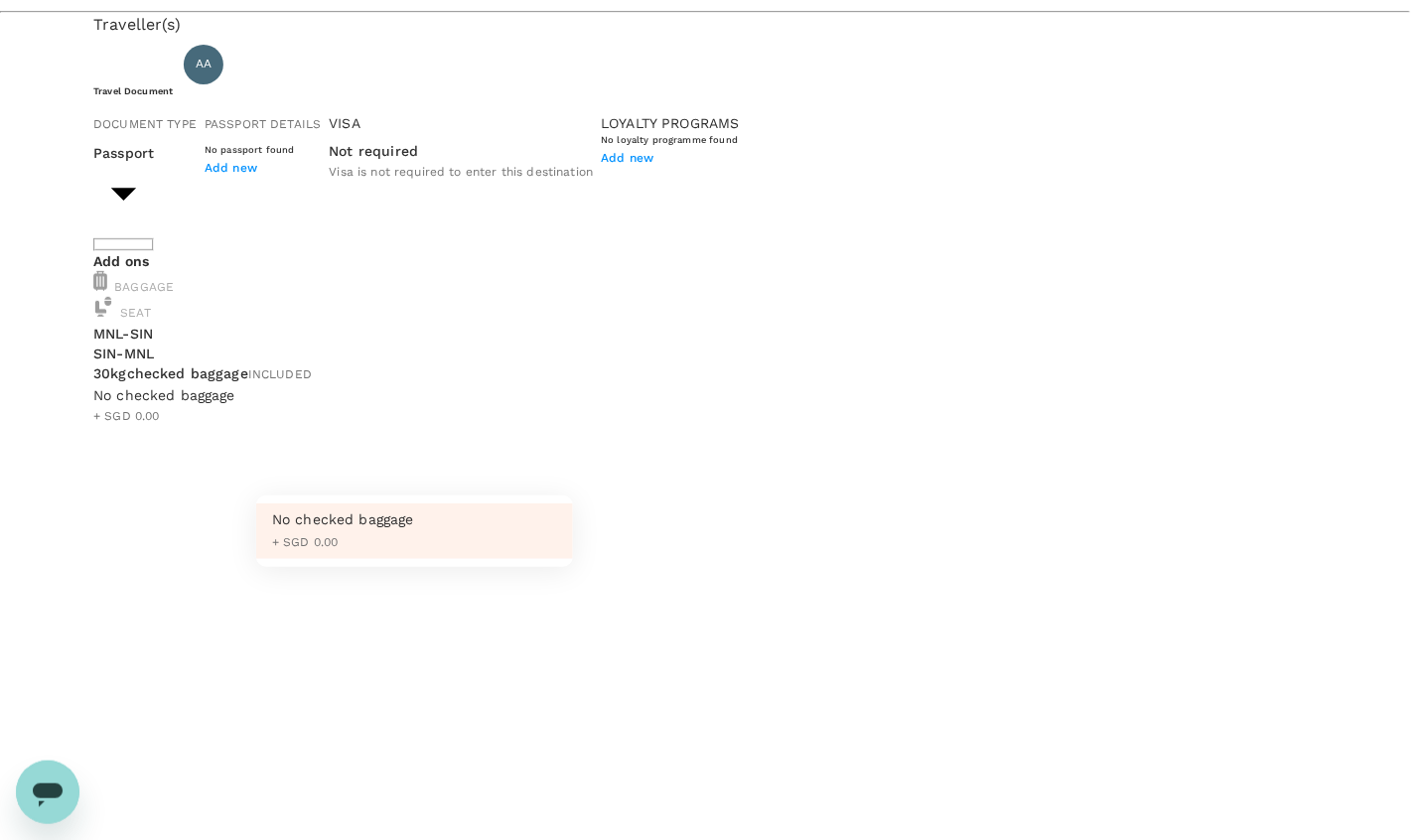 click at bounding box center (713, 420) 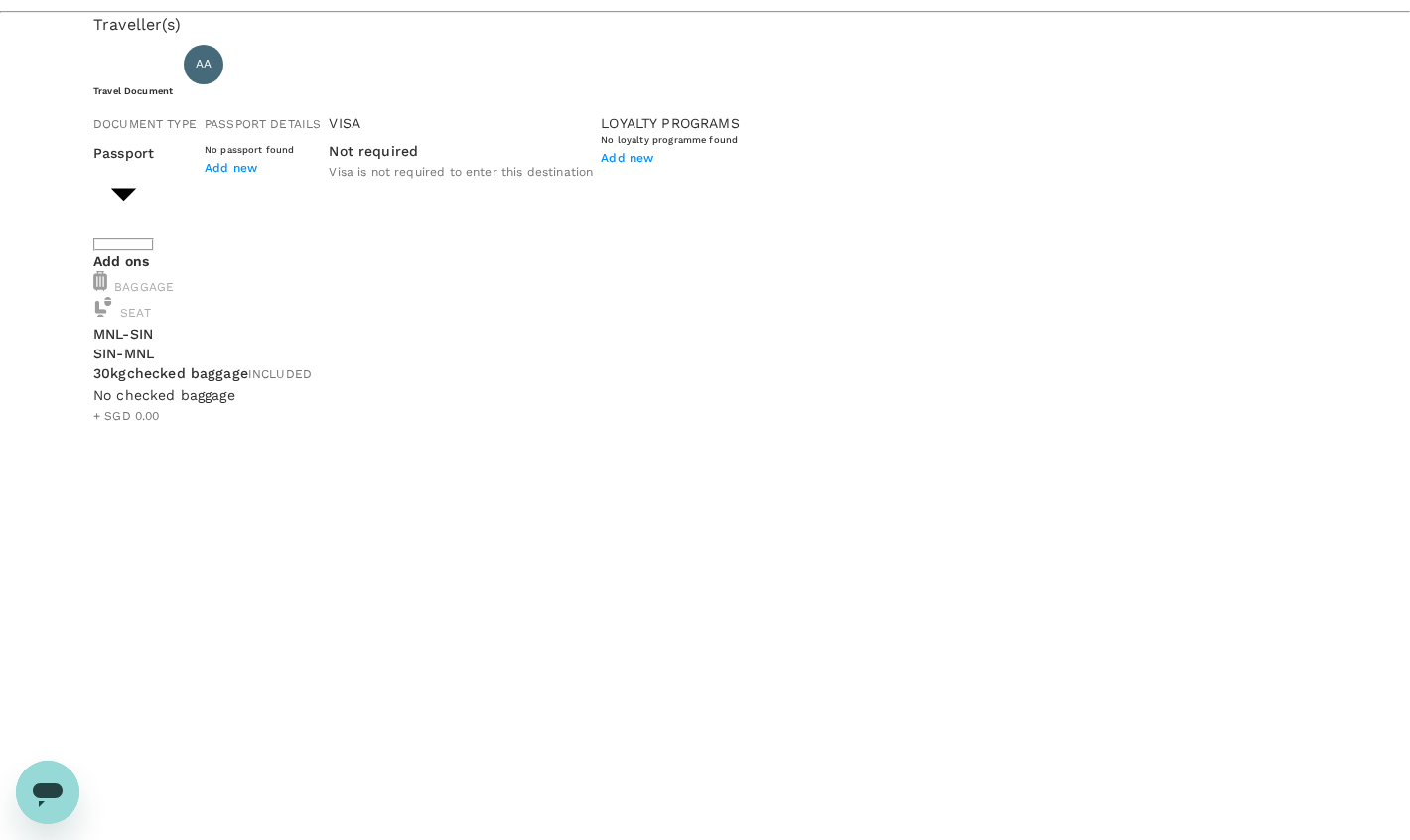 click on "No seat selection" at bounding box center (705, 1689) 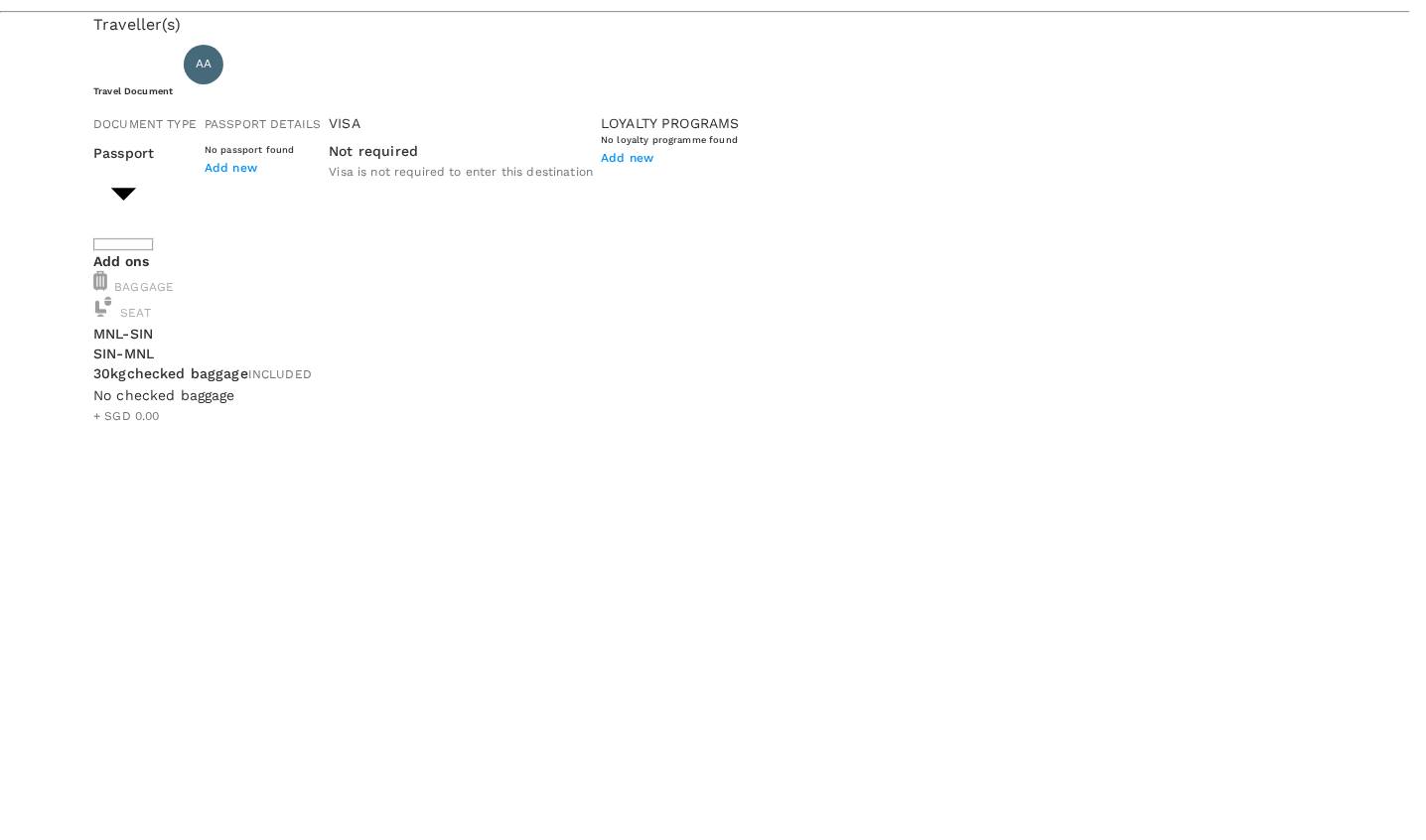 scroll, scrollTop: 367, scrollLeft: 0, axis: vertical 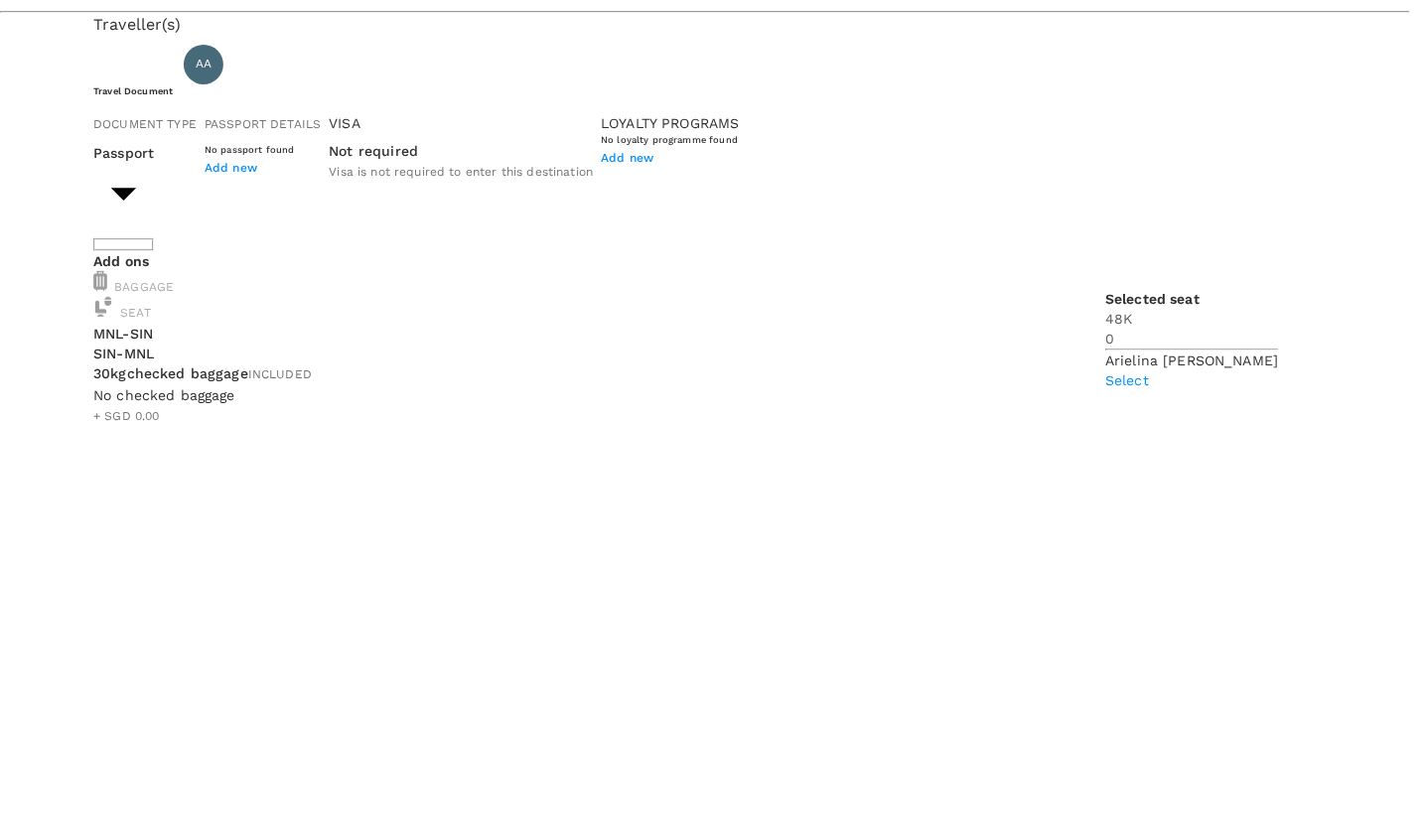 click on "Select" at bounding box center [1192, 380] 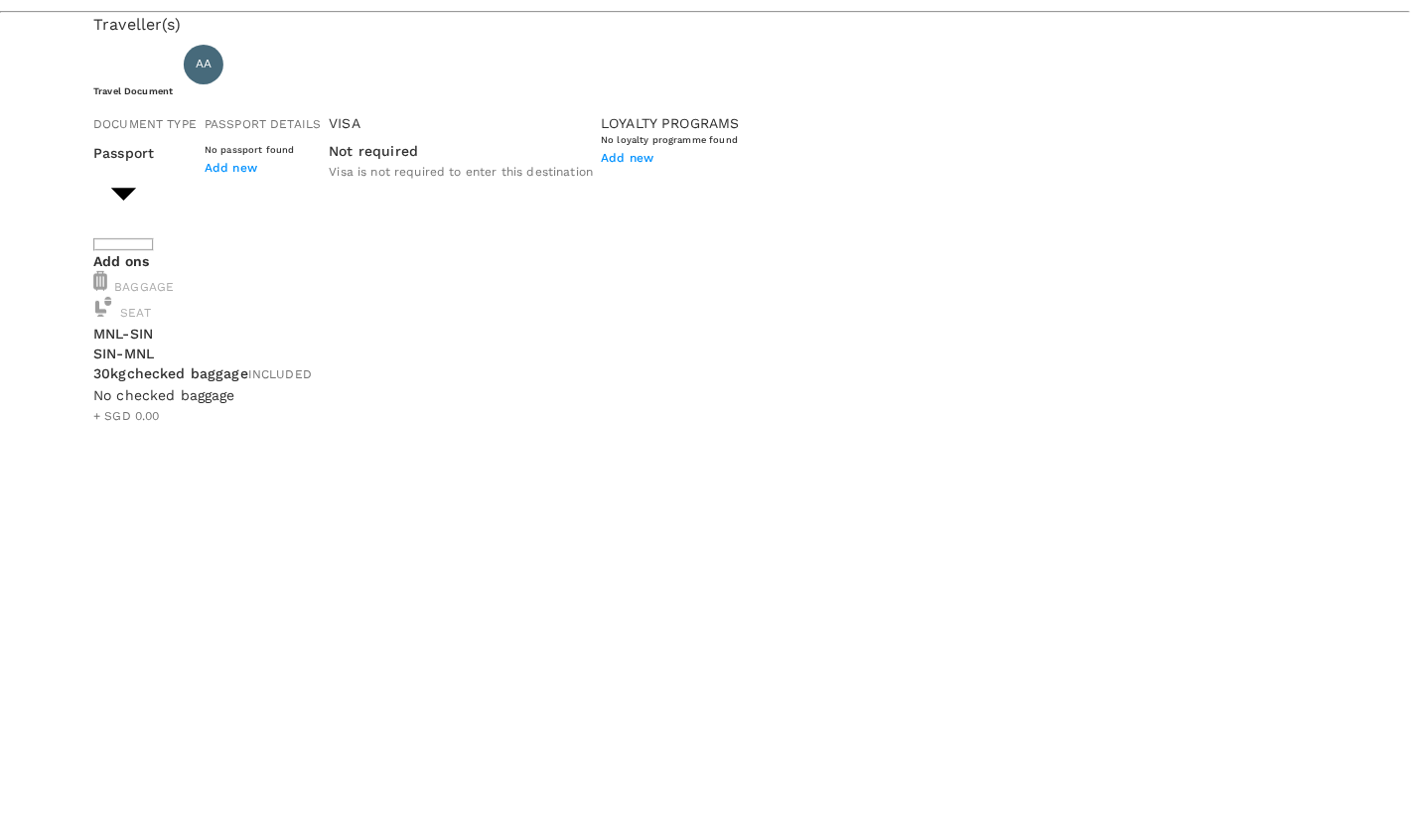 click at bounding box center [705, 2802] 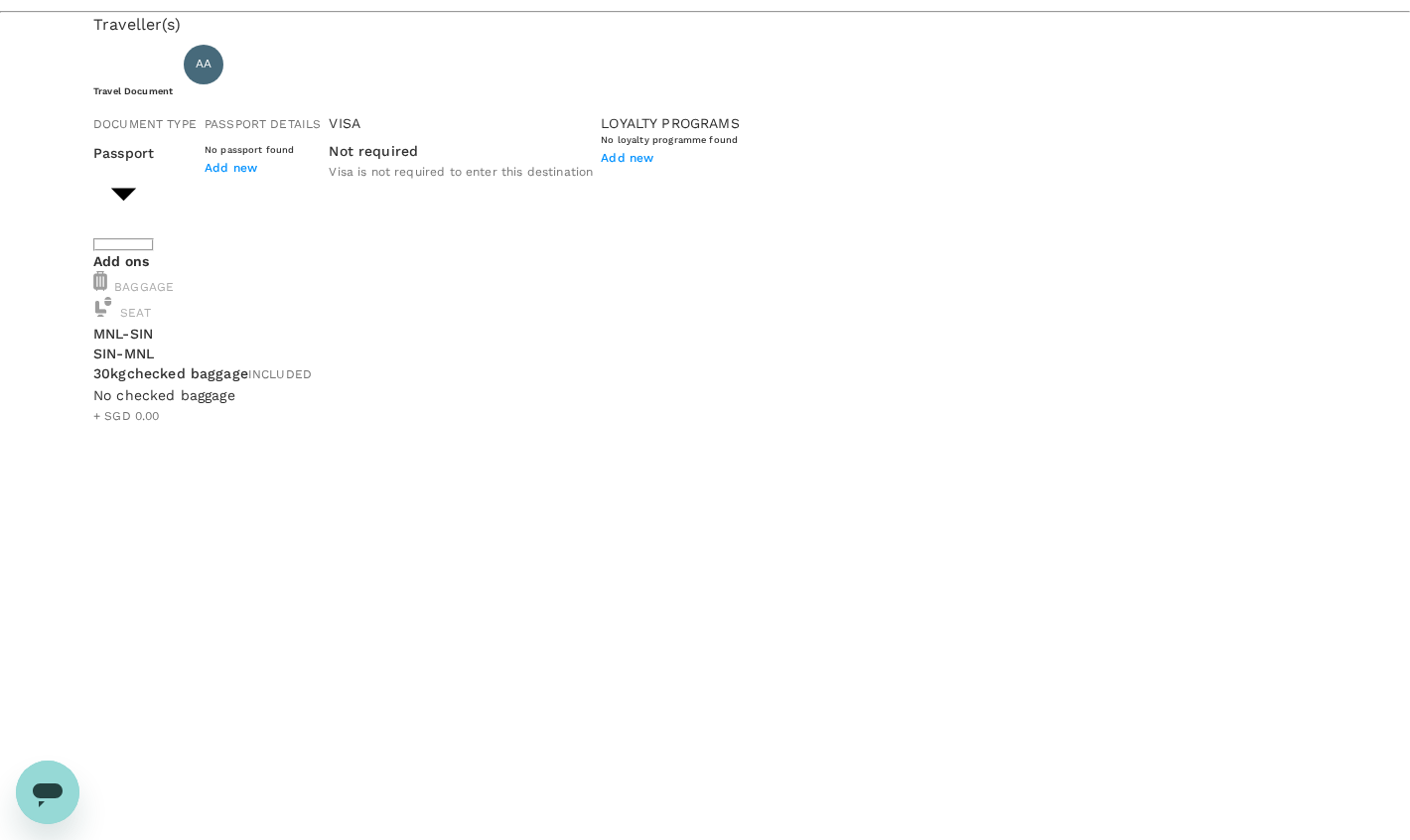 click on "Back to flight results Flight review Traveller(s) Traveller   1 : AA [PERSON_NAME] Travel Document Document type Passport Passport ​ Passport details No passport found Add new Visa Not required Visa is not required to enter this destination Loyalty programs No loyalty programme found Add new Add ons Baggage Seat MNL  -  SIN SIN  -  MNL 30kg  checked baggage INCLUDED No checked baggage + SGD 0.00 ​ 48K + SGD 0.00 No seat selection + SGD 0.00 Special request Add any special requests here. Our support team will attend to it and reach out to you as soon as possible. Add request You've selected [DATE] 15:10 18:55 MNL Direct ,  3h 45min SIN [DATE] 00:20 04:10 SIN Direct ,  3h 50min MNL View flight details Price summary Total fare (1 traveller(s)) SGD 350.50 Air fare SGD 350.50 Baggage fee SGD 0.00 Seat fee SGD 0.00 Service fee SGD 2.25 Total SGD 352.75 Continue to payment details Some travellers require a valid travel document to proceed with this booking Version 3.45.3 Edit" at bounding box center [705, 1367] 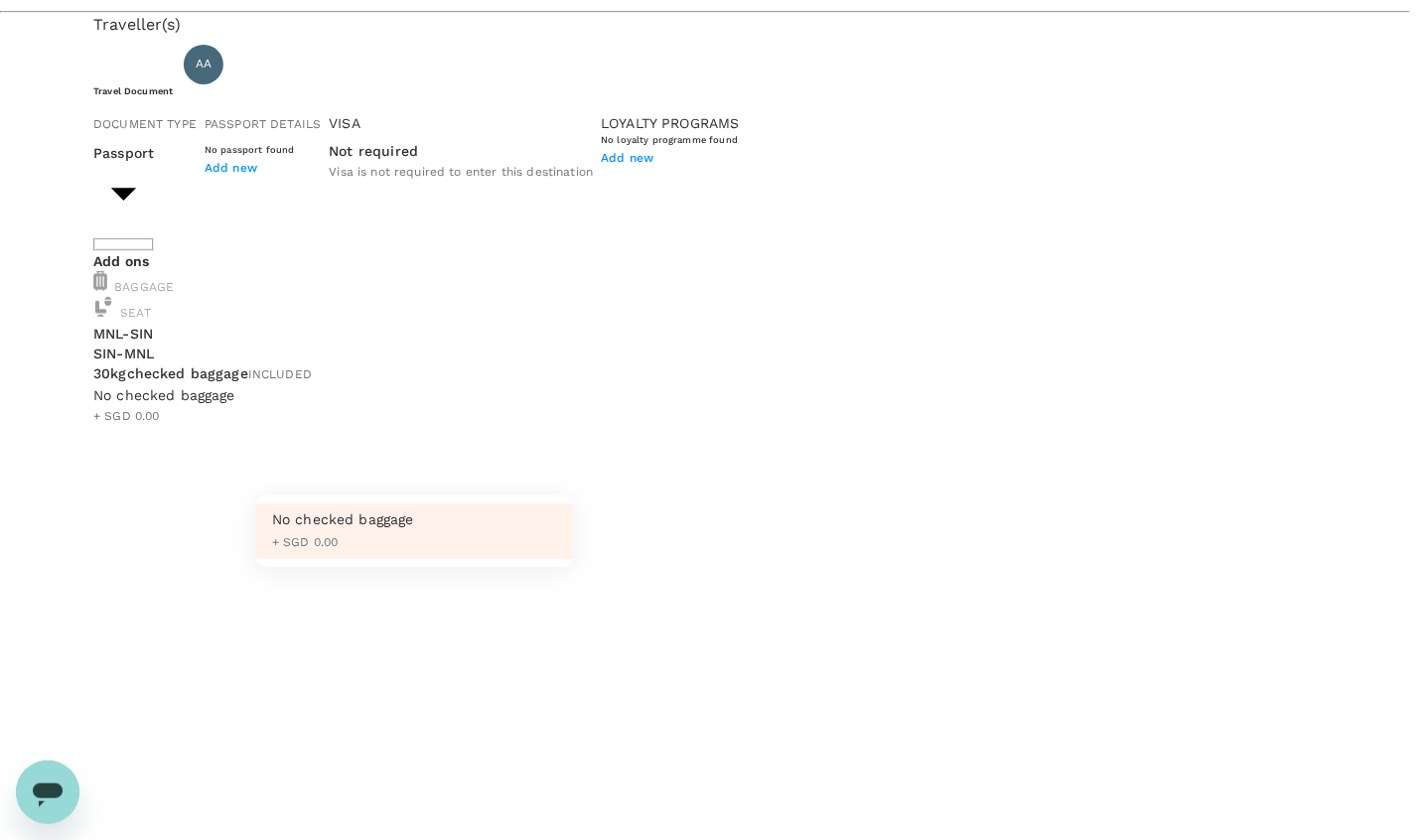 click on "No checked baggage + SGD 0.00" at bounding box center (414, 531) 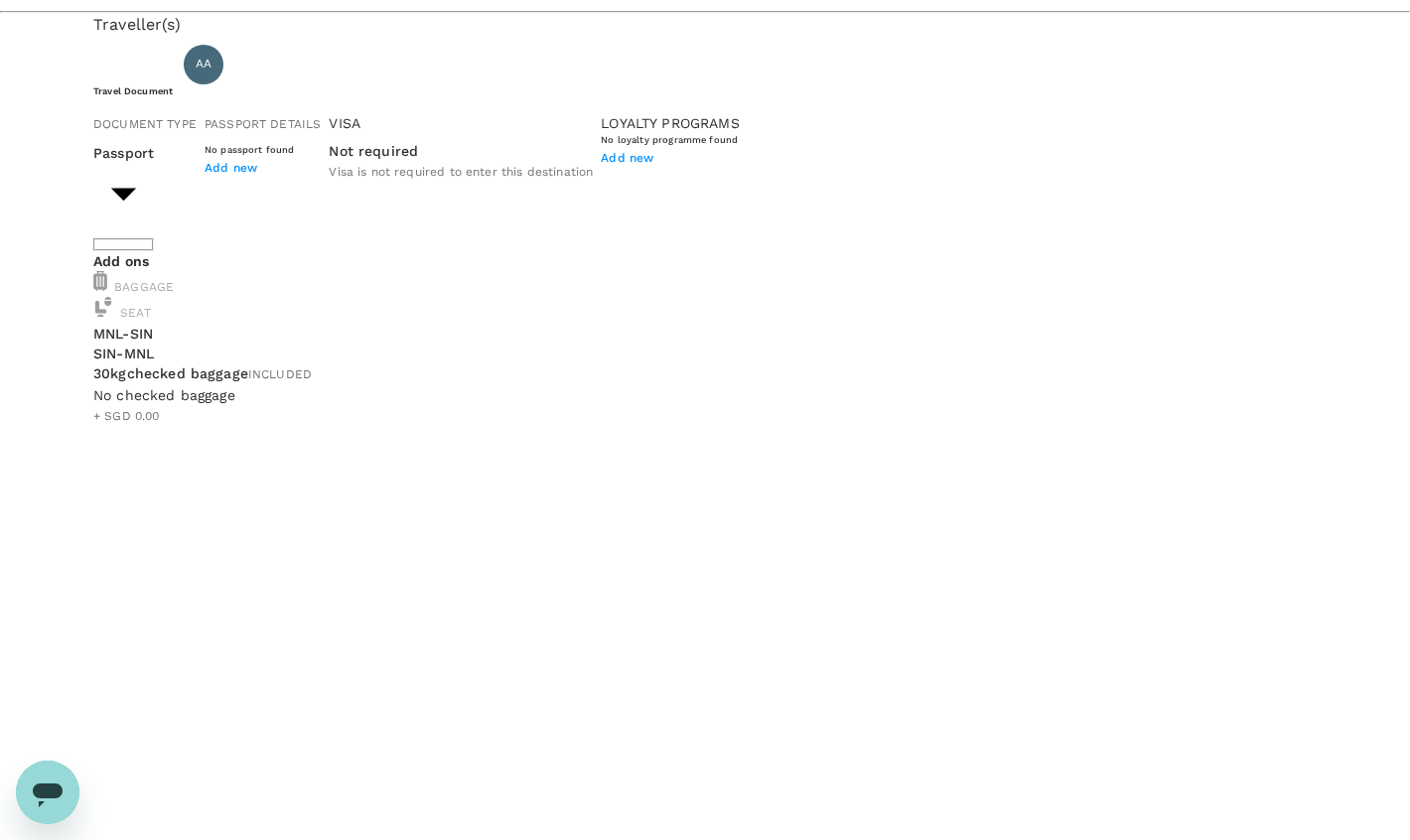 click on "30kg  checked baggage INCLUDED" at bounding box center (705, 374) 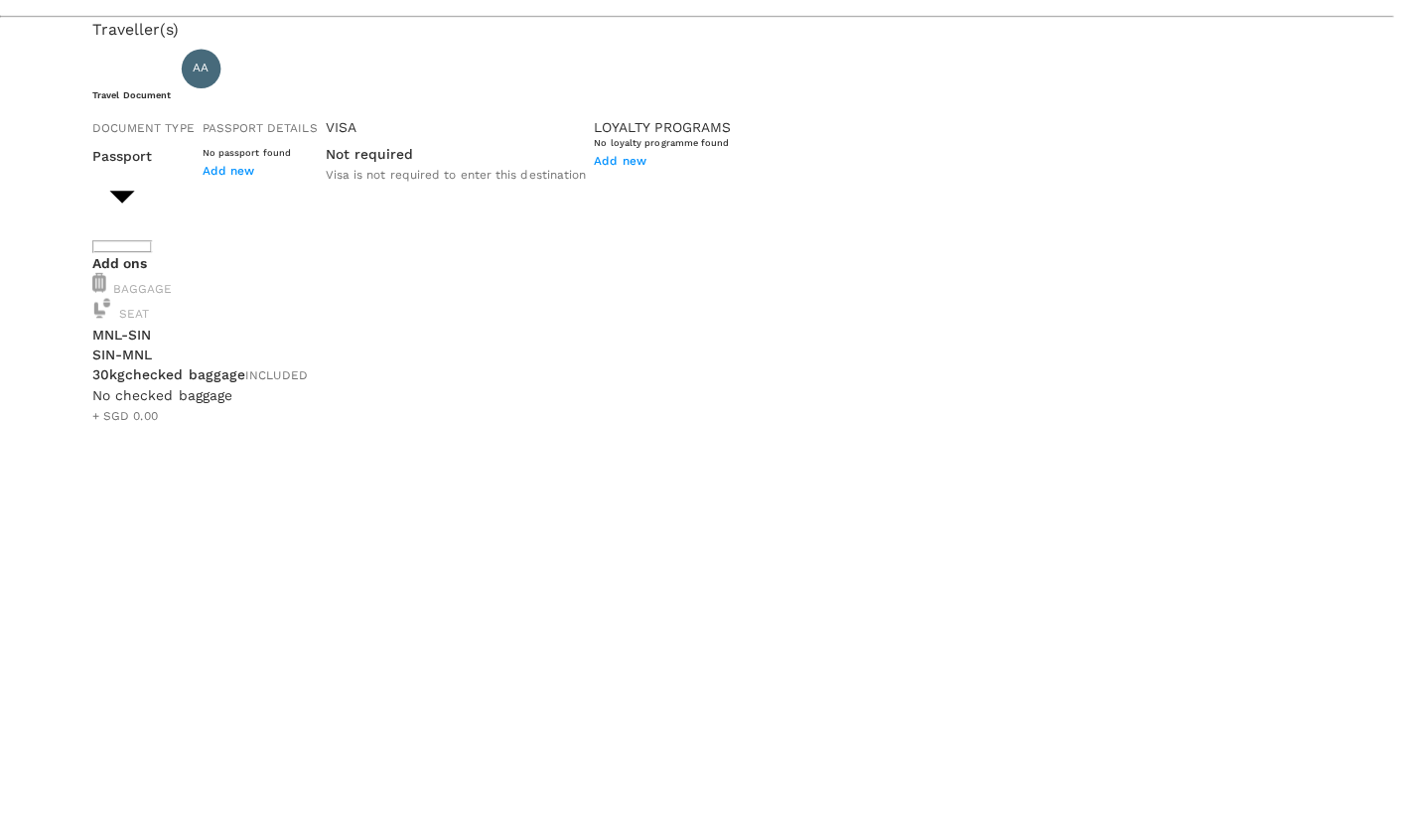 scroll, scrollTop: 428, scrollLeft: 0, axis: vertical 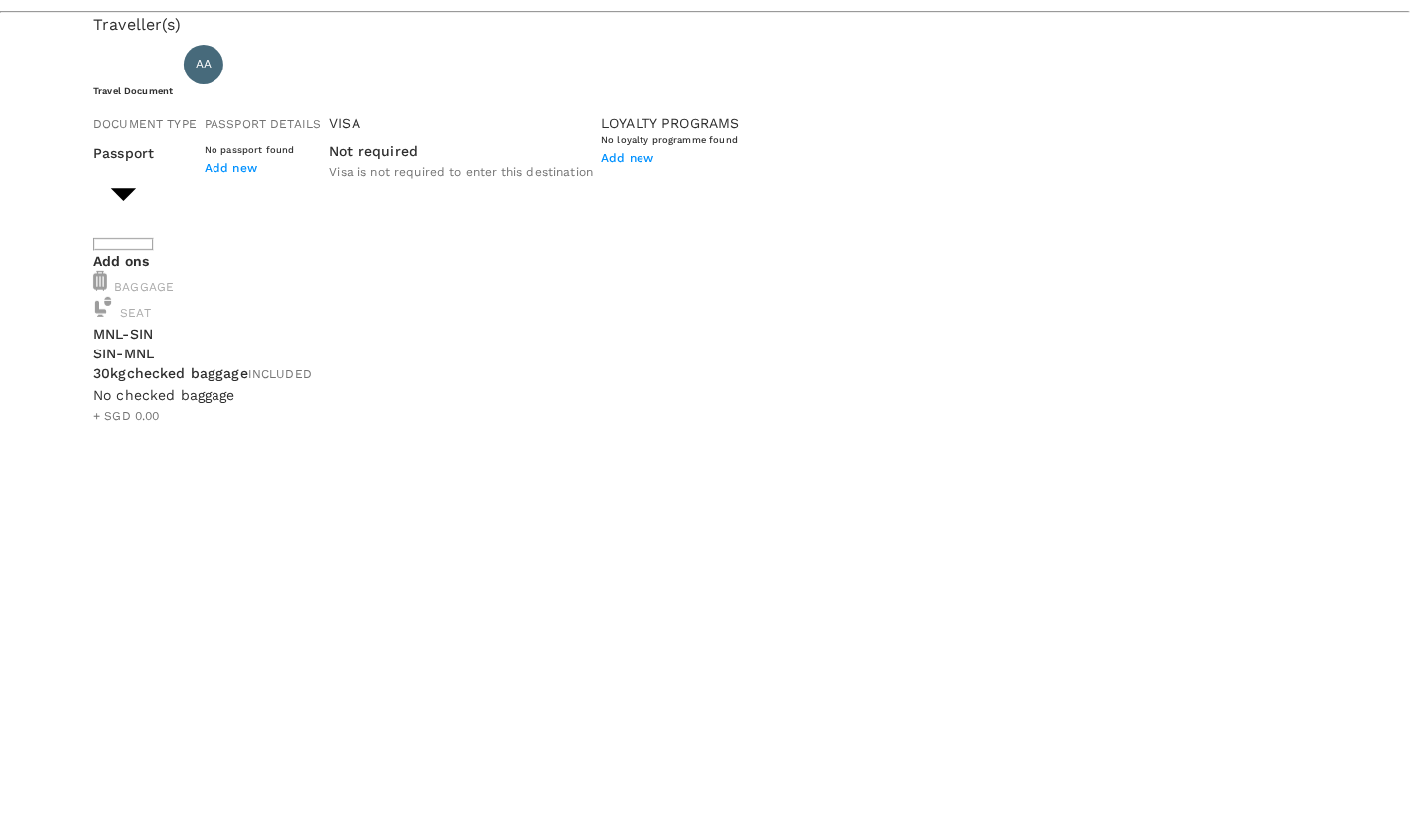 click 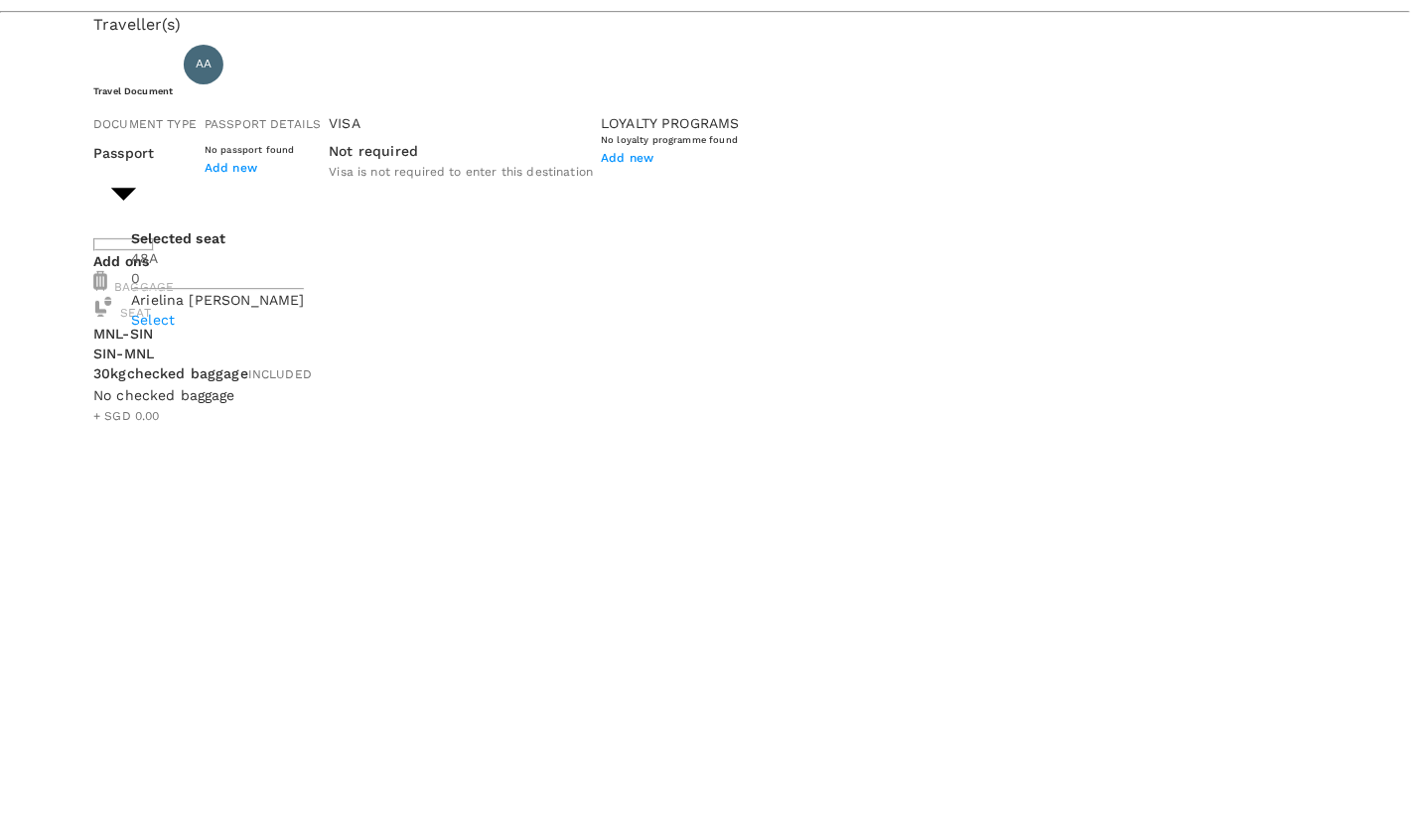 click on "Select" at bounding box center (217, 320) 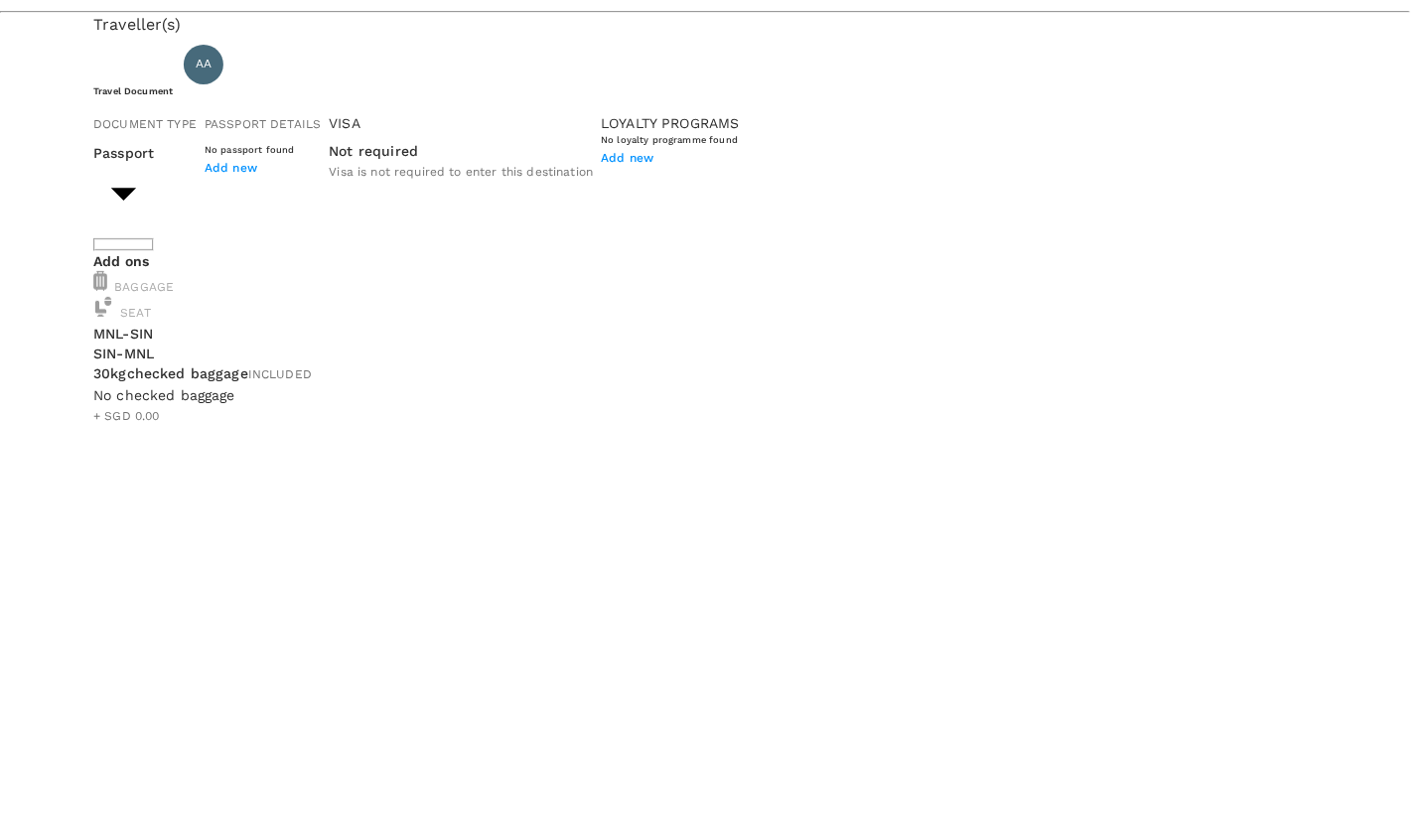 click at bounding box center [705, 2802] 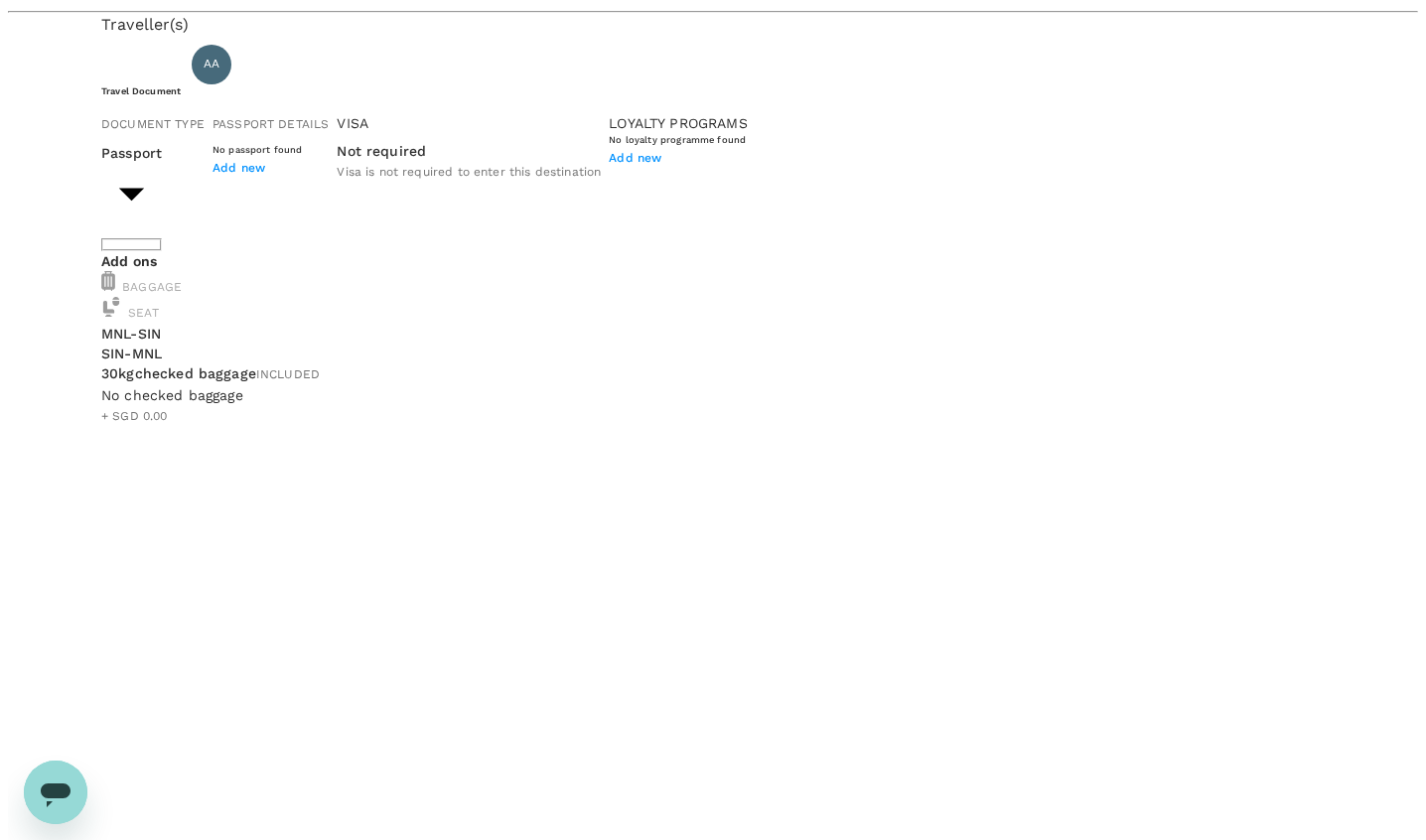 scroll, scrollTop: 0, scrollLeft: 0, axis: both 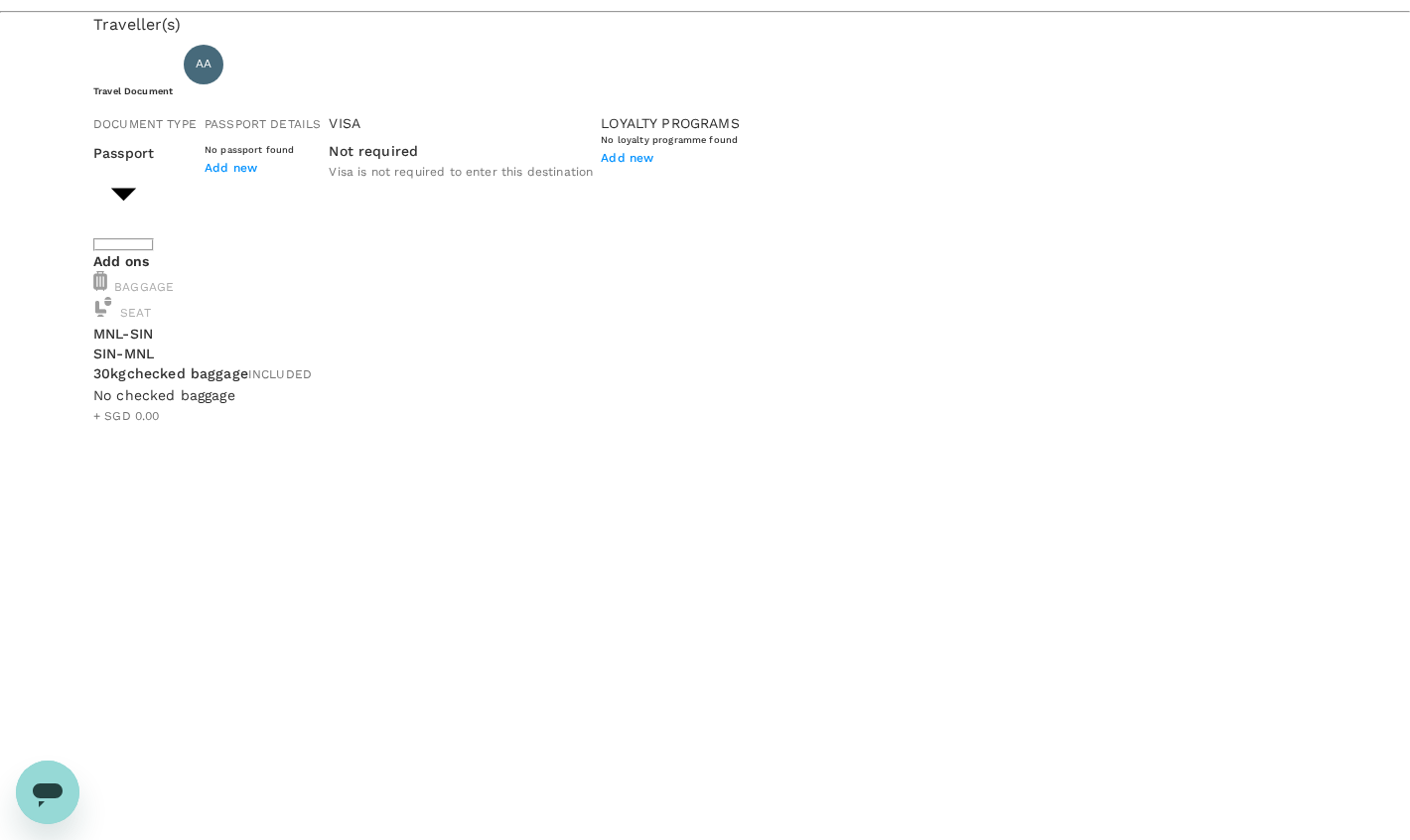 click on "Back to flight results Flight review Traveller(s) Traveller   1 : AA [PERSON_NAME] Travel Document Document type Passport Passport ​ Passport details No passport found Add new Visa Not required Visa is not required to enter this destination Loyalty programs No loyalty programme found Add new Add ons Baggage Seat MNL  -  SIN SIN  -  MNL 30kg  checked baggage INCLUDED No checked baggage + SGD 0.00 ​ 48K + SGD 0.00 48A + SGD 0.00 Special request Add any special requests here. Our support team will attend to it and reach out to you as soon as possible. Add request You've selected [DATE] 15:10 18:55 MNL Direct ,  3h 45min SIN [DATE] 00:20 04:10 SIN Direct ,  3h 50min MNL View flight details Price summary Total fare (1 traveller(s)) SGD 350.50 Air fare SGD 350.50 Baggage fee SGD 0.00 Seat fee SGD 0.00 Service fee SGD 2.25 Total SGD 352.75 Continue to payment details Some travellers require a valid travel document to proceed with this booking Version 3.45.3 Privacy Policy Edit" at bounding box center (705, 1367) 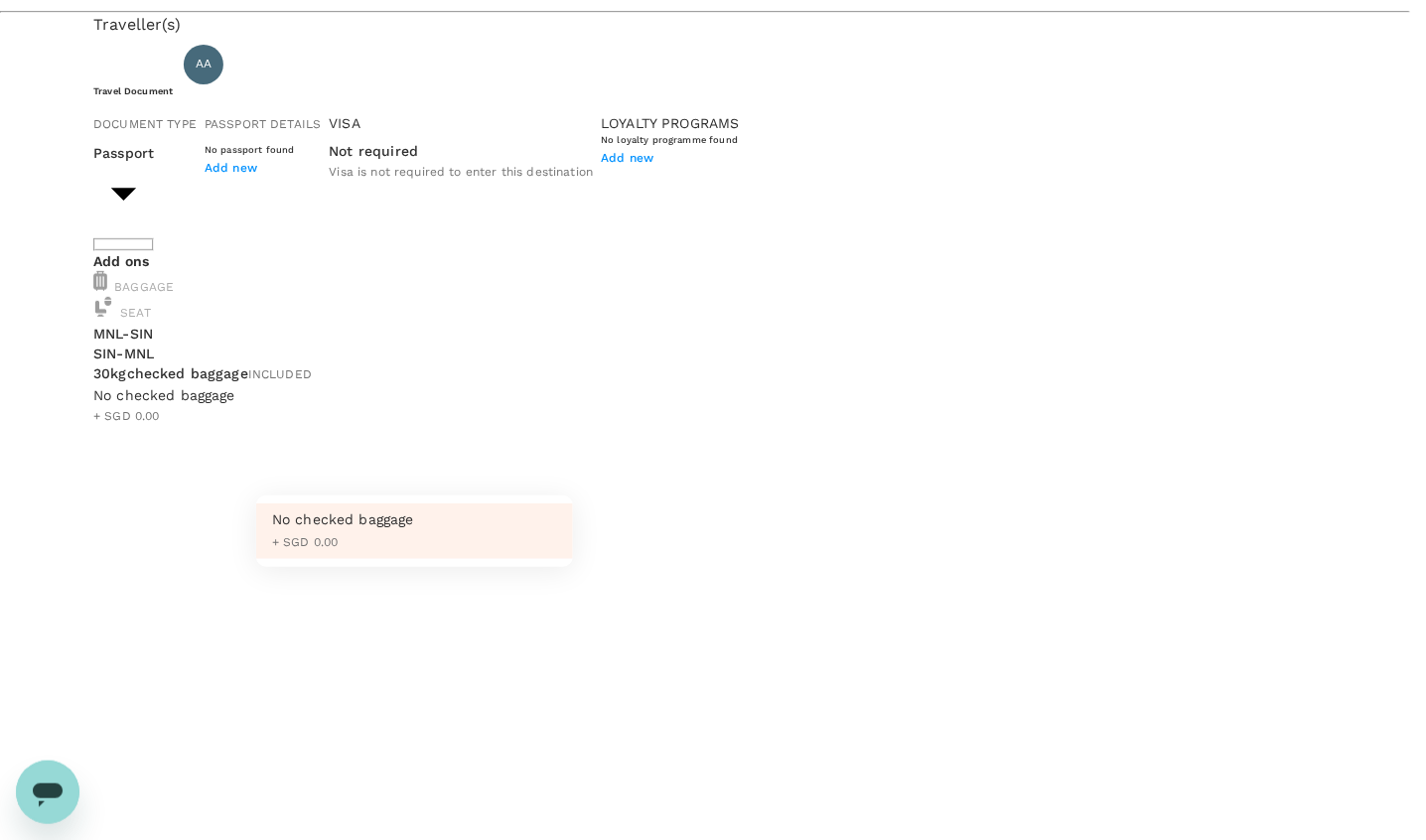 click on "No checked baggage" at bounding box center [343, 519] 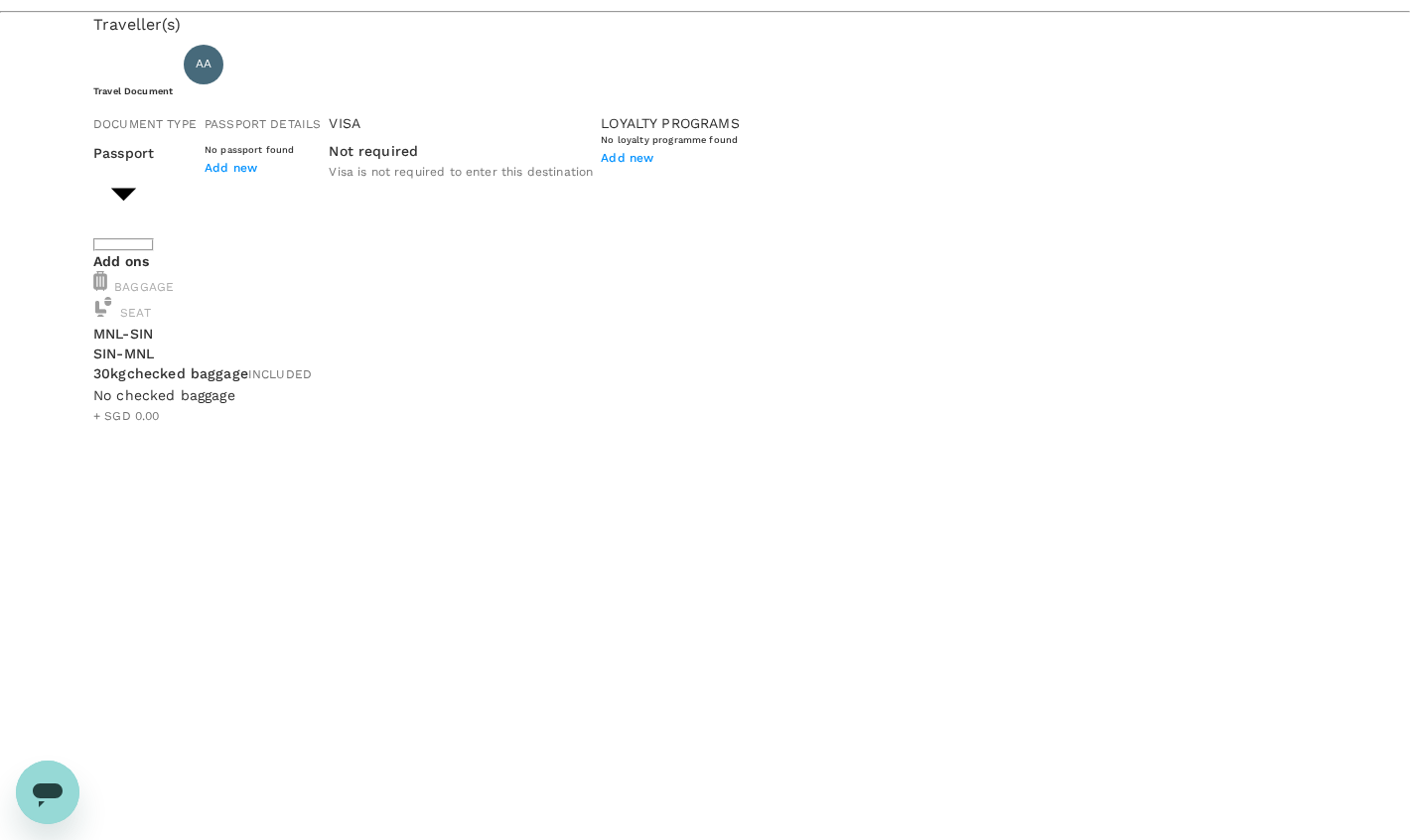 click on "30kg  checked baggage" at bounding box center (171, 373) 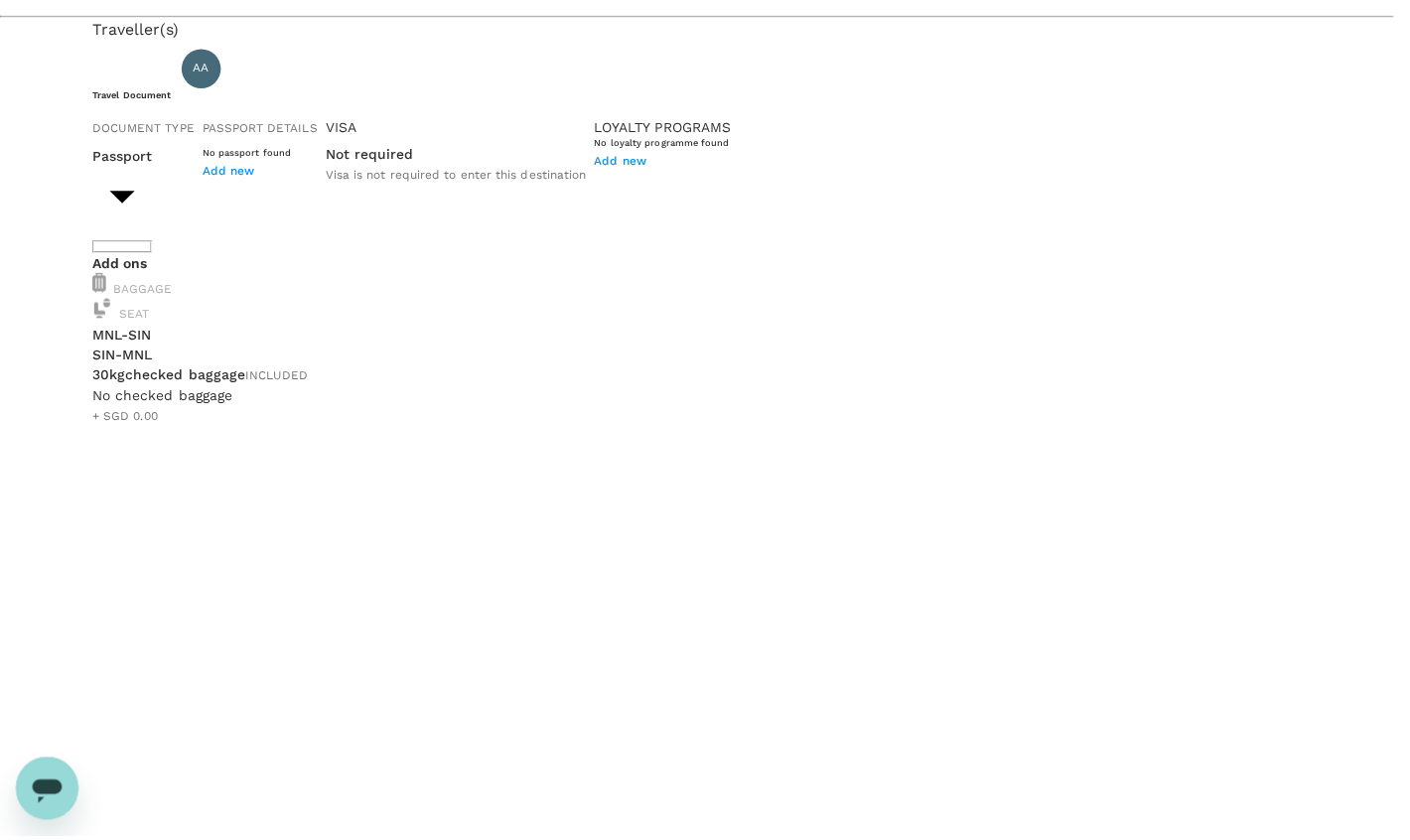 scroll, scrollTop: 26, scrollLeft: 0, axis: vertical 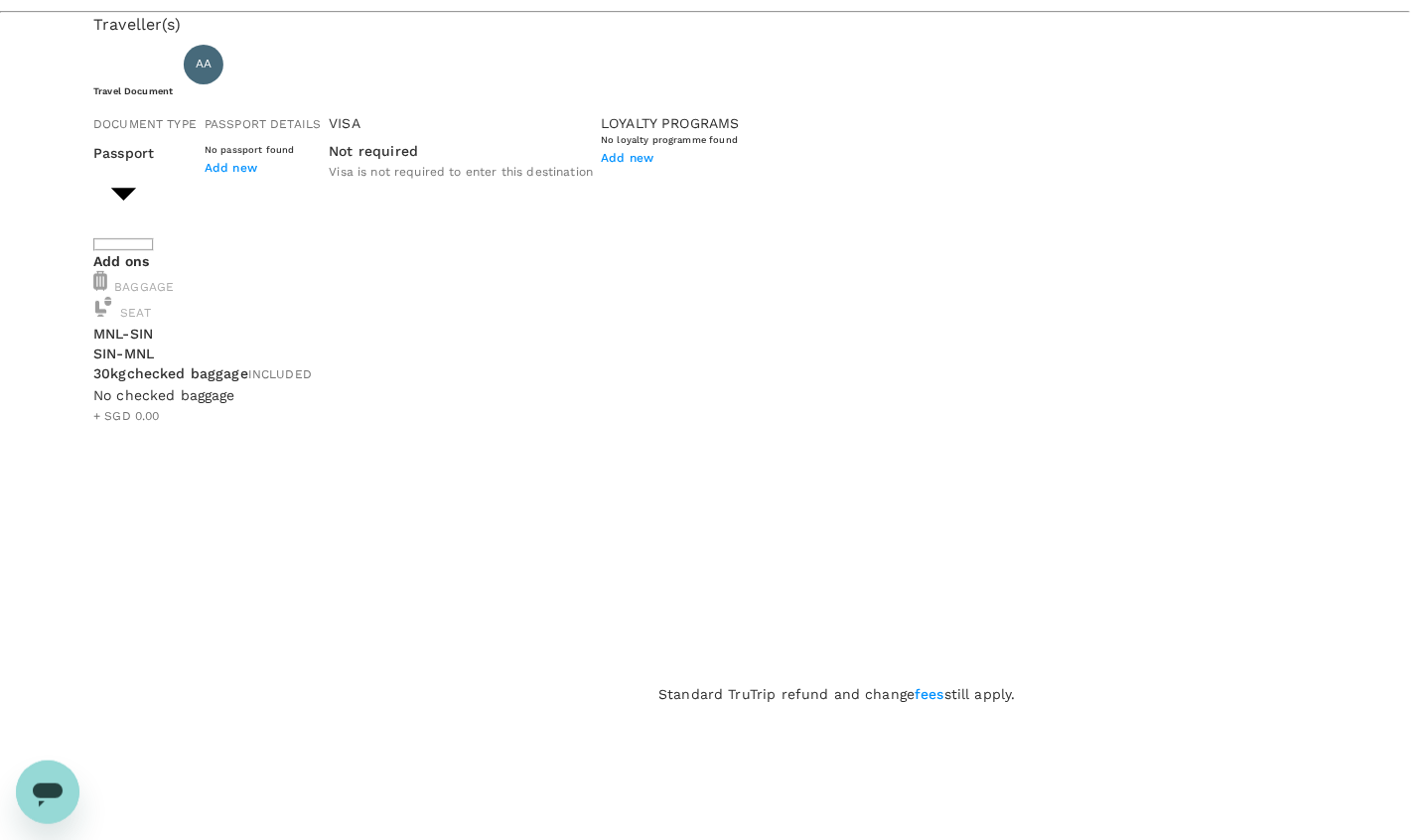 click on "fee" at bounding box center (201, 3562) 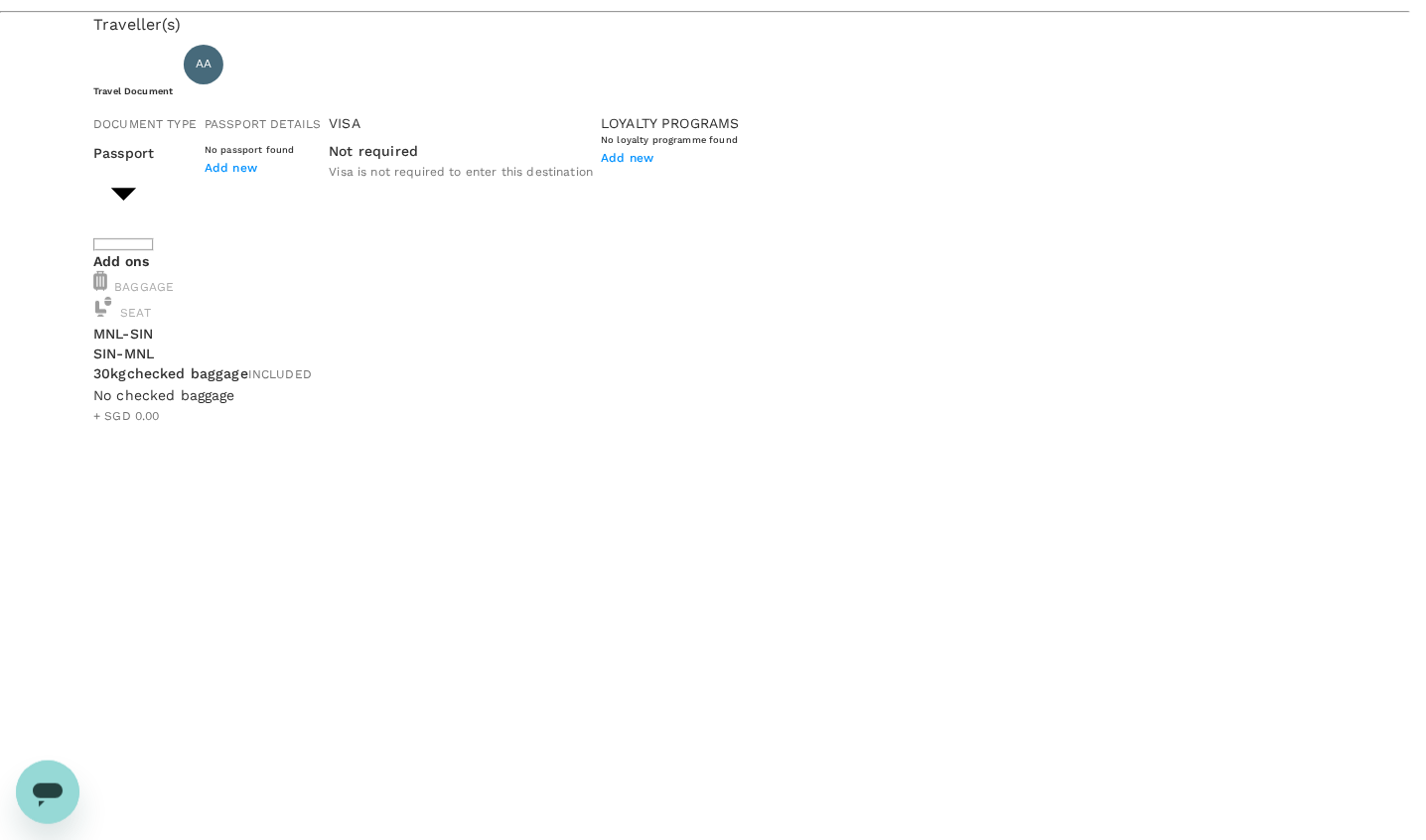 click 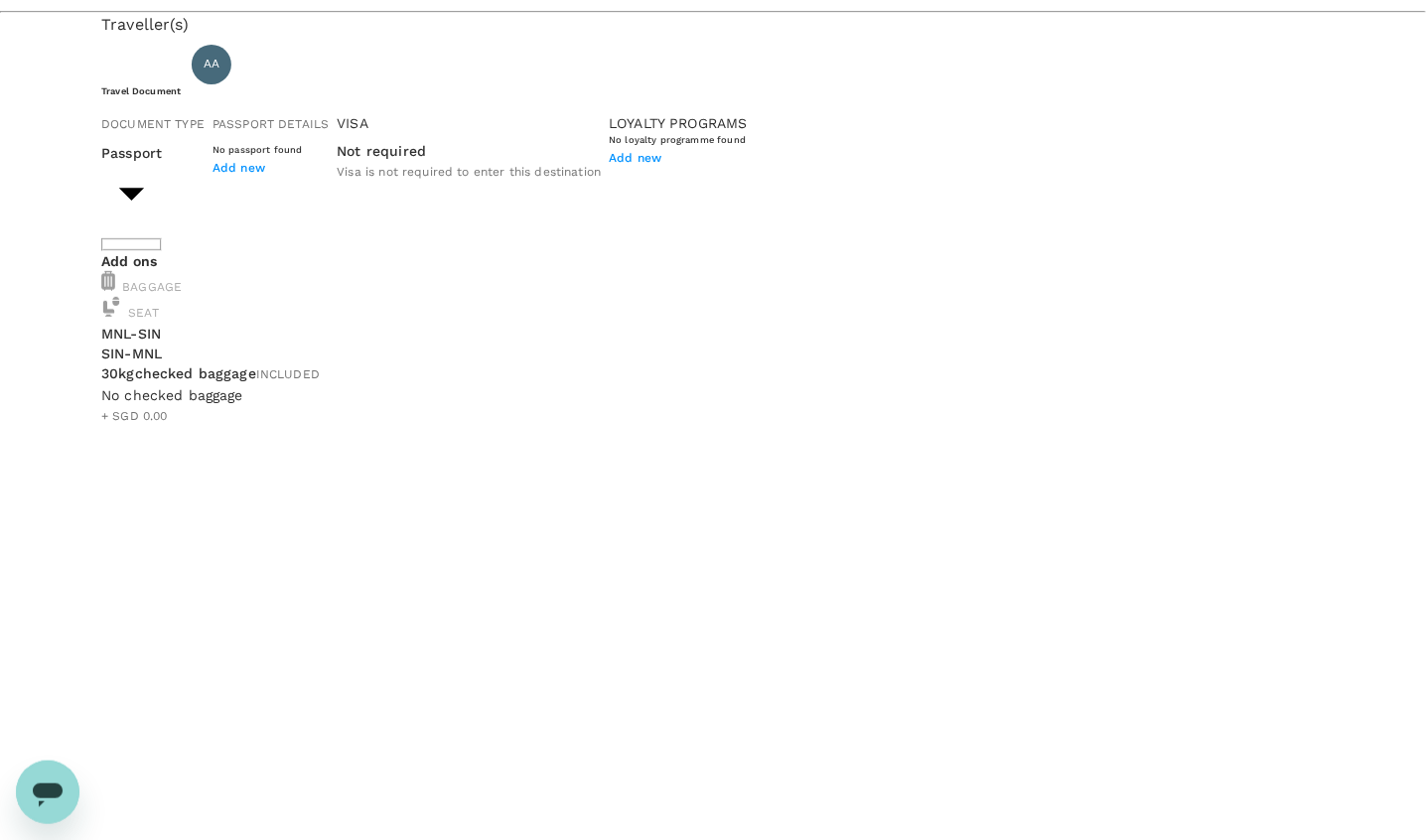 click on "Back to flight results Flight review Traveller(s) Traveller   1 : AA [PERSON_NAME] Travel Document Document type Passport Passport ​ Passport details No passport found Add new Visa Not required Visa is not required to enter this destination Loyalty programs No loyalty programme found Add new Add ons Baggage Seat MNL  -  SIN SIN  -  MNL 30kg  checked baggage INCLUDED No checked baggage + SGD 0.00 ​ 48K + SGD 0.00 48A + SGD 0.00 Special request Add any special requests here. Our support team will attend to it and reach out to you as soon as possible. Add request You've selected [DATE] 15:10 18:55 MNL Direct ,  3h 45min SIN [DATE] 00:20 04:10 SIN Direct ,  3h 50min MNL View flight details Price summary Total fare (1 traveller(s)) SGD 350.50 Air fare SGD 350.50 Baggage fee SGD 0.00 Seat fee SGD 0.00 Service fee SGD 2.25 Total SGD 352.75 Continue to payment details Some travellers require a valid travel document to proceed with this booking Version 3.45.3 Privacy Policy Edit" at bounding box center [713, 1367] 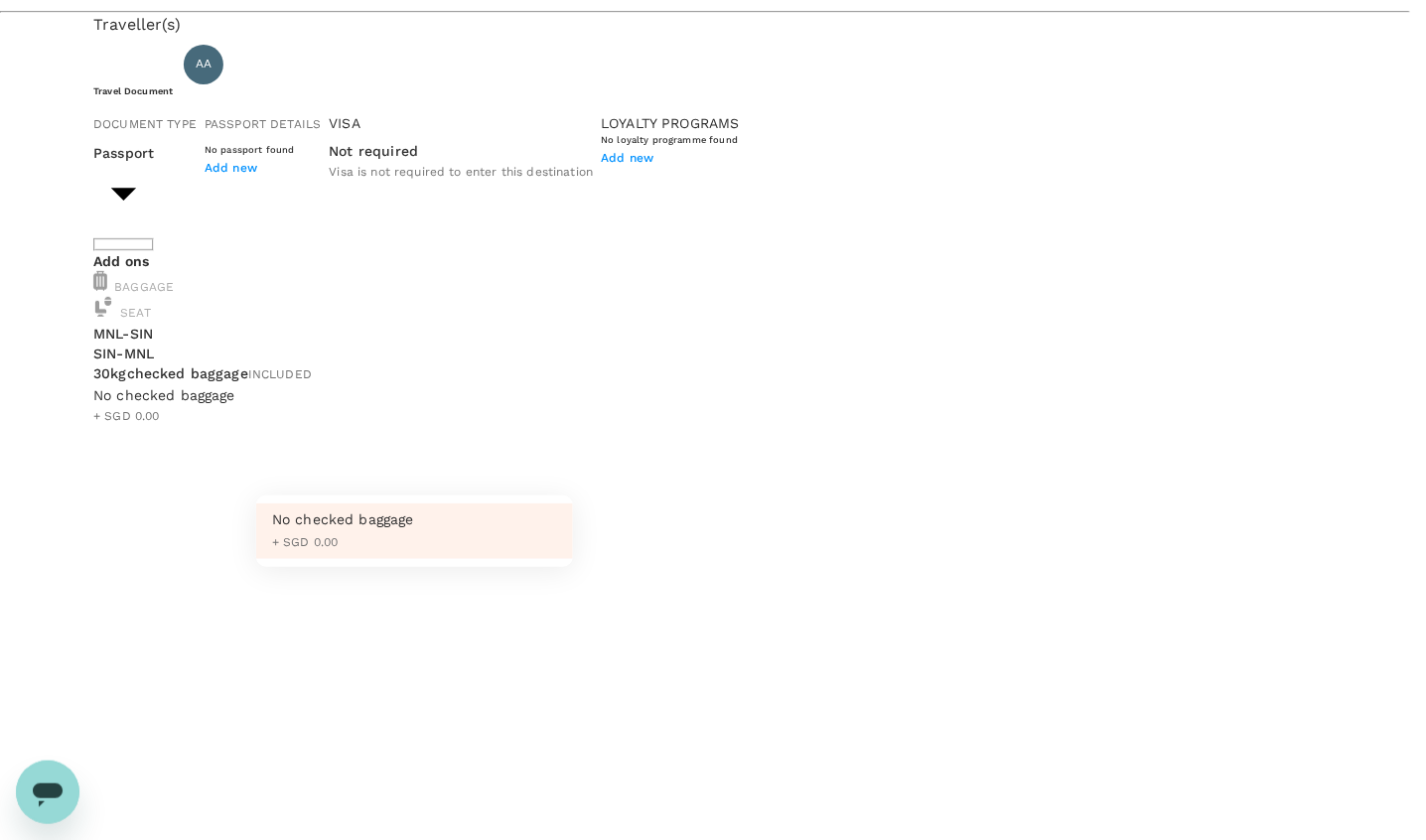 click at bounding box center [713, 420] 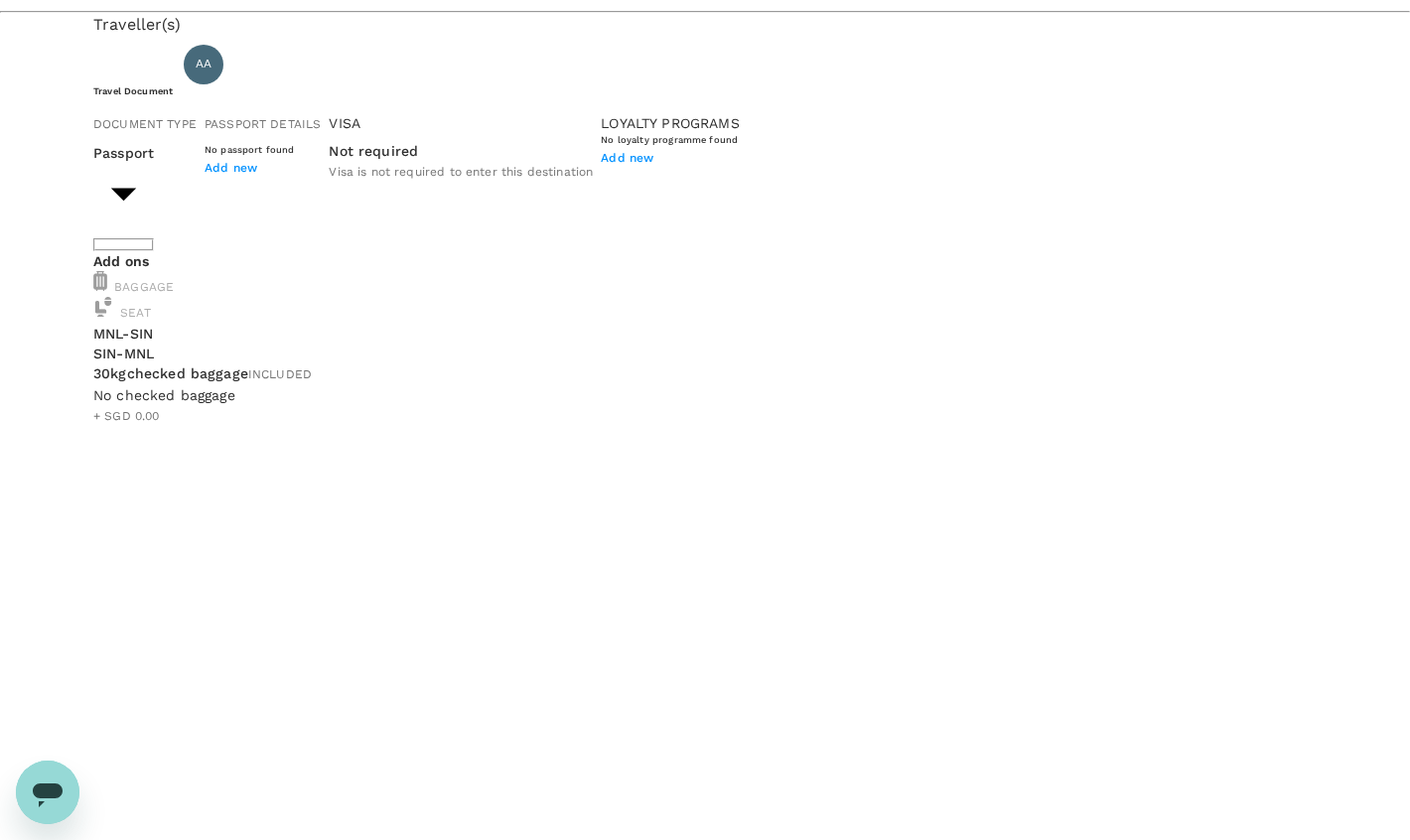 click on "Add request" at bounding box center [705, 1886] 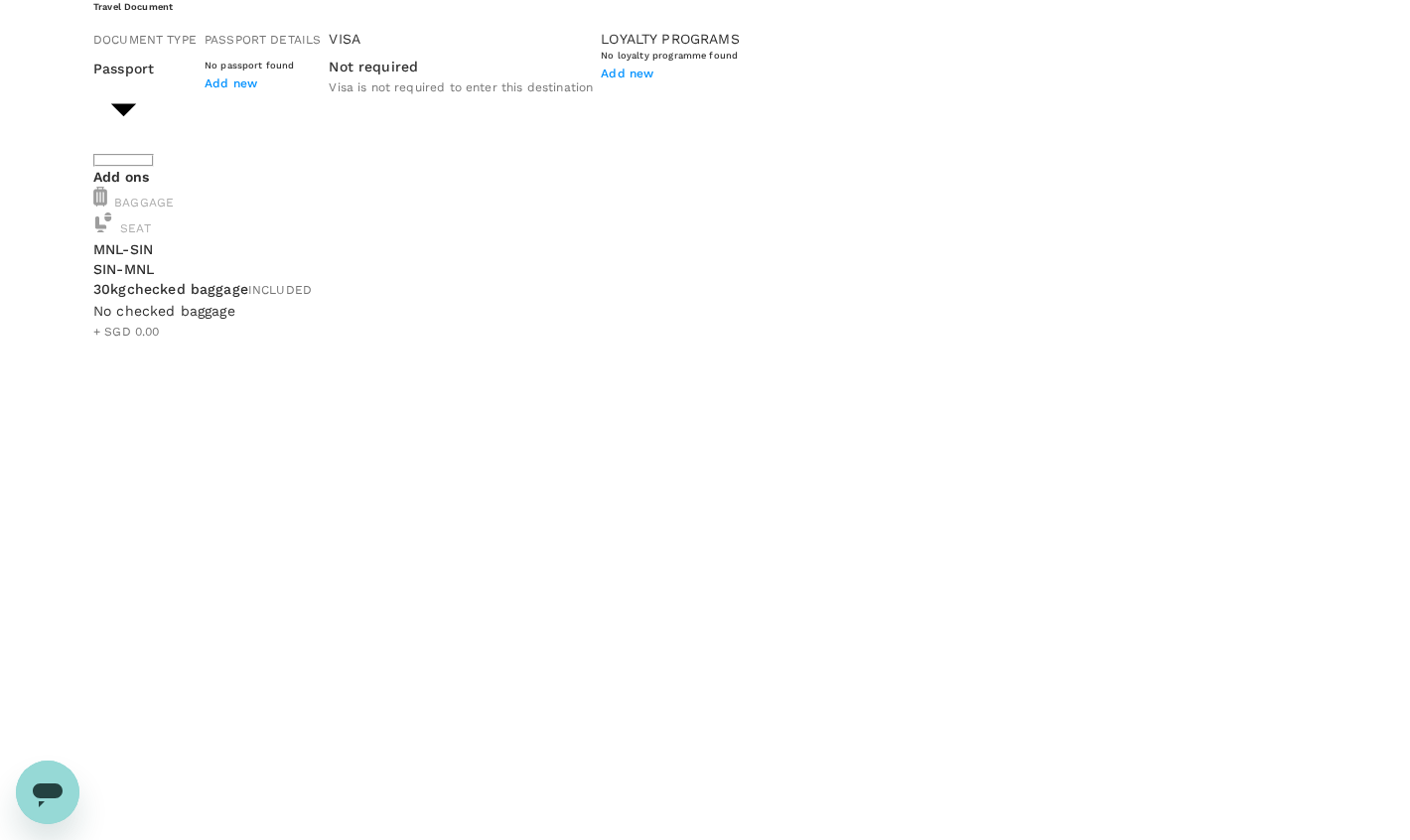 scroll, scrollTop: 383, scrollLeft: 0, axis: vertical 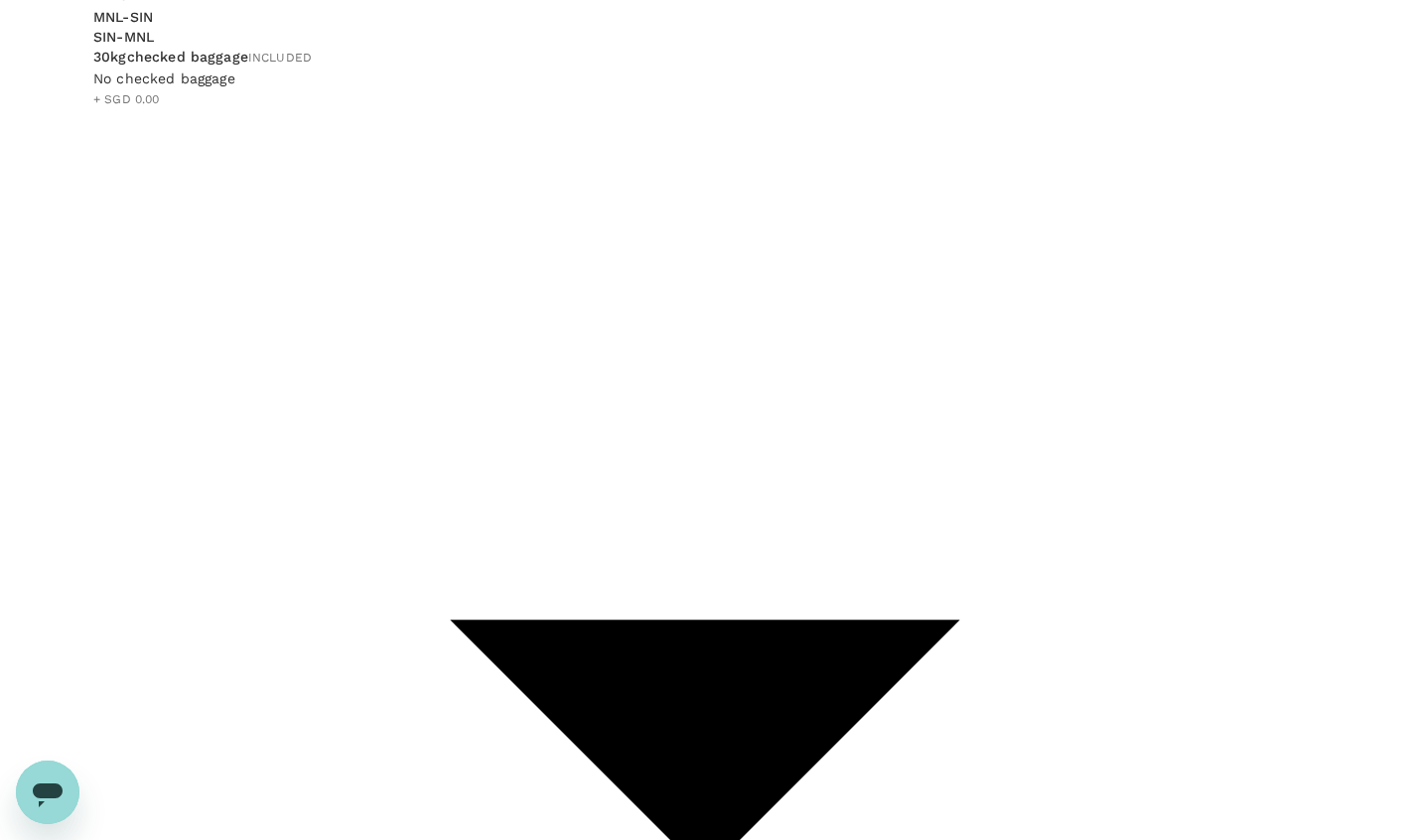 click on "You've selected [DATE] 15:10 18:55 MNL Direct ,  3h 45min SIN [DATE] 00:20 04:10 SIN Direct ,  3h 50min MNL View flight details Price summary Total fare (1 traveller(s)) SGD 350.50 Air fare SGD 350.50 Baggage fee SGD 0.00 Seat fee SGD 0.00 Service fee SGD 2.25 Total SGD 352.75 Continue to payment details Some travellers require a valid travel document to proceed with this booking" at bounding box center [705, 2539] 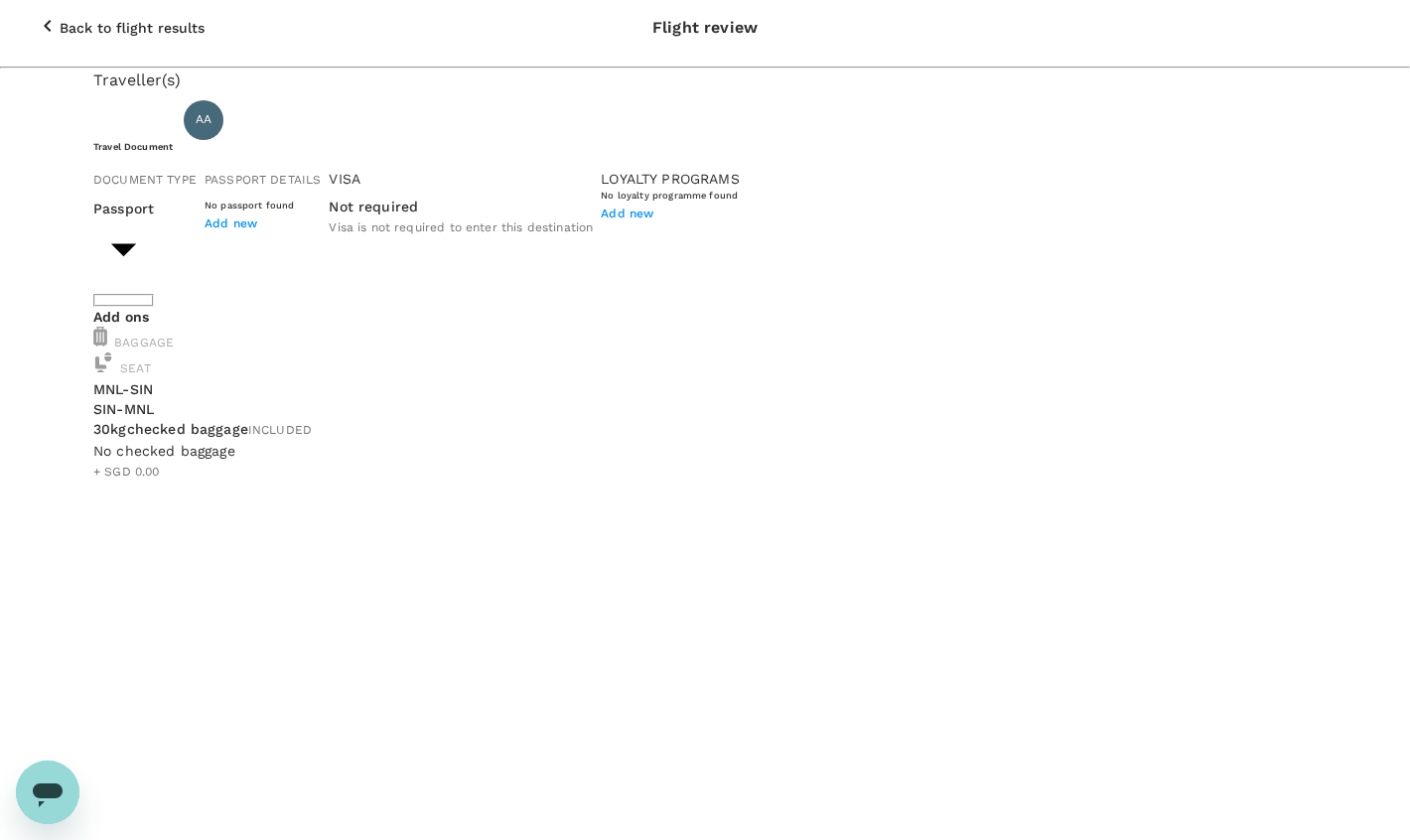scroll, scrollTop: 0, scrollLeft: 0, axis: both 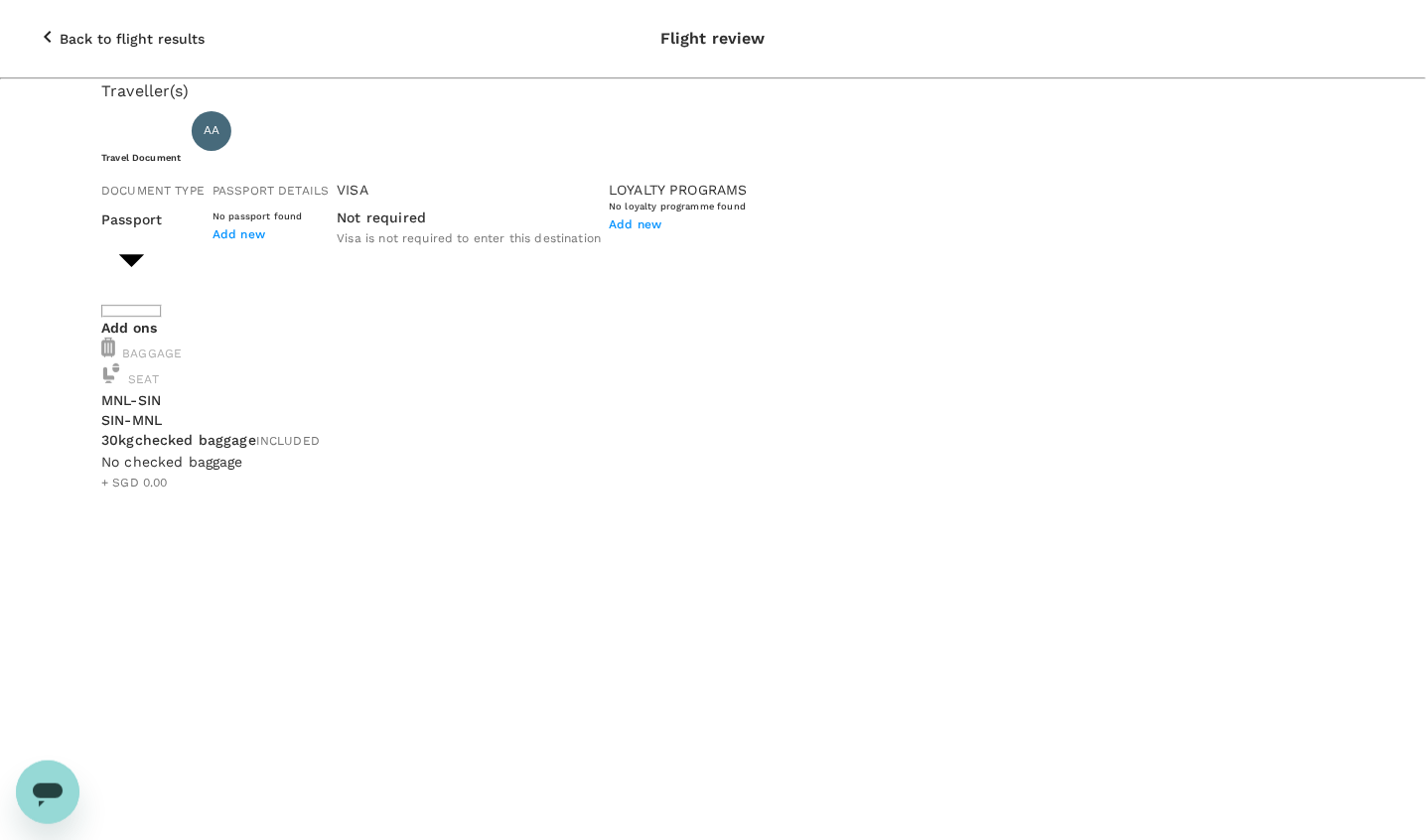 click on "Back to flight results Flight review Traveller(s) Traveller   1 : AA [PERSON_NAME] Travel Document Document type Passport Passport ​ Passport details No passport found Add new Visa Not required Visa is not required to enter this destination Loyalty programs No loyalty programme found Add new Add ons Baggage Seat MNL  -  SIN SIN  -  MNL 30kg  checked baggage INCLUDED No checked baggage + SGD 0.00 ​ 48K + SGD 0.00 48A + SGD 0.00 Special request Add any special requests here. Our support team will attend to it and reach out to you as soon as possible. Meal Preferences Nut free Halal Vegetarian Kosher Accessibility Wheel chair access Reduced vision Hearing impaired Any other requests? Let us know here x ​ Add request You've selected [DATE] 15:10 18:55 MNL Direct ,  3h 45min SIN [DATE] 00:20 04:10 SIN Direct ,  3h 50min MNL View flight details Price summary Total fare (1 traveller(s)) SGD 350.50 Air fare SGD 350.50 Baggage fee SGD 0.00 Seat fee SGD 0.00 Service fee SGD 2.25" at bounding box center (713, 1693) 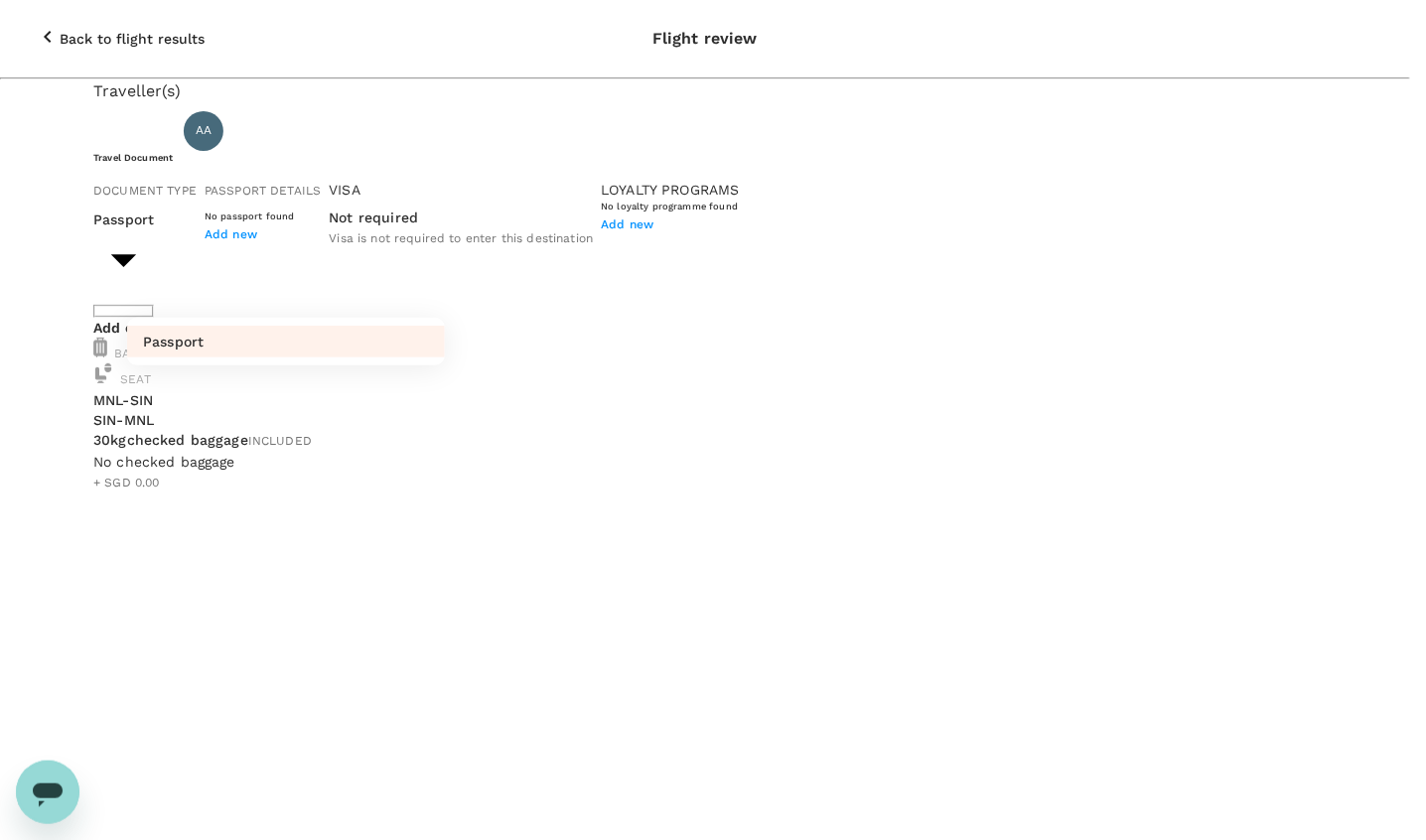 click on "Passport" at bounding box center [286, 342] 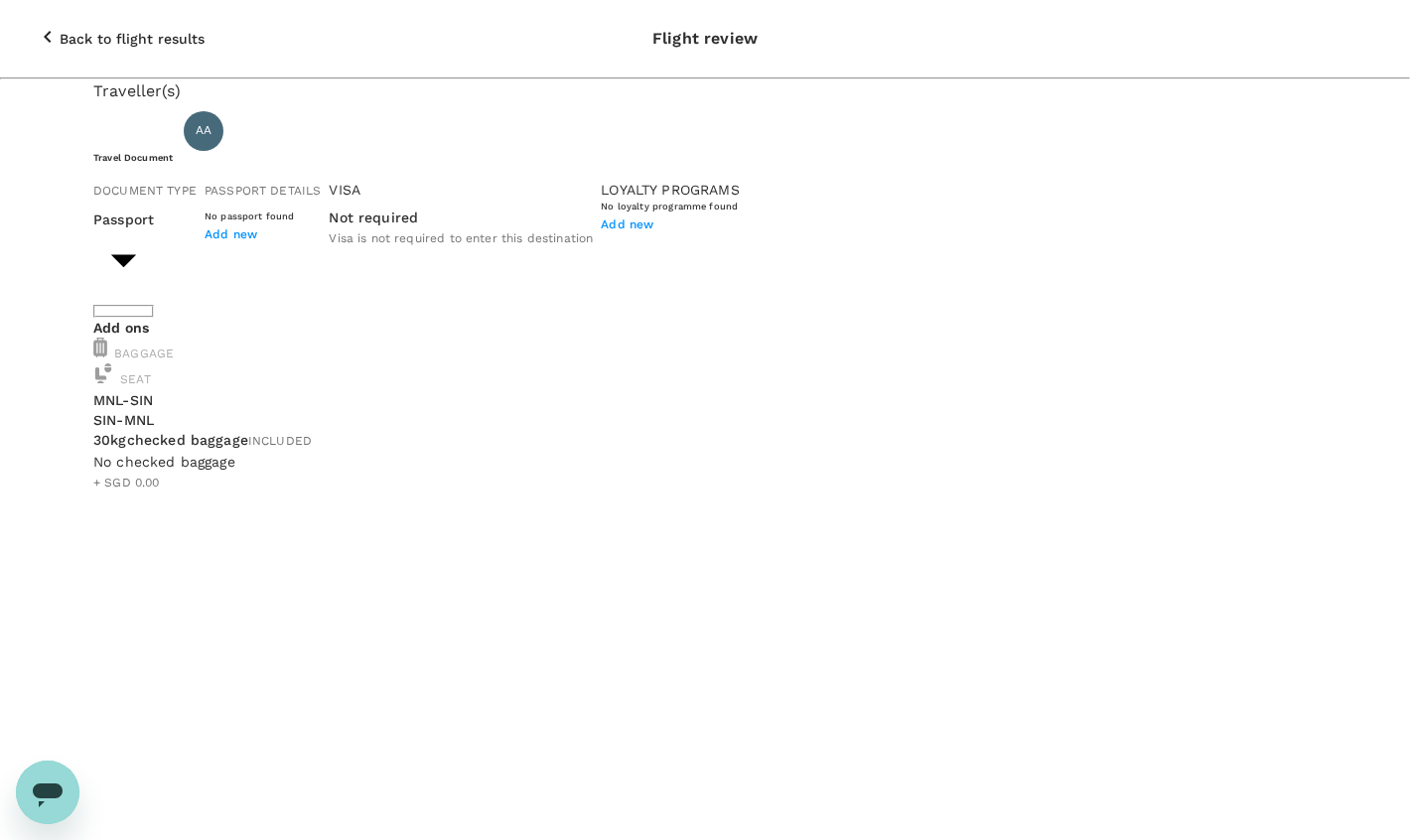 click on "Add new" at bounding box center [230, 234] 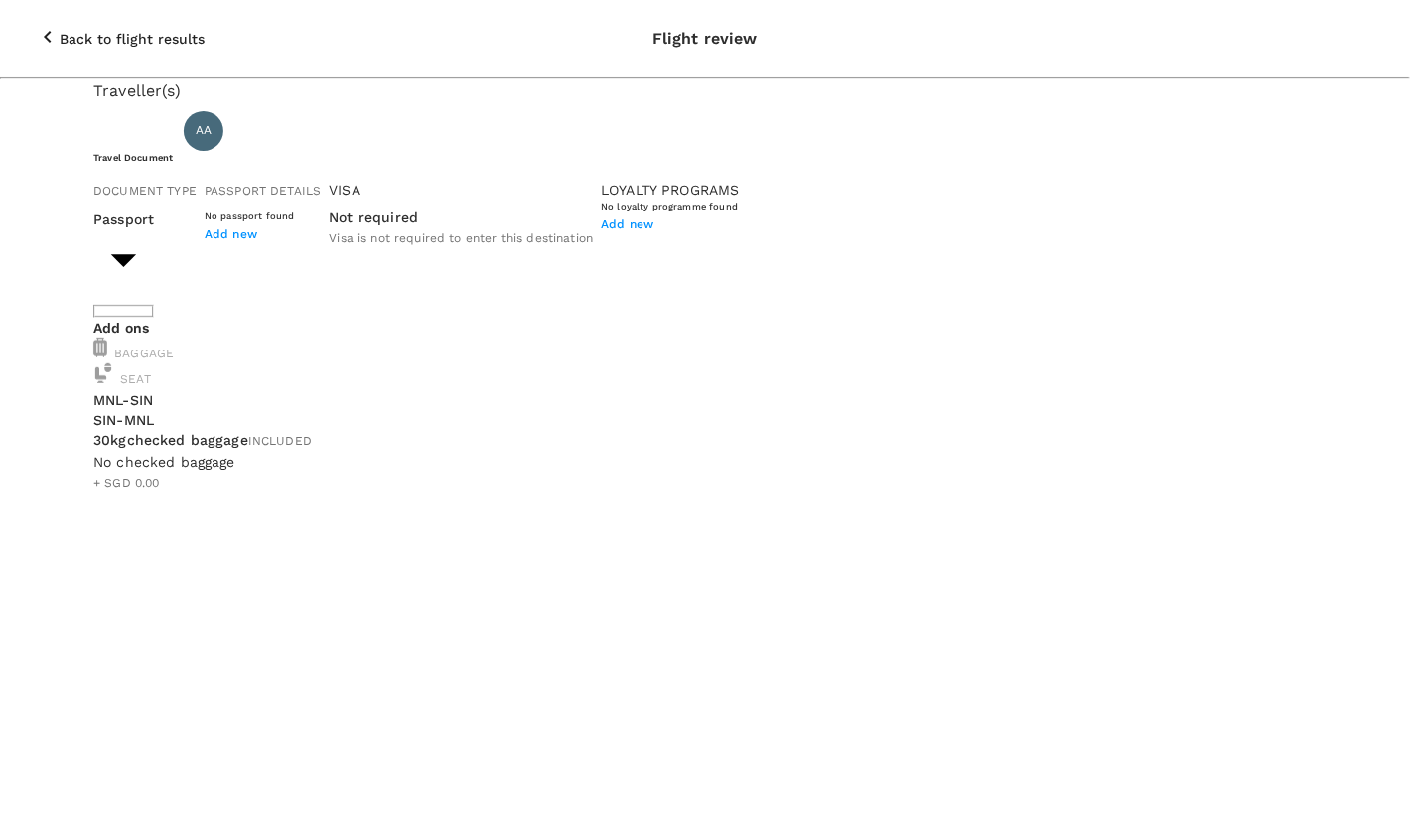 click 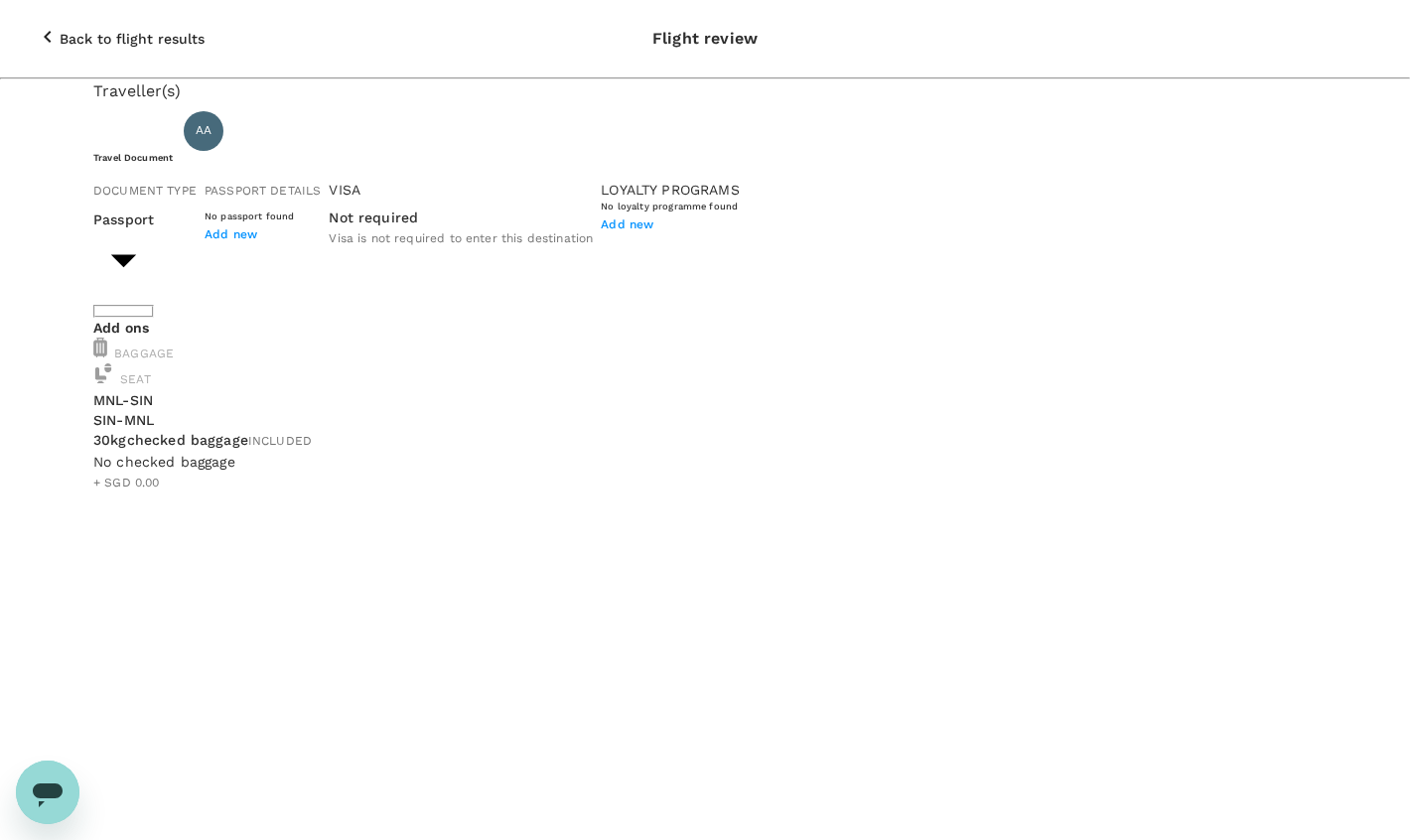 click 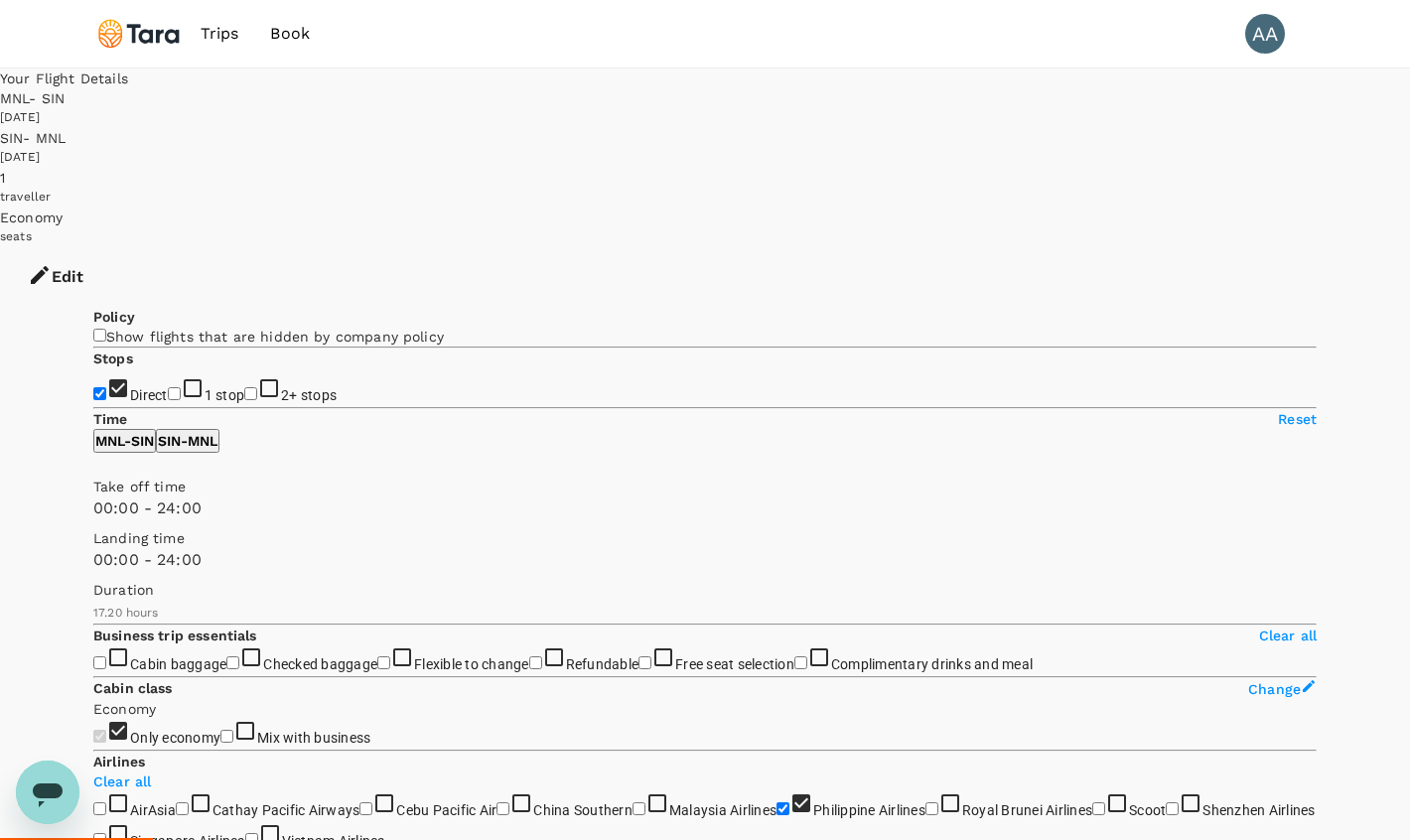 click on "View options" at bounding box center (132, 3946) 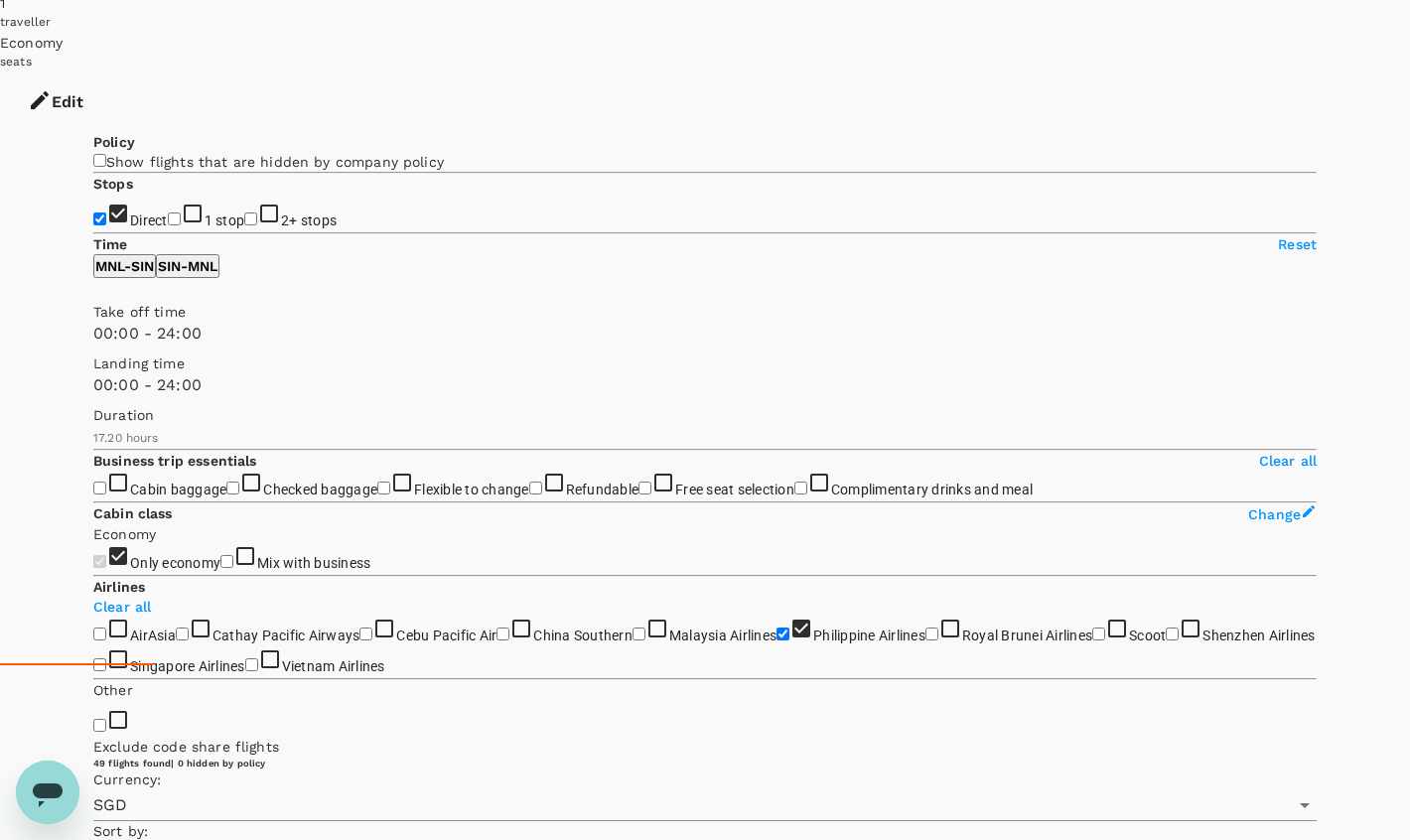 scroll, scrollTop: 209, scrollLeft: 0, axis: vertical 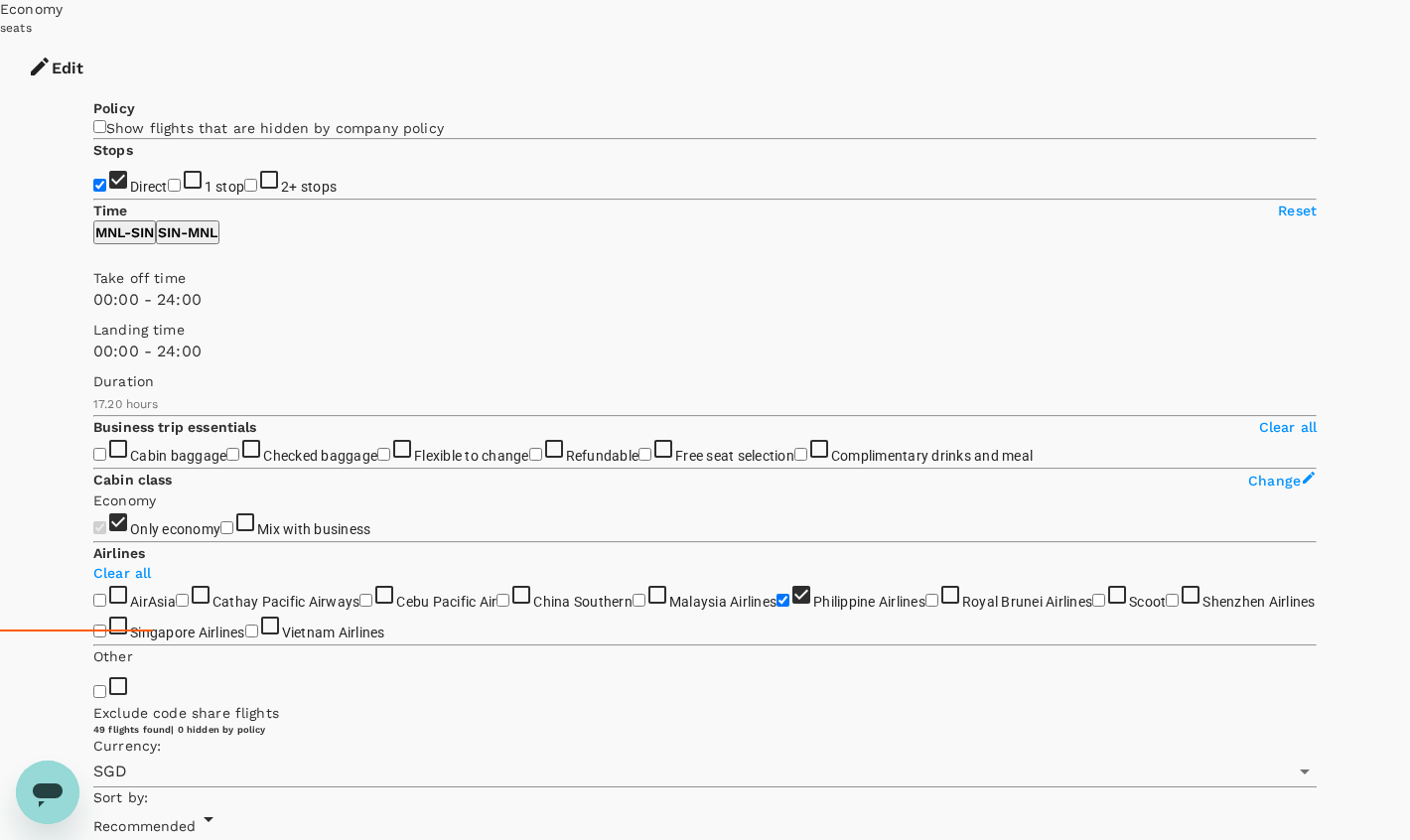 click on "Show more" at bounding box center (740, 5339) 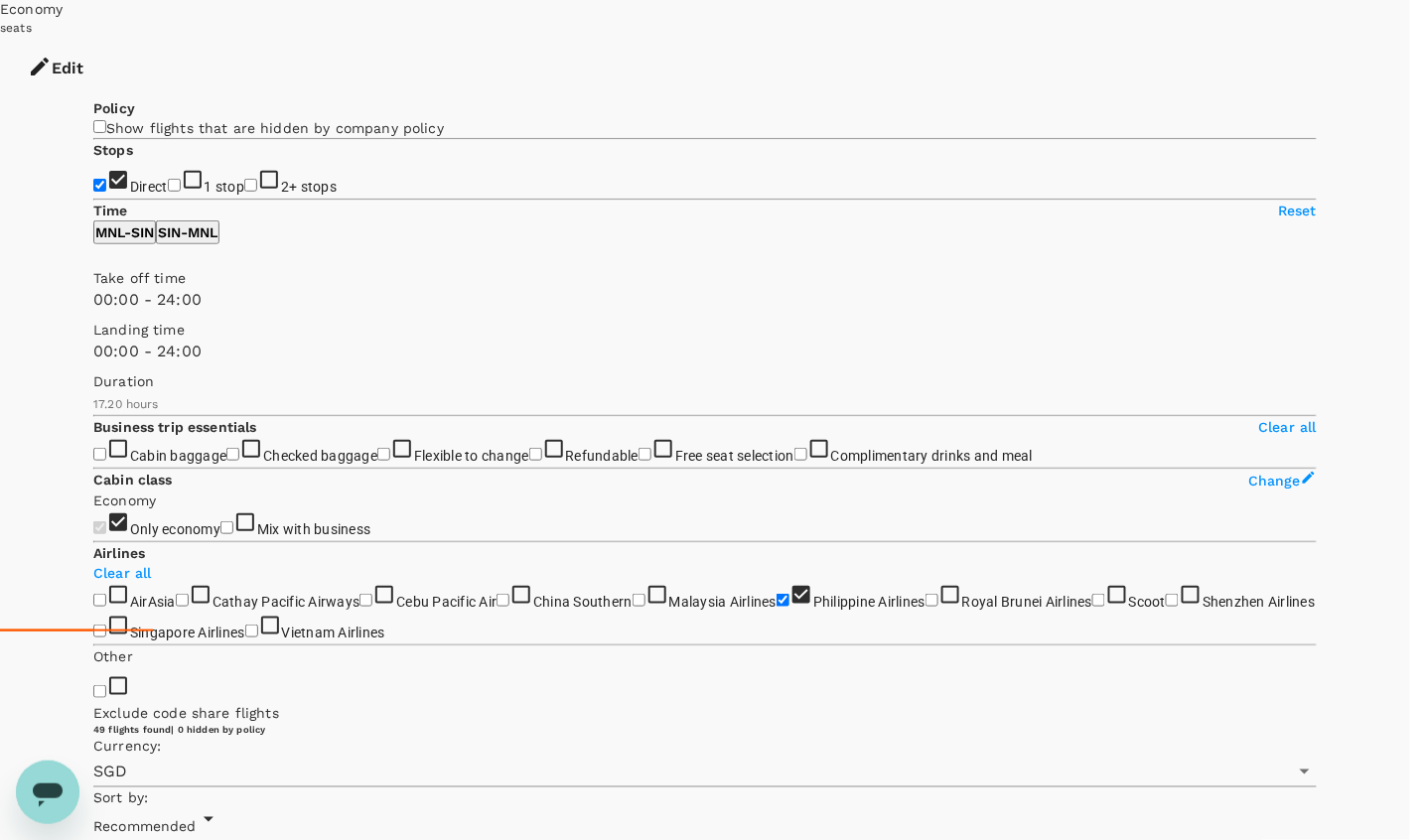 click 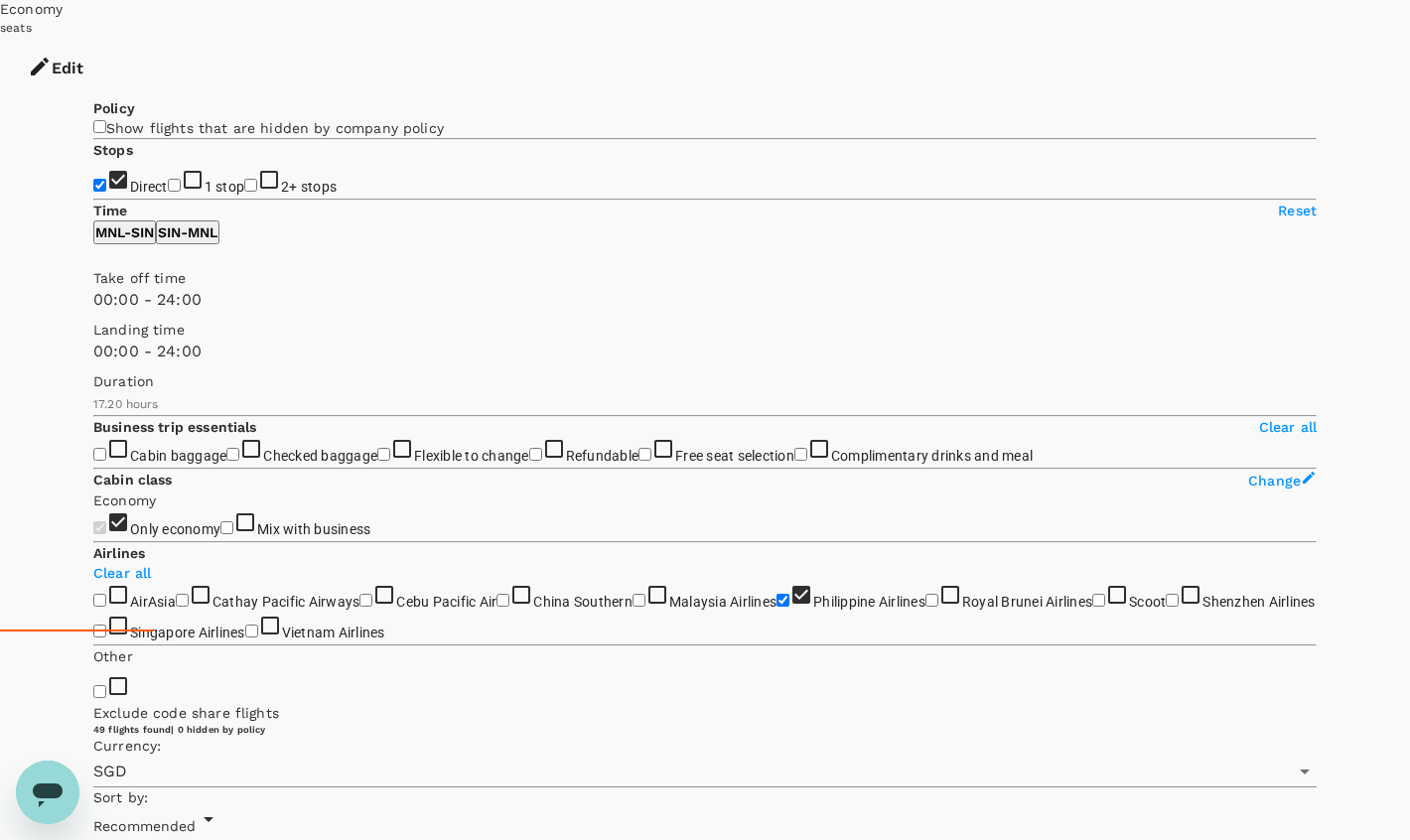 click on "Show more" at bounding box center [335, 5339] 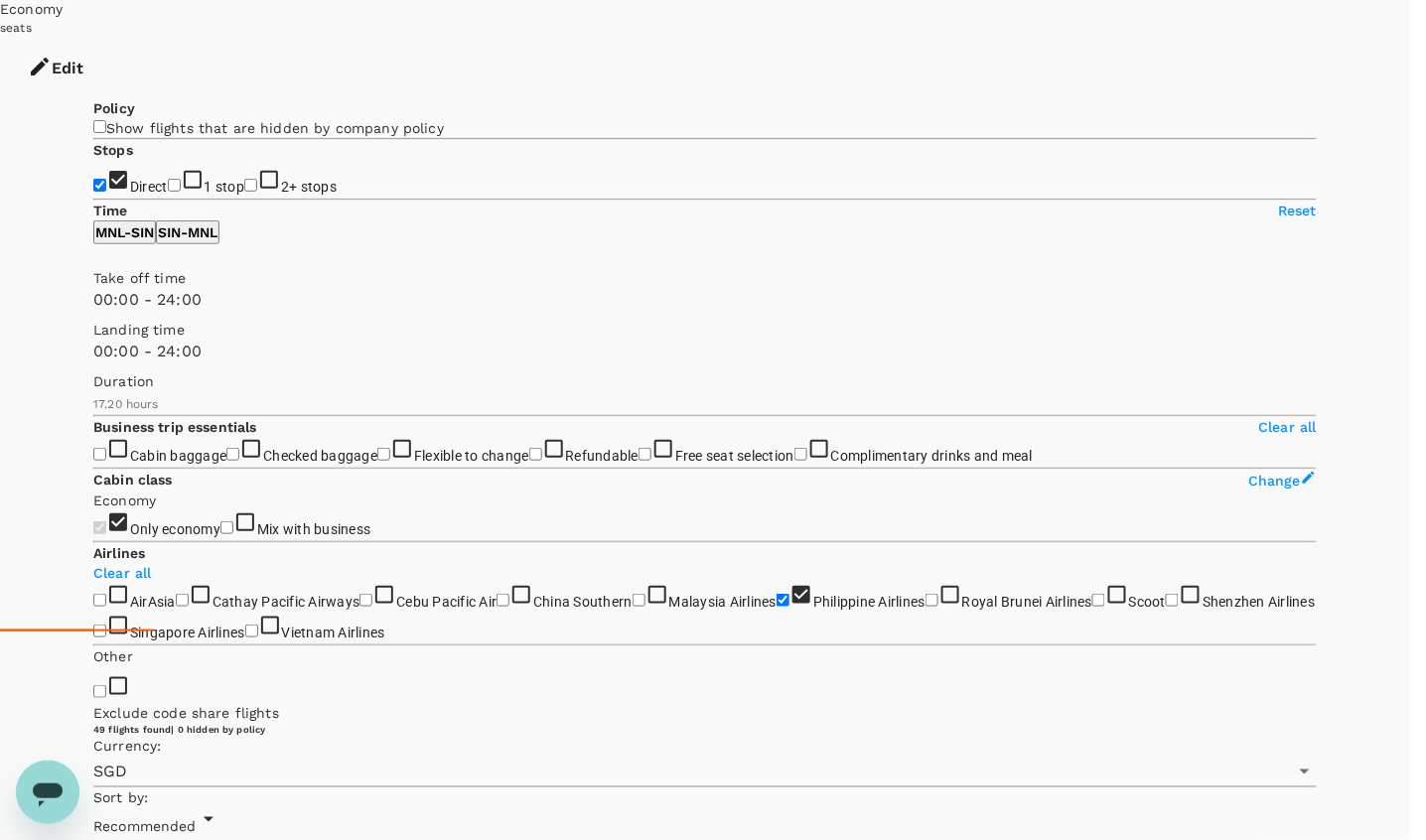 click 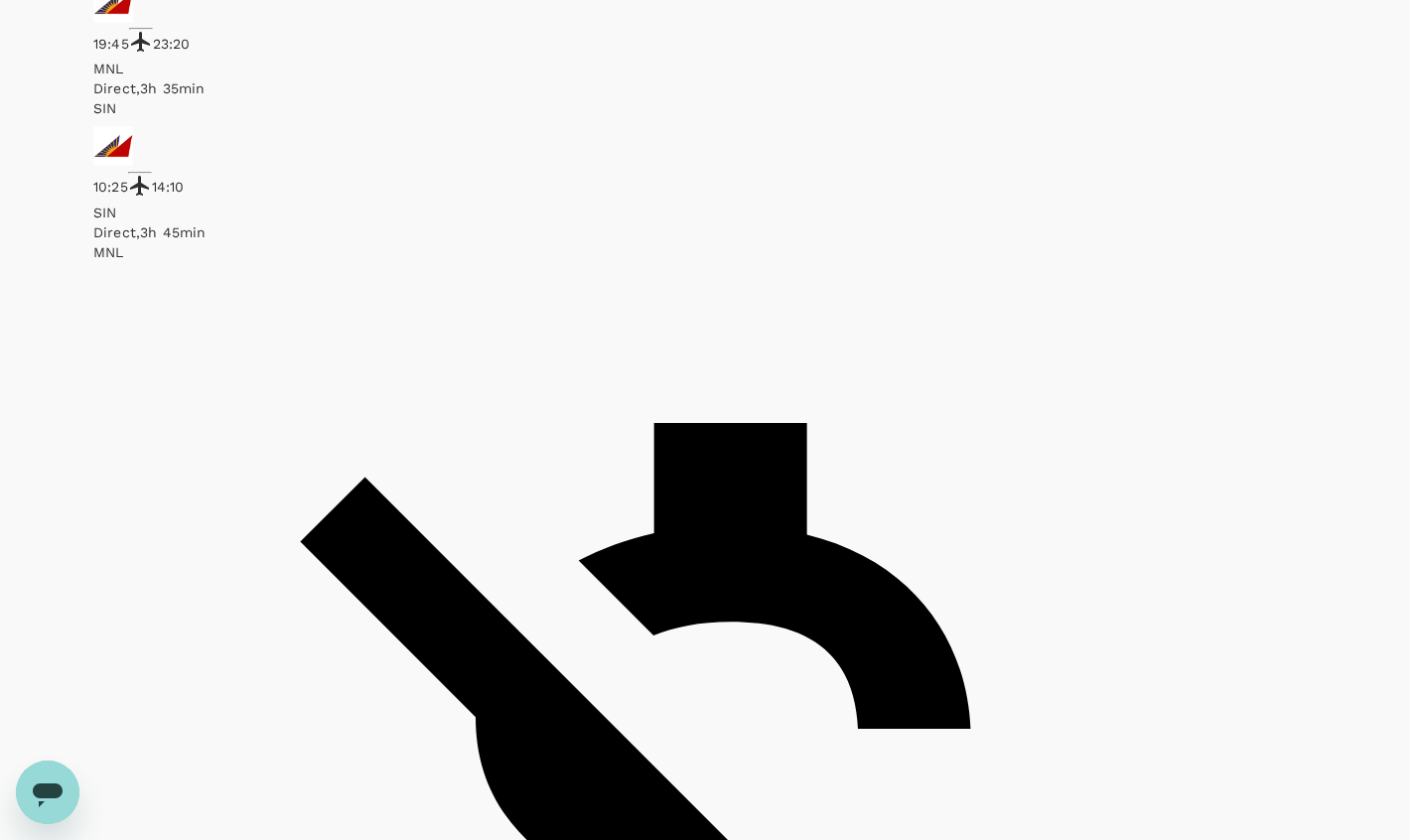 scroll, scrollTop: 1098, scrollLeft: 0, axis: vertical 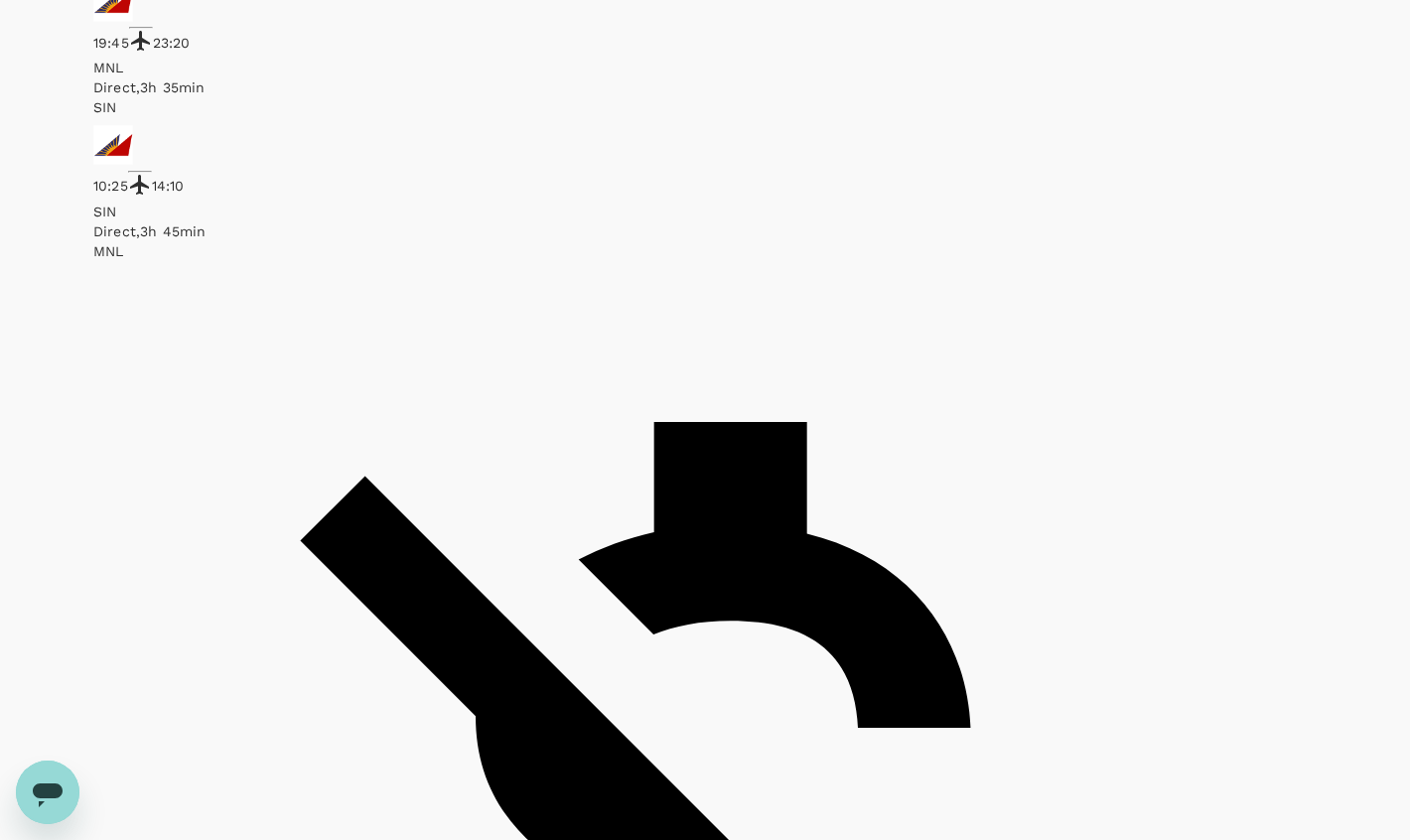 click on "30kg" at bounding box center [123, 9021] 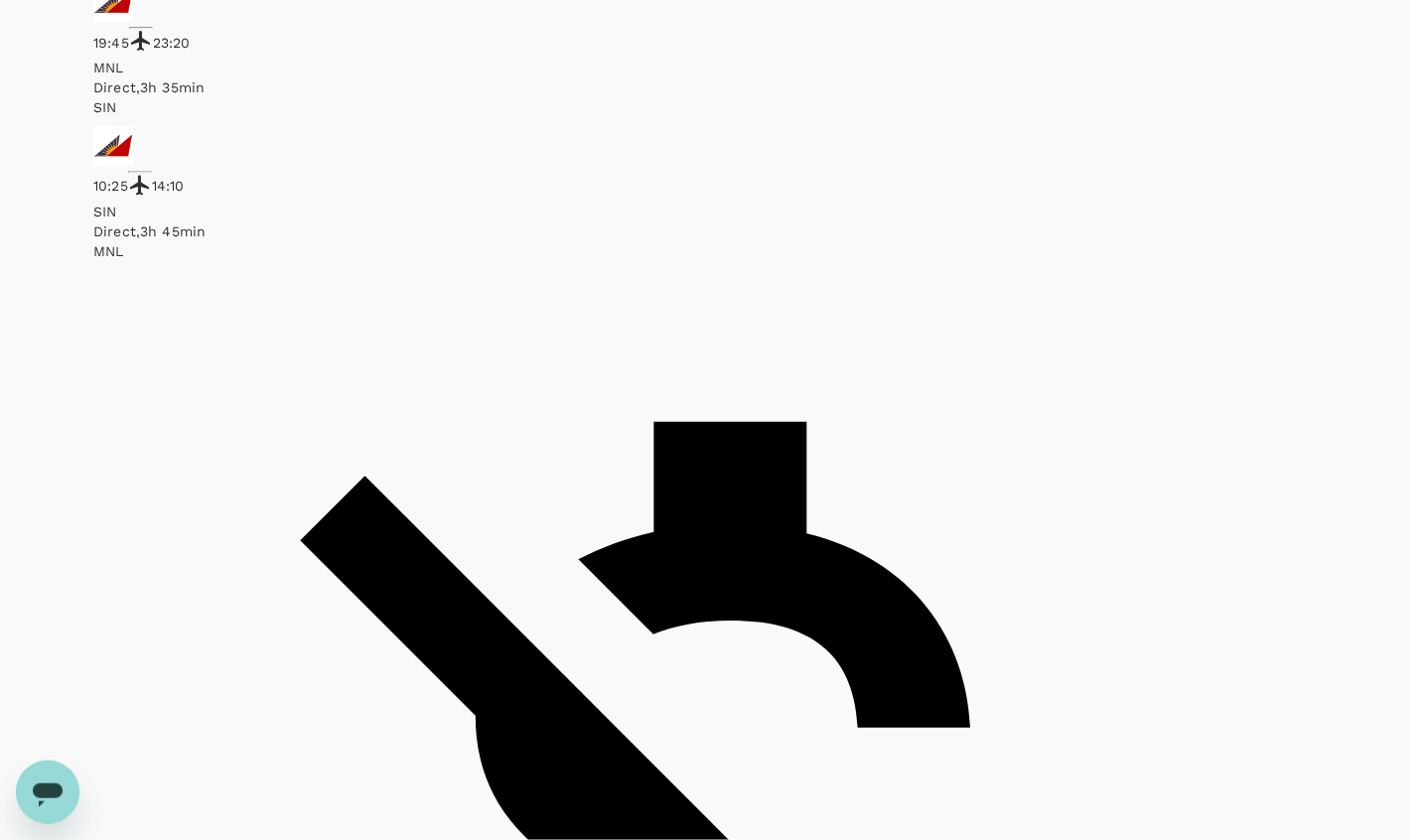 click 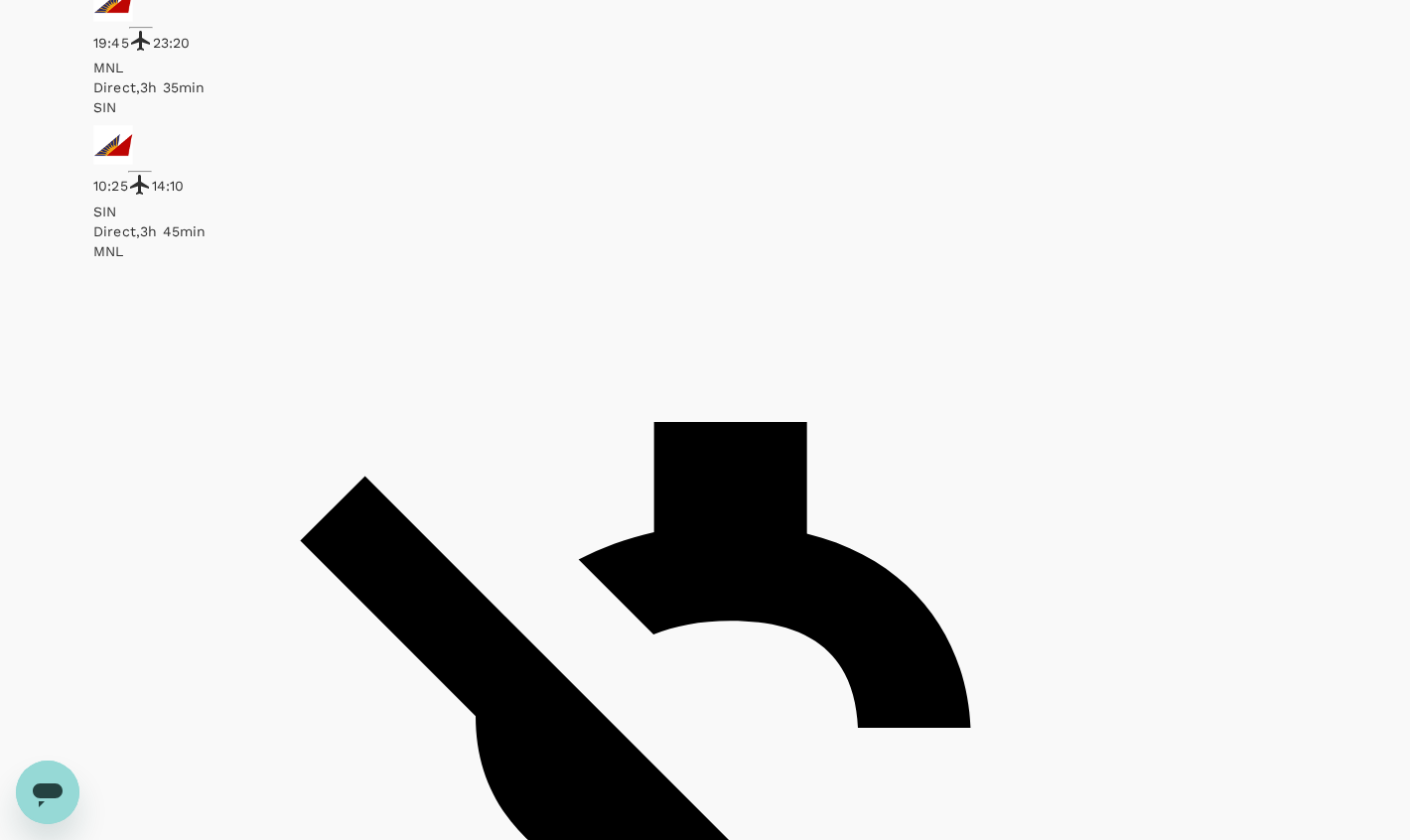click on "+ 7" at bounding box center (100, 11936) 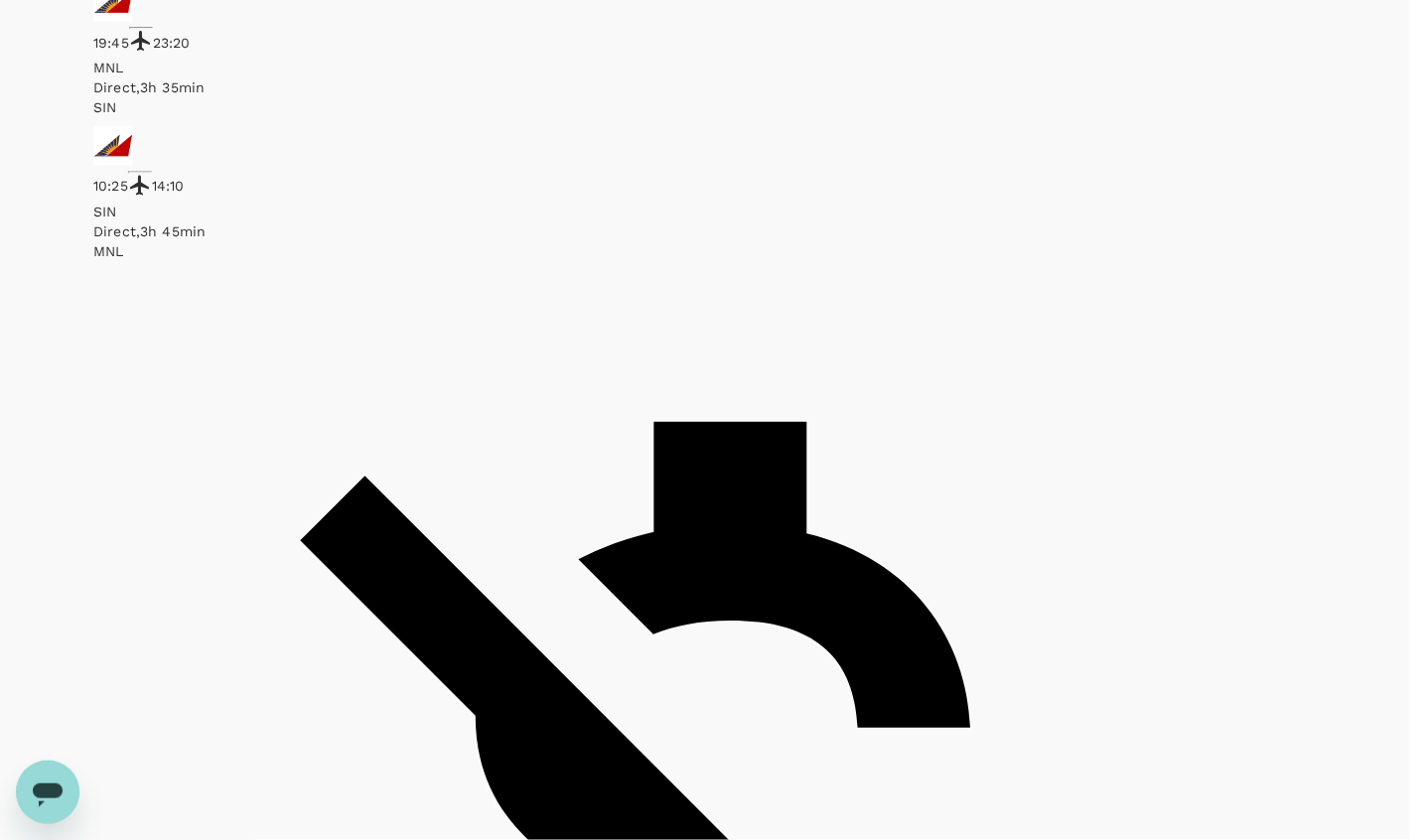 click at bounding box center [38, 59084] 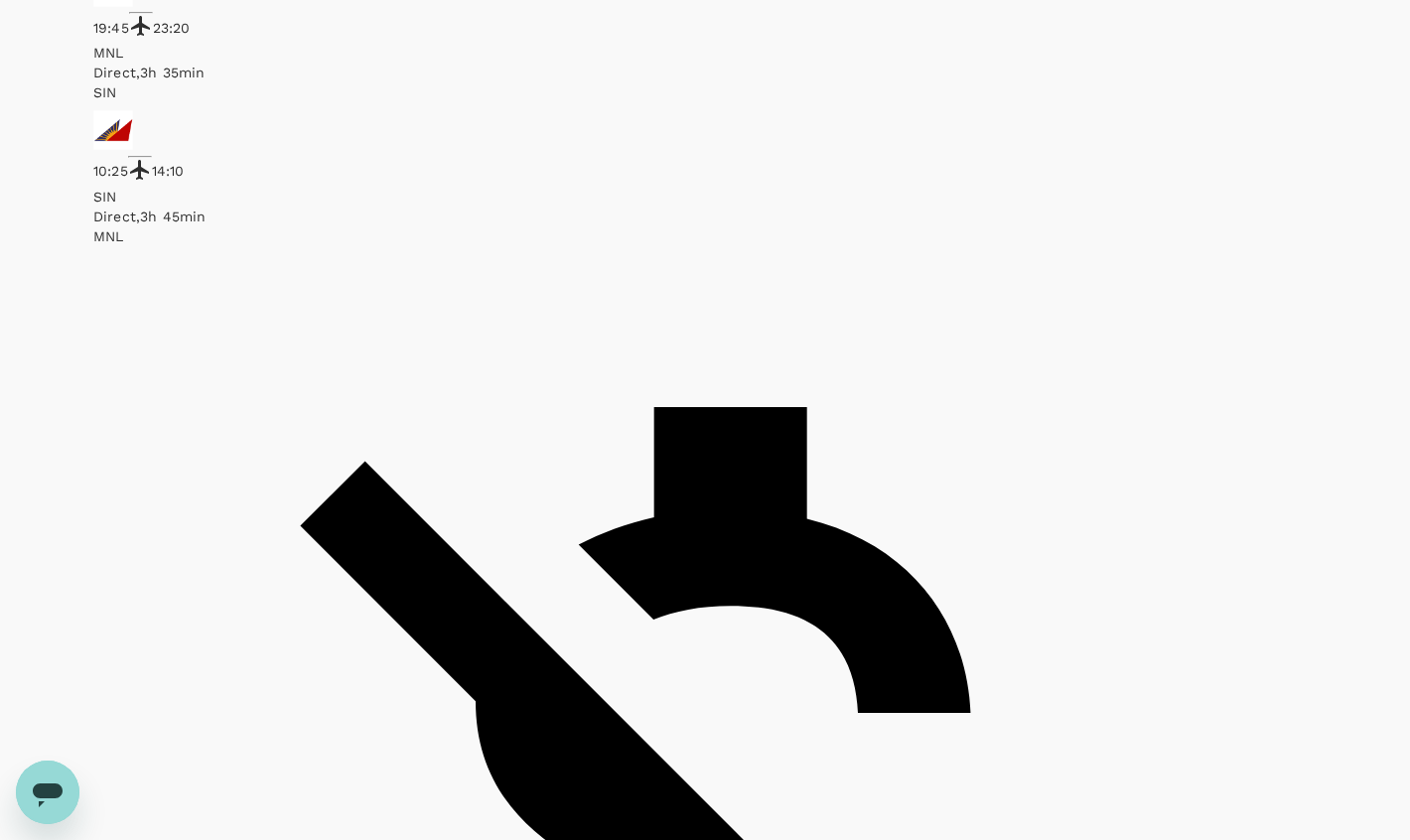 click on "View options" at bounding box center (132, 11973) 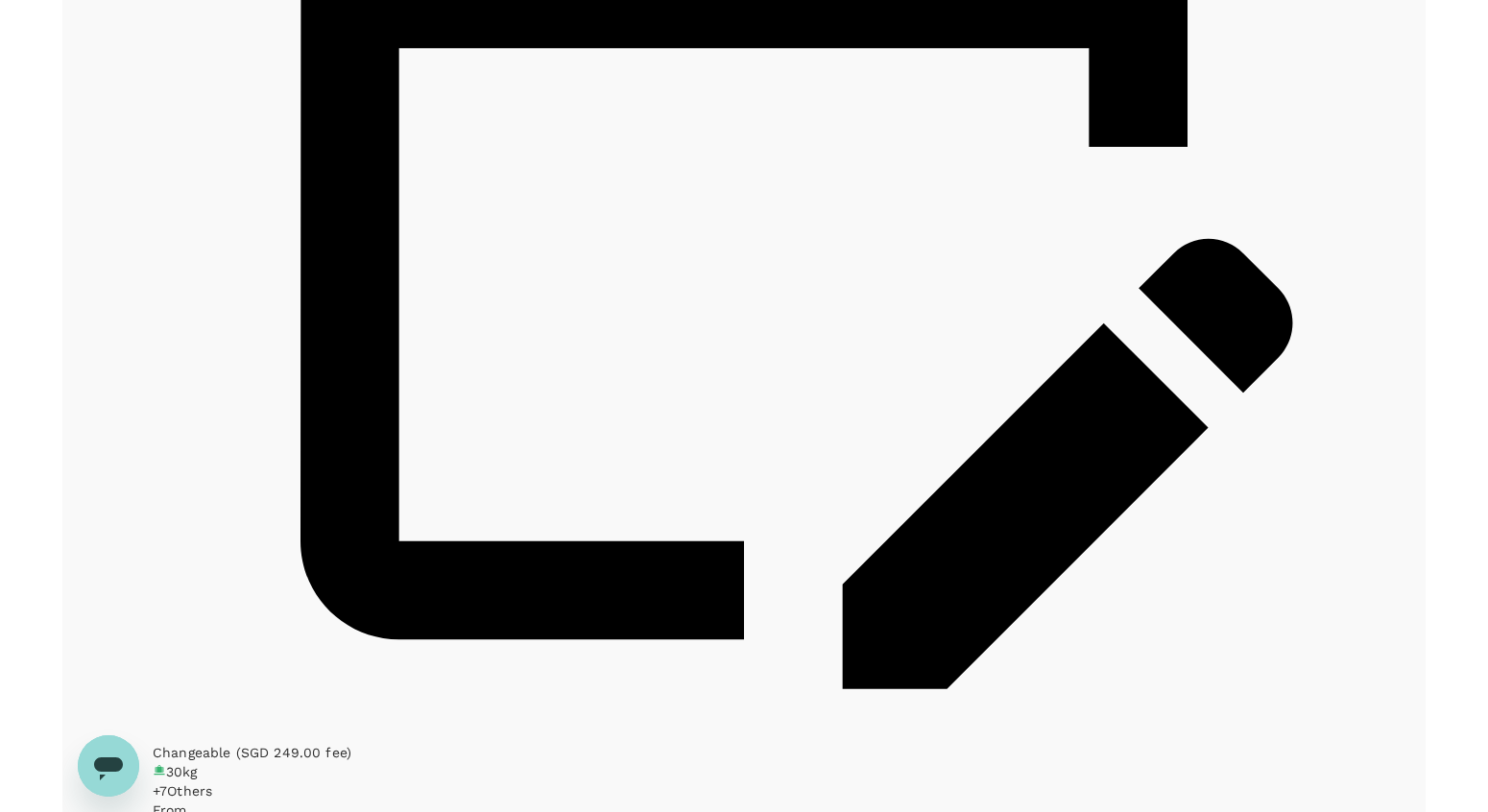 scroll, scrollTop: 2972, scrollLeft: 0, axis: vertical 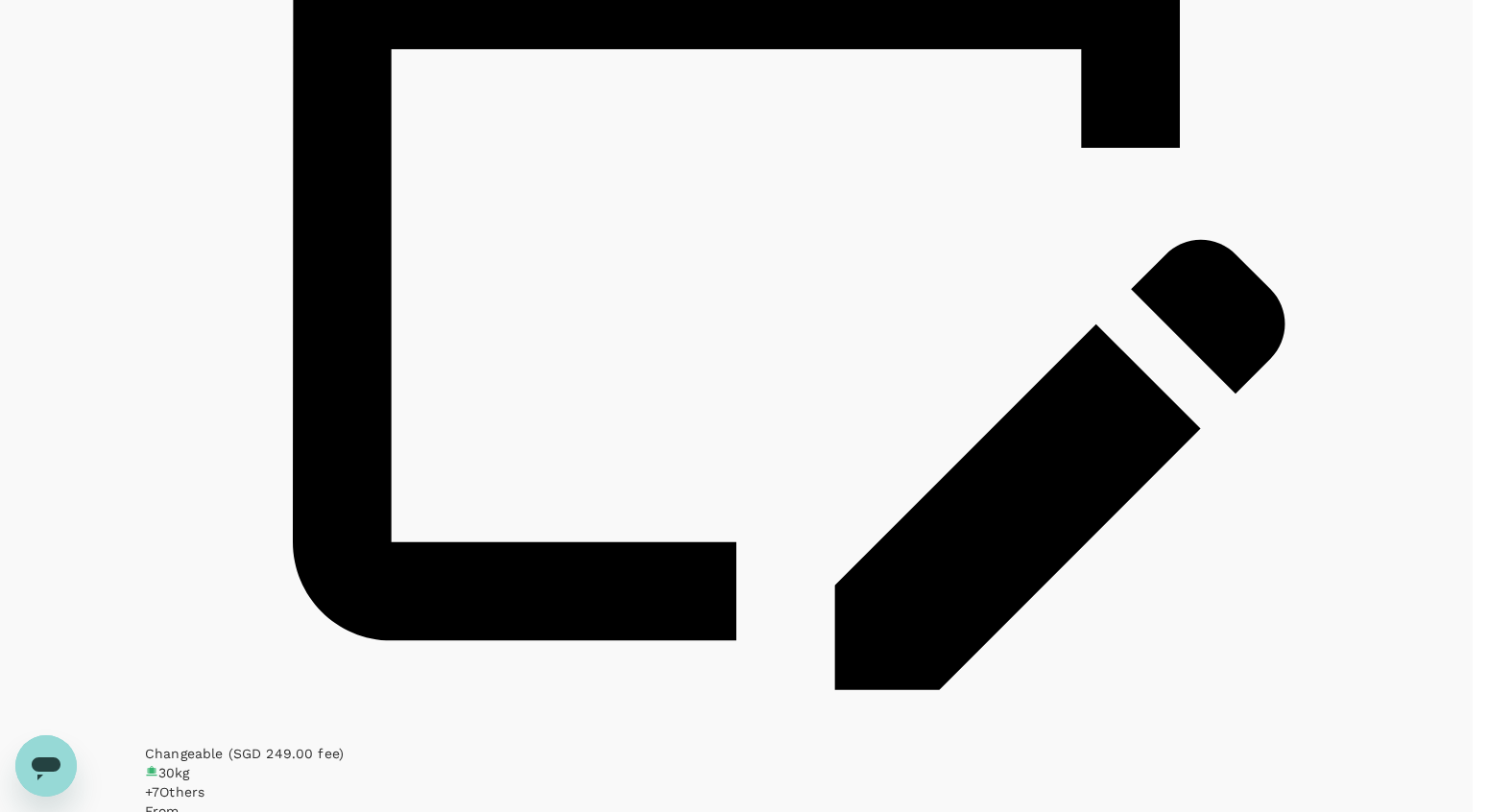 click on "Refresh Search" at bounding box center [46, 55248] 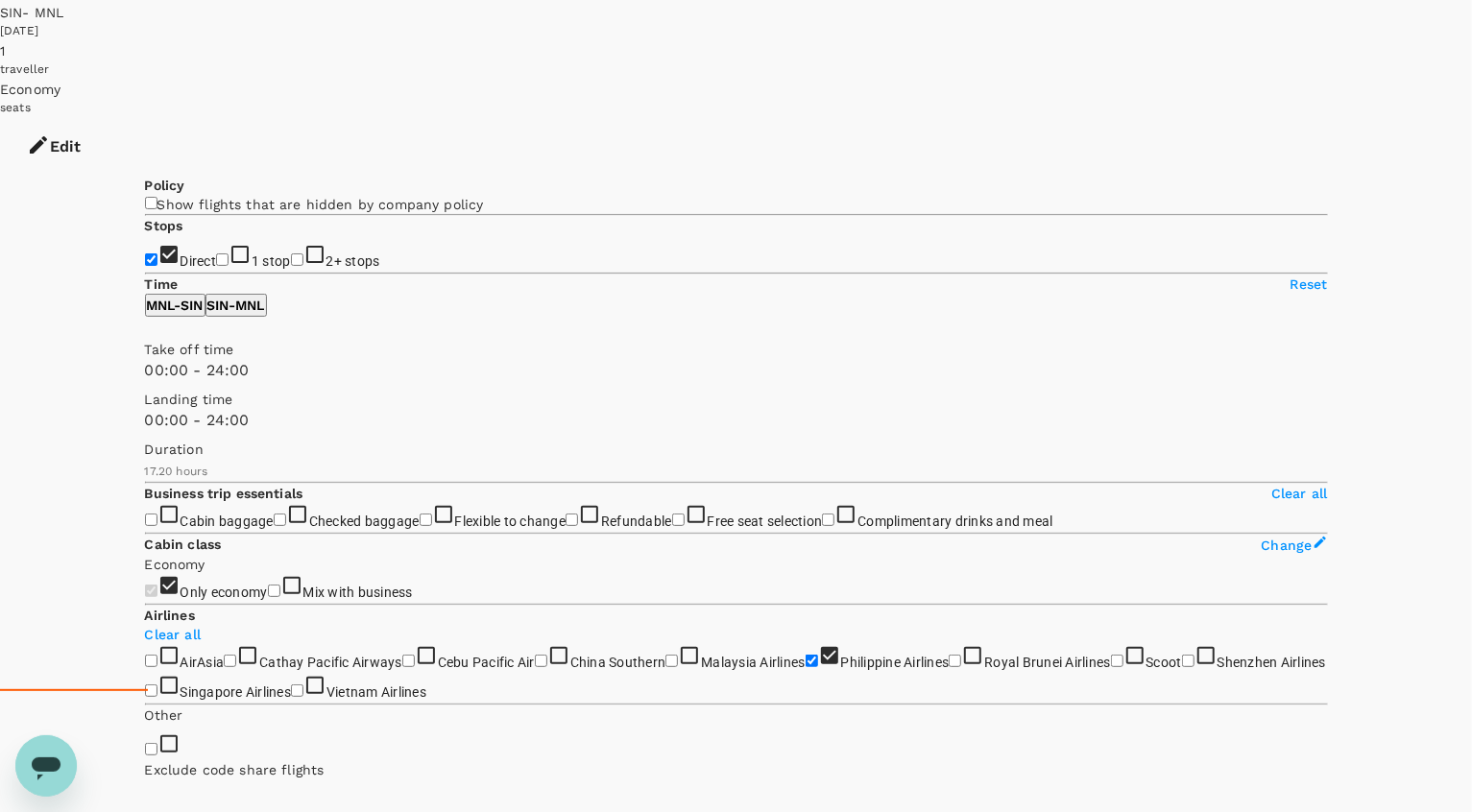 scroll, scrollTop: 0, scrollLeft: 0, axis: both 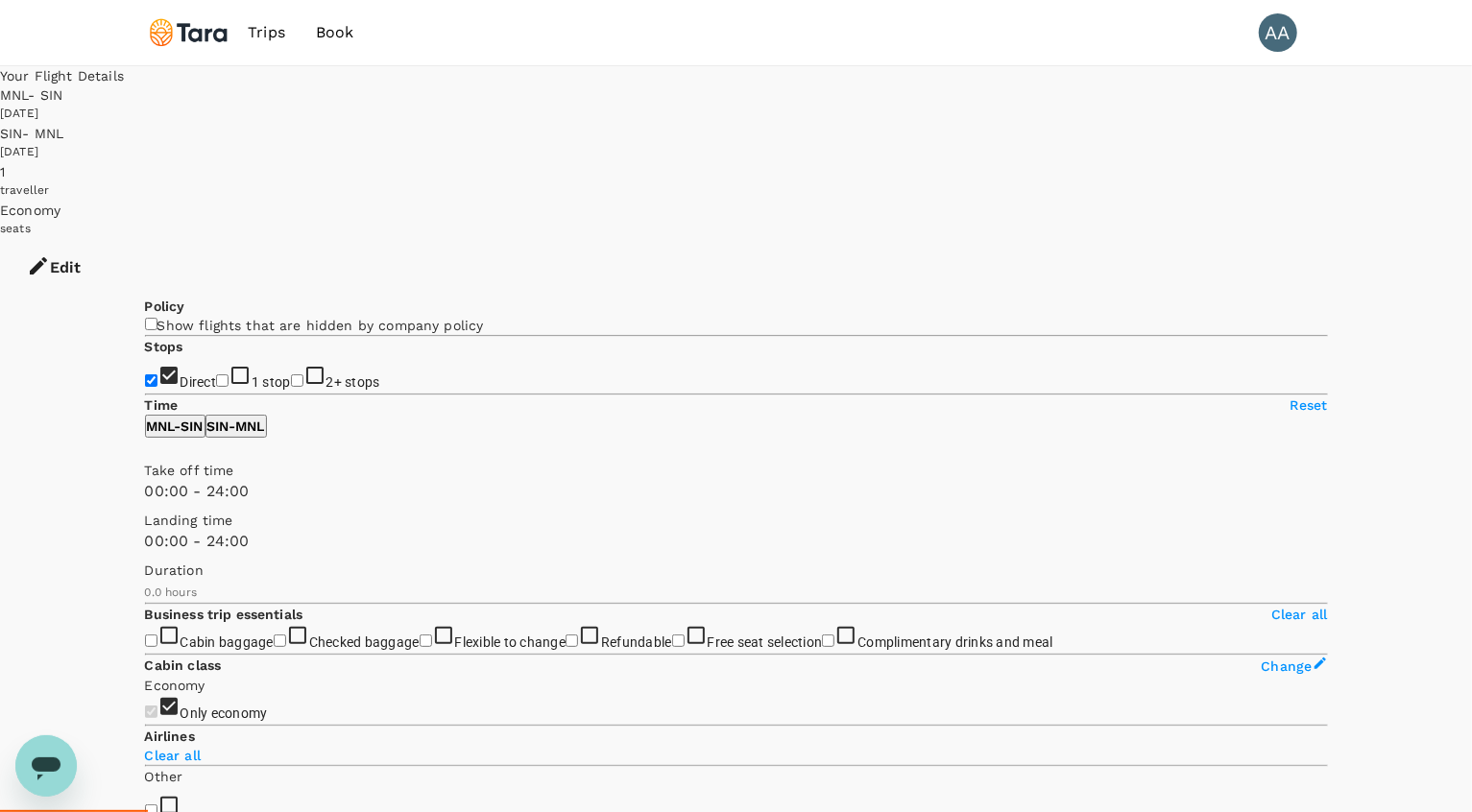 type on "825" 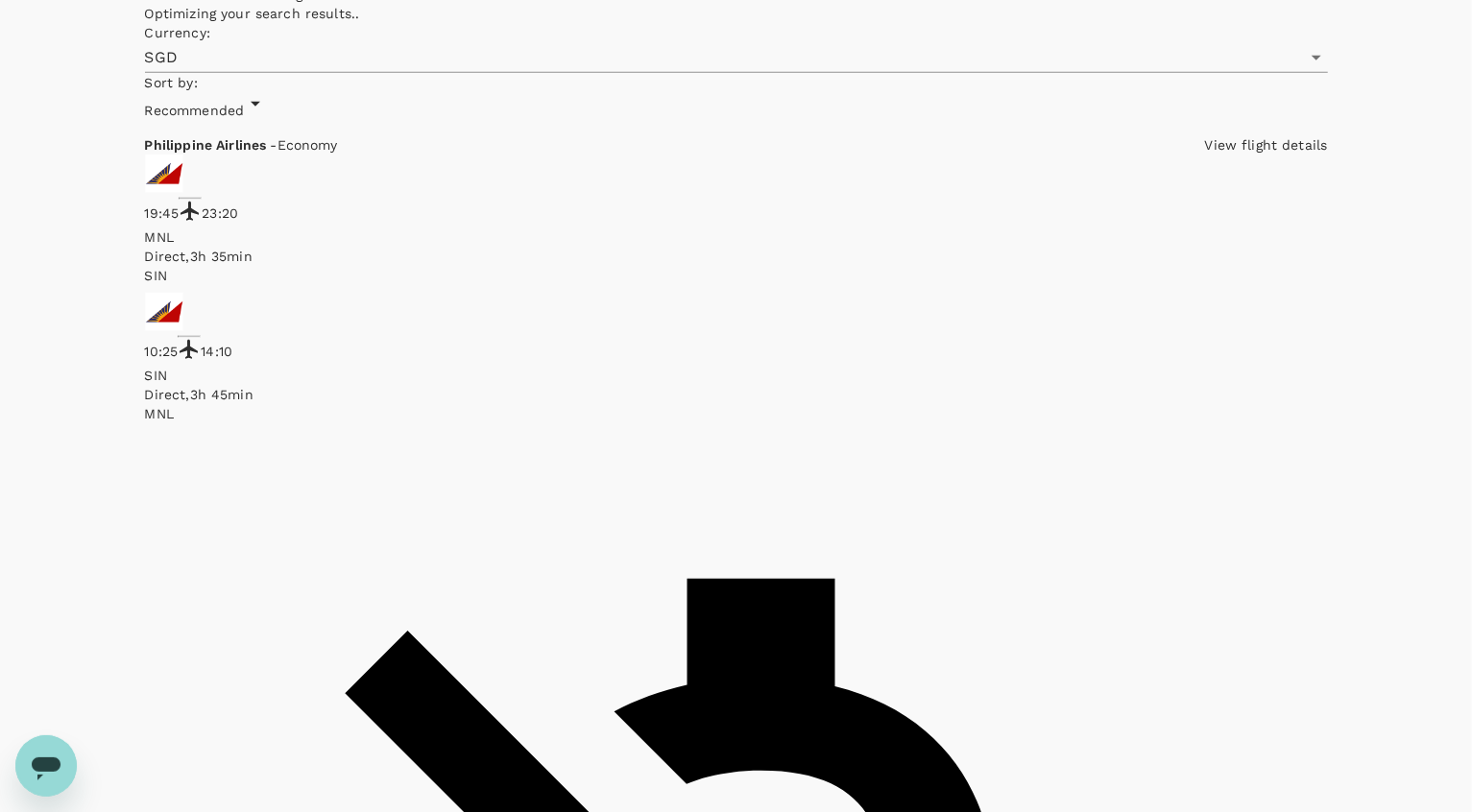 scroll, scrollTop: 891, scrollLeft: 0, axis: vertical 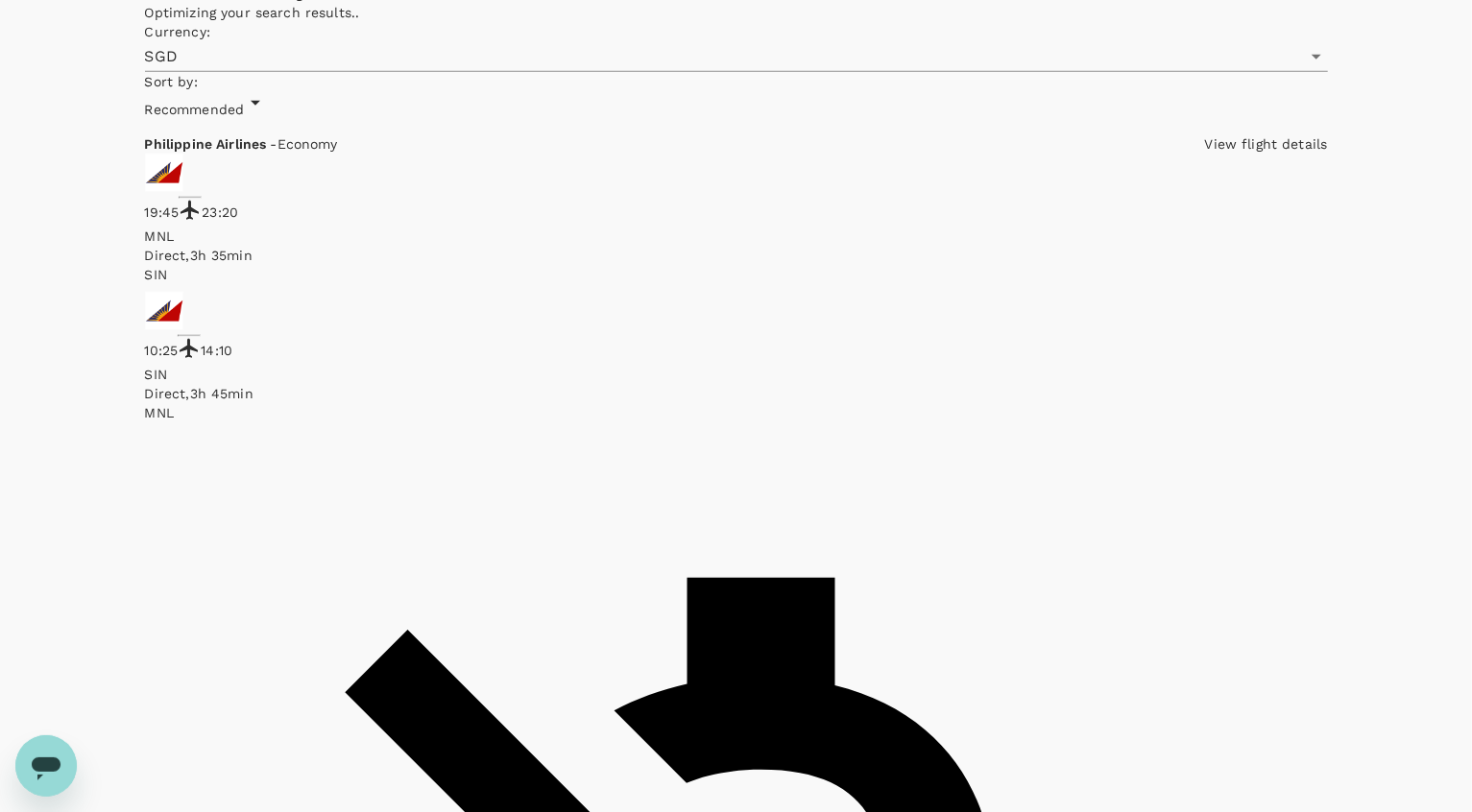 click on "Singapore Airlines" at bounding box center (1120, -109) 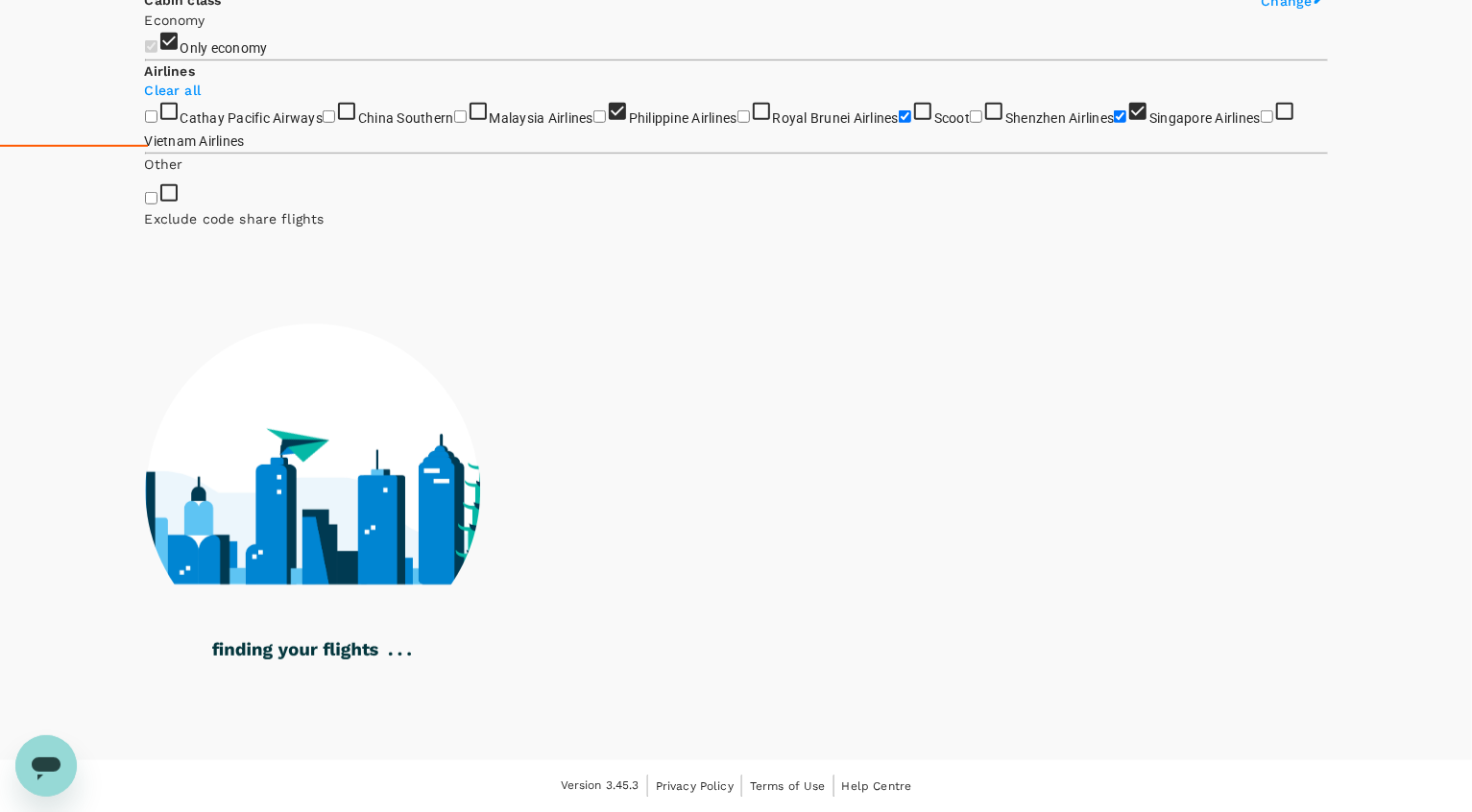 type on "1015" 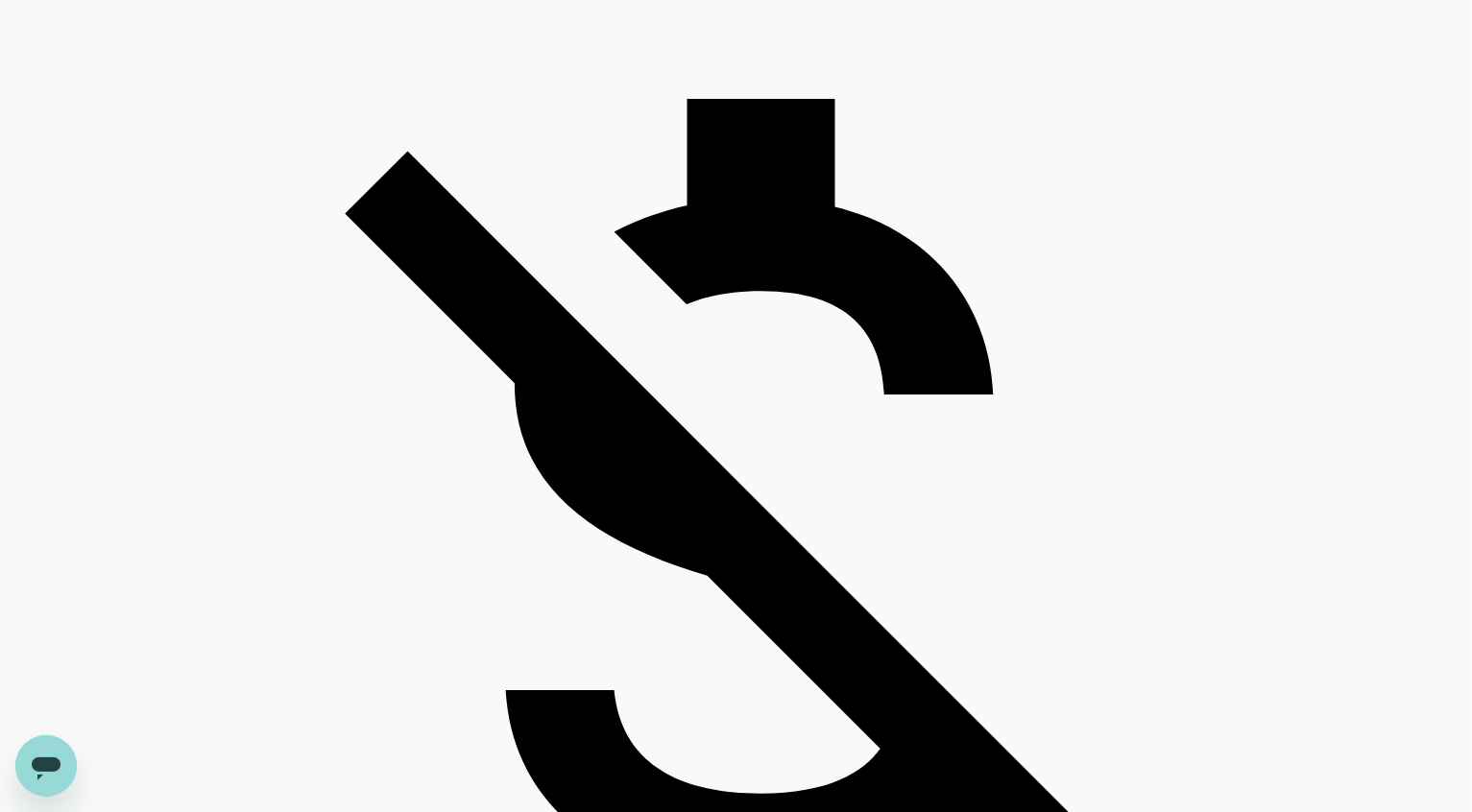scroll, scrollTop: 4474, scrollLeft: 0, axis: vertical 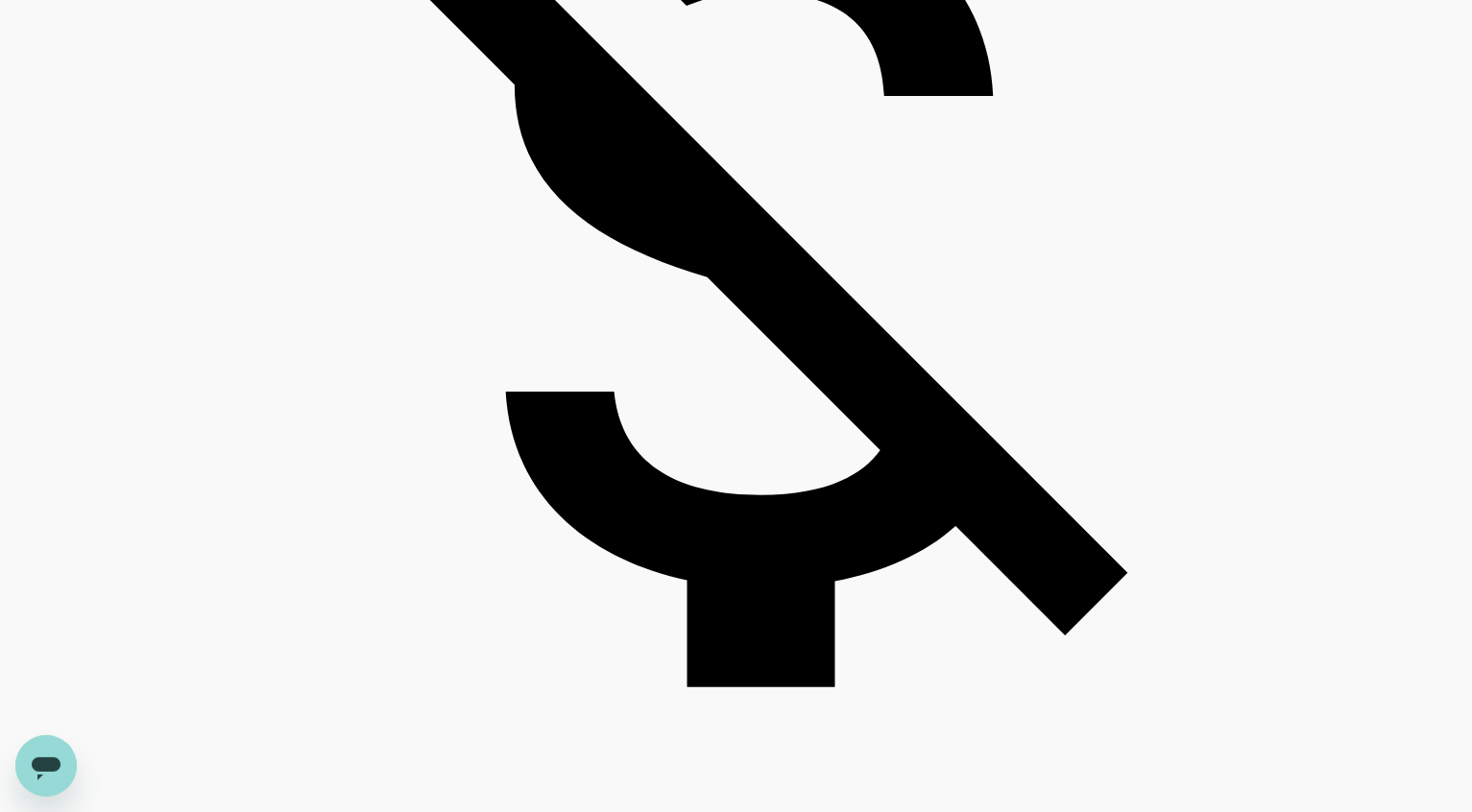 click on "2" at bounding box center (150, 53058) 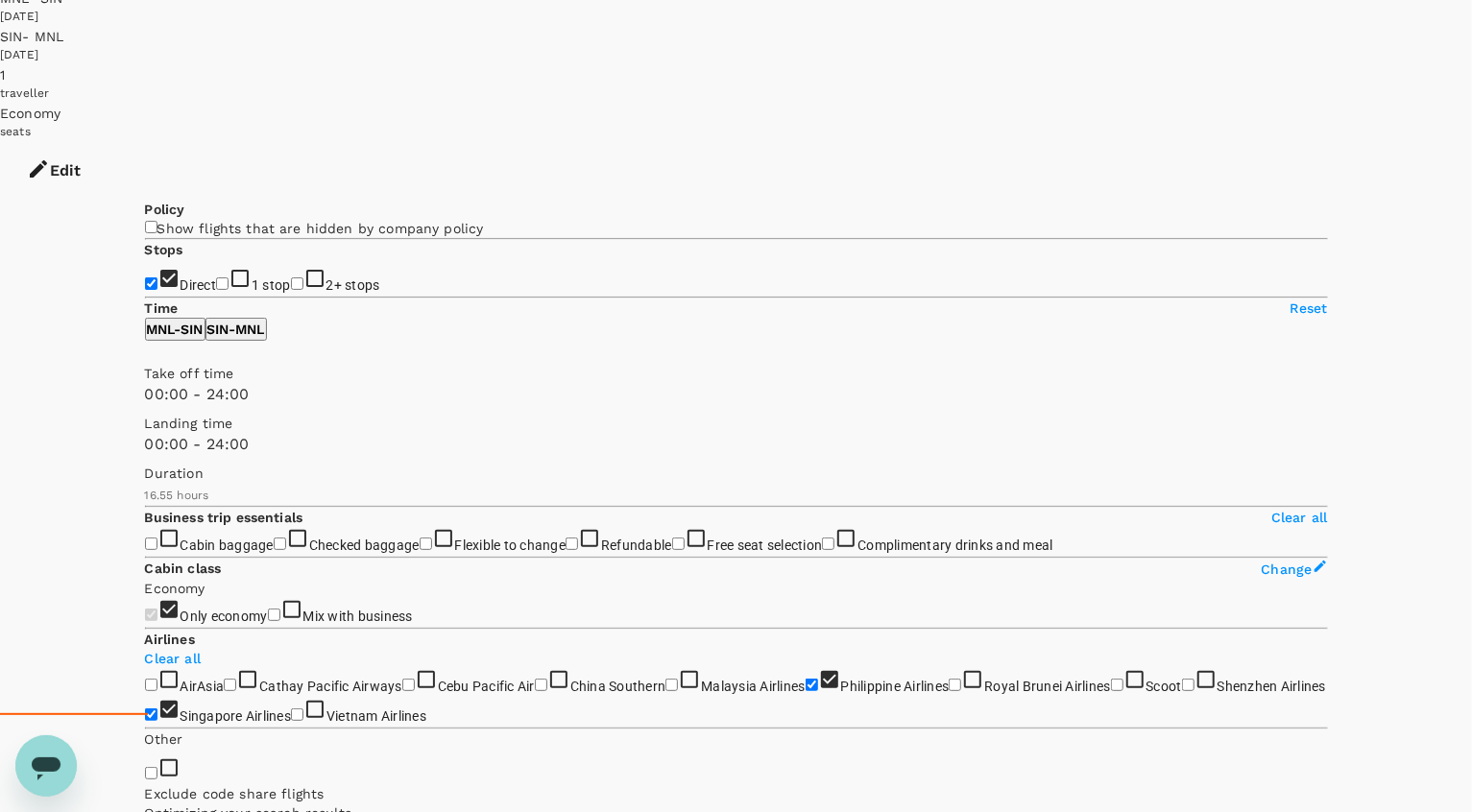 scroll, scrollTop: 0, scrollLeft: 0, axis: both 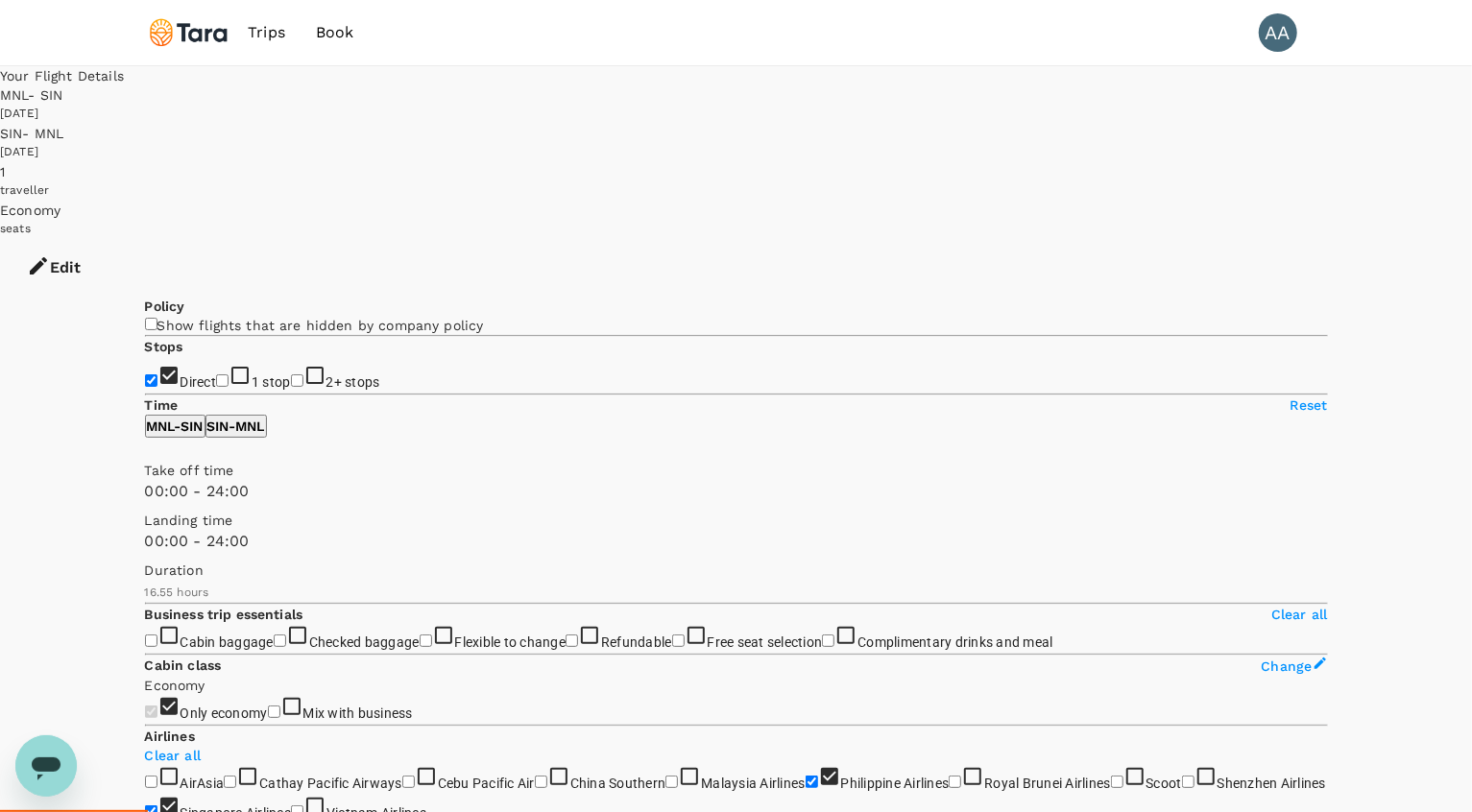 click on "View options" at bounding box center [182, 3821] 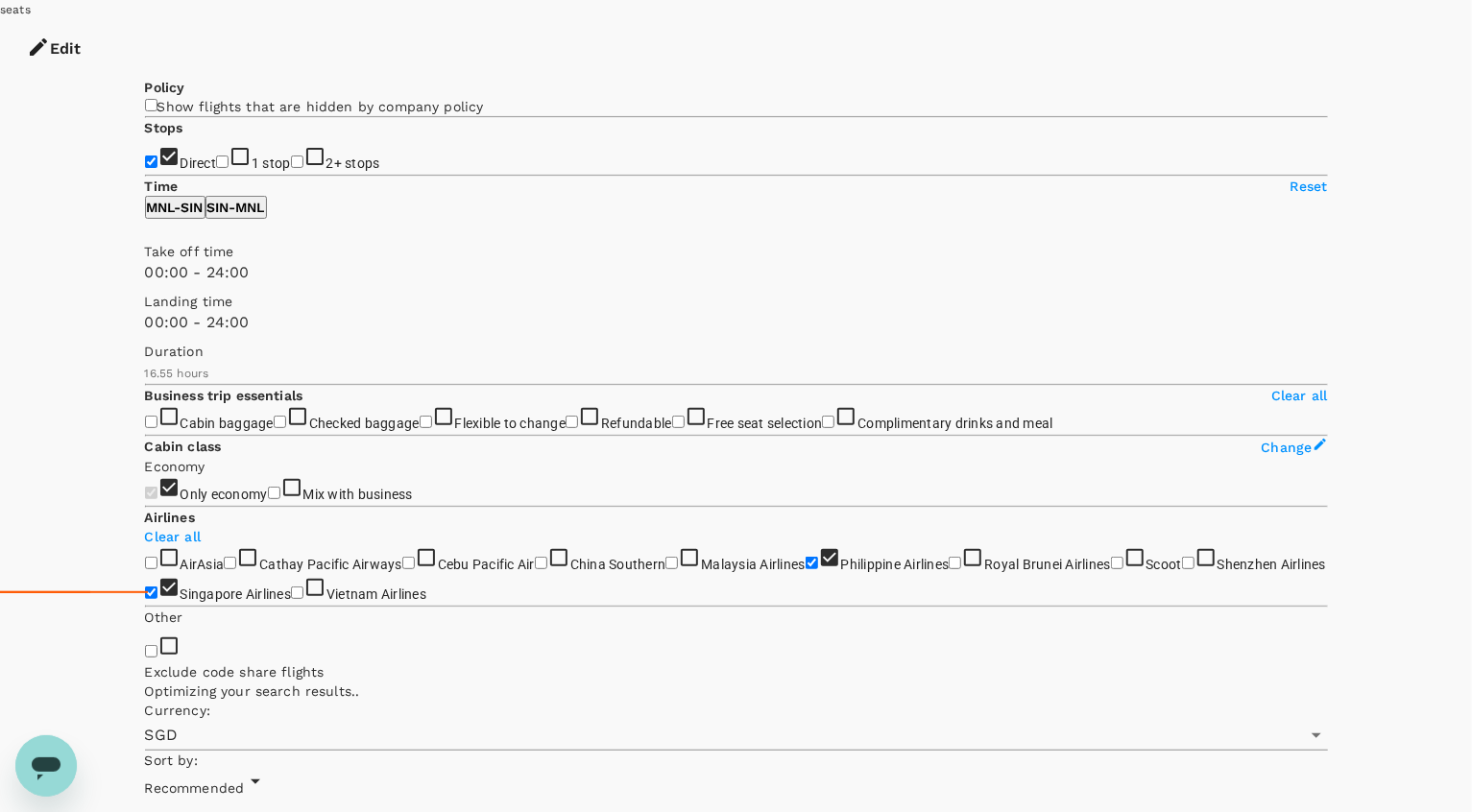 scroll, scrollTop: 221, scrollLeft: 0, axis: vertical 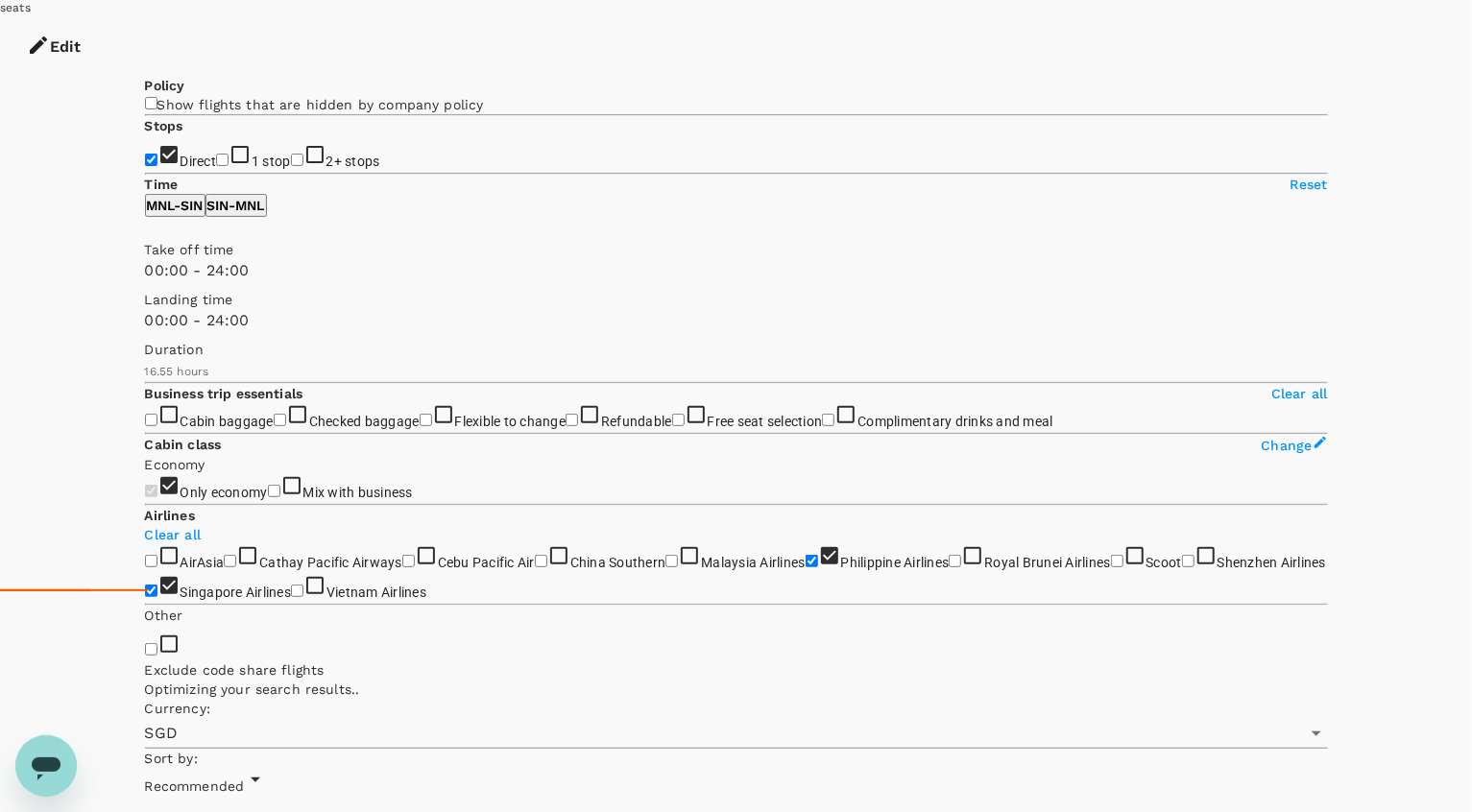 type on "1040" 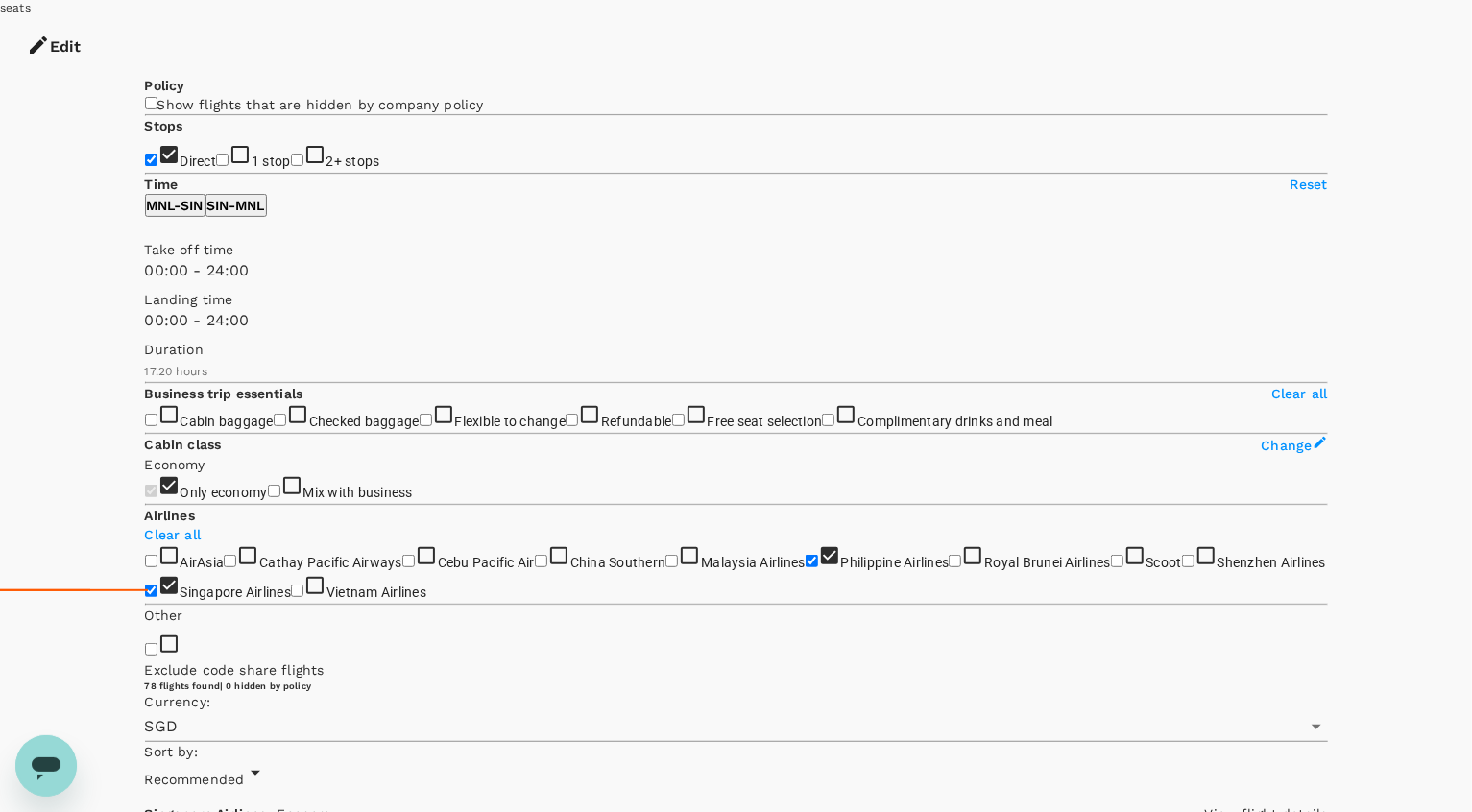 click on "View options" at bounding box center [182, 6412] 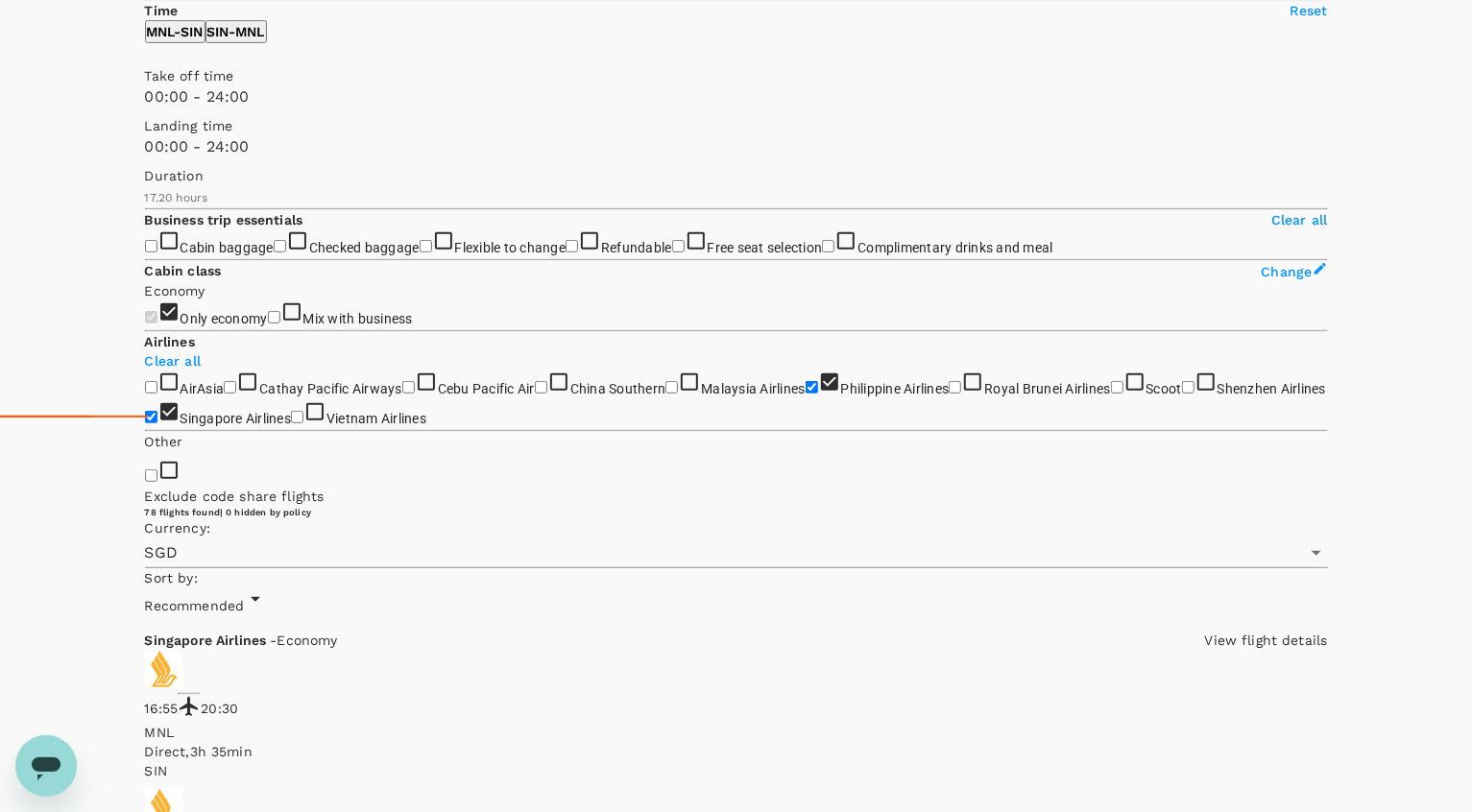 scroll, scrollTop: 433, scrollLeft: 0, axis: vertical 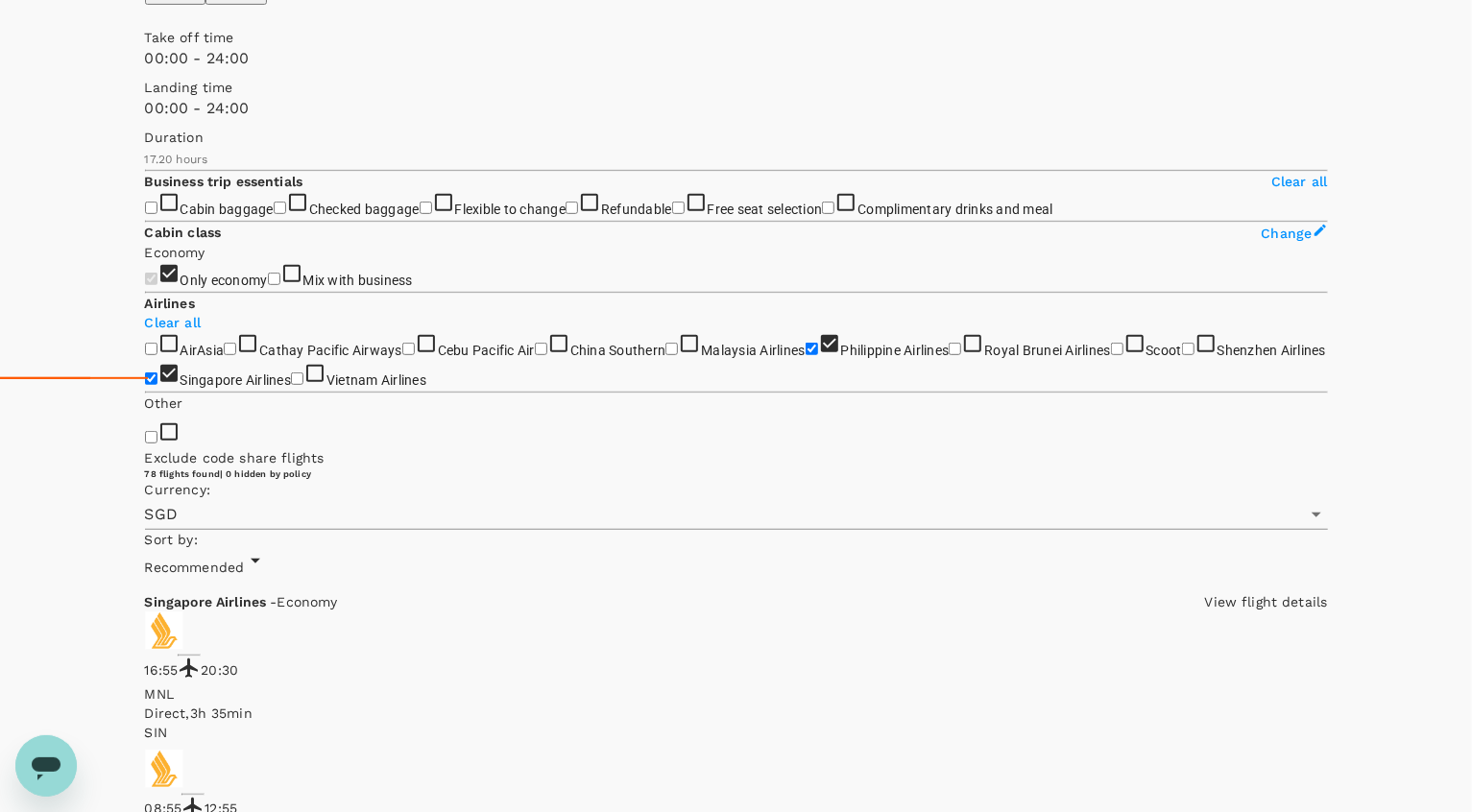 click on "SGD 561.80" at bounding box center (573, 6578) 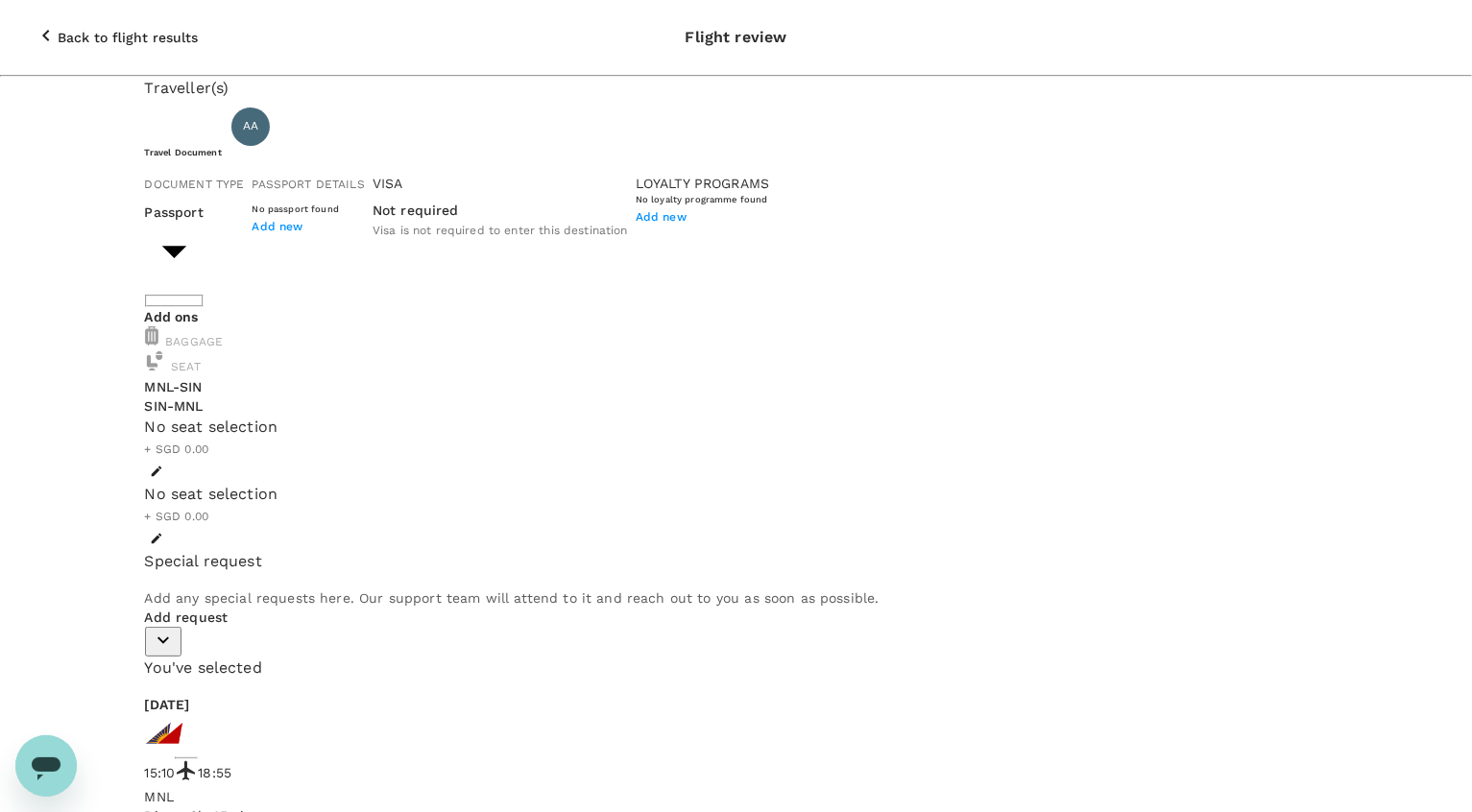 scroll, scrollTop: 0, scrollLeft: 0, axis: both 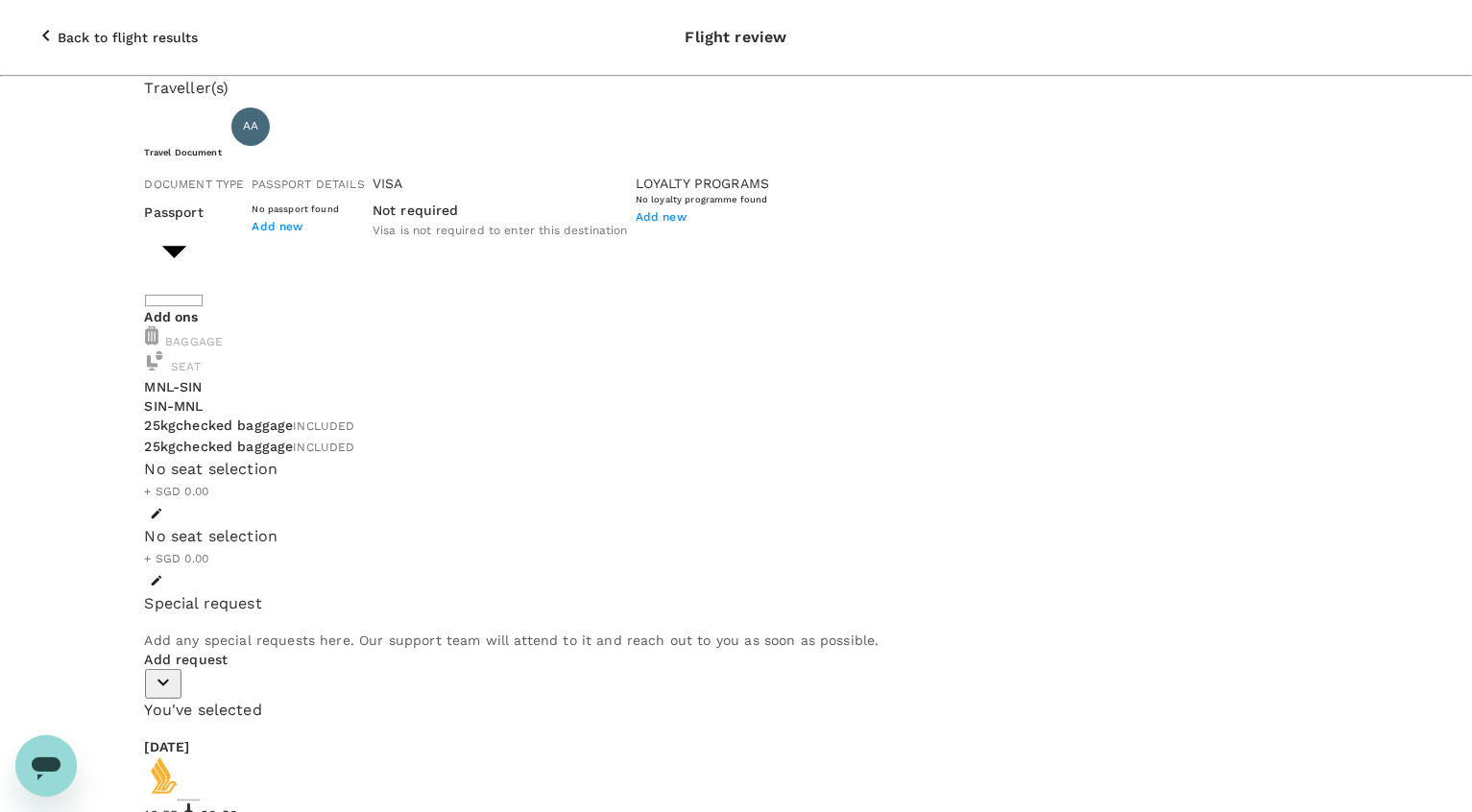 click on "INCLUDED" at bounding box center (324, 447) 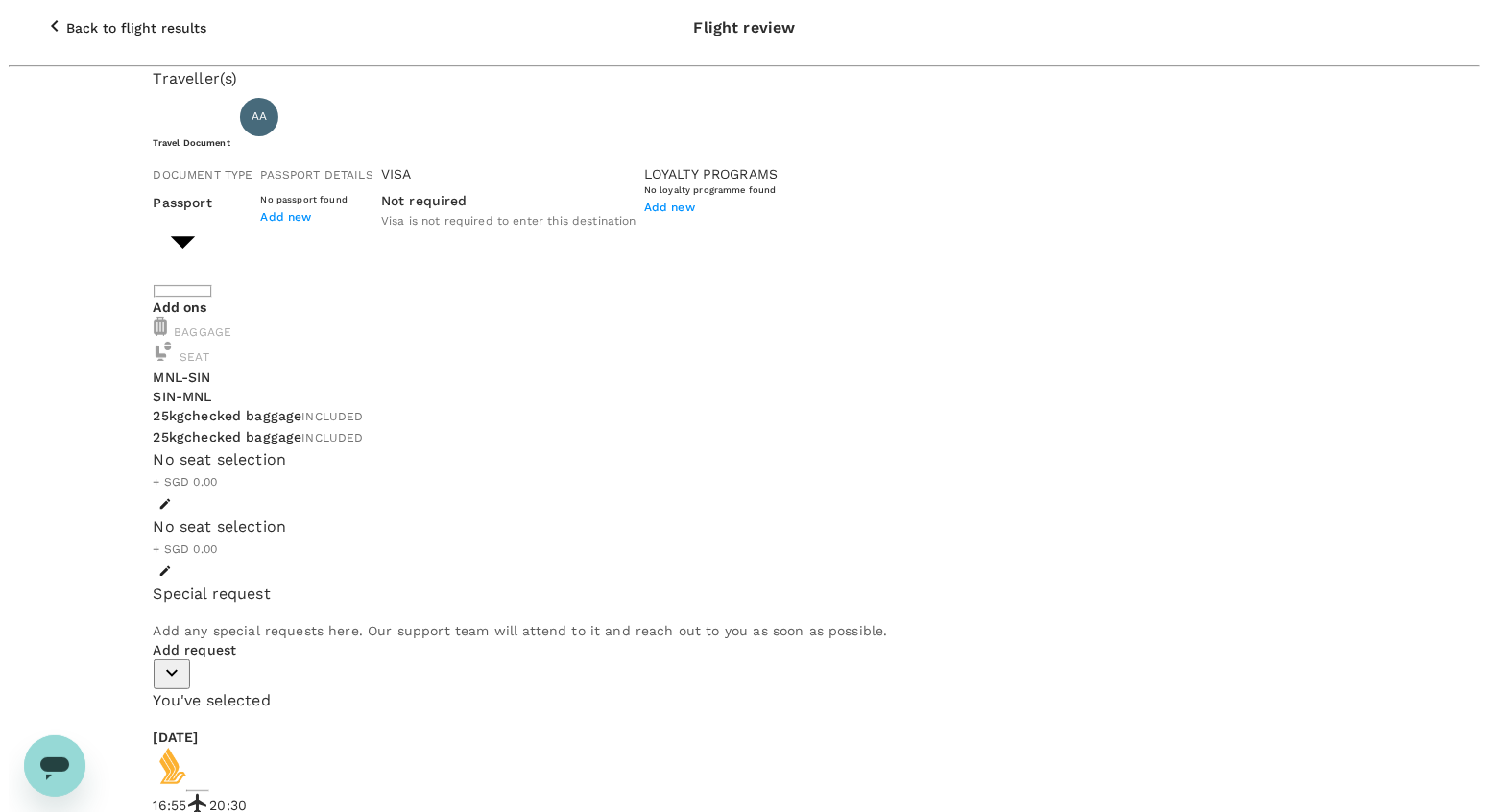 scroll, scrollTop: 0, scrollLeft: 0, axis: both 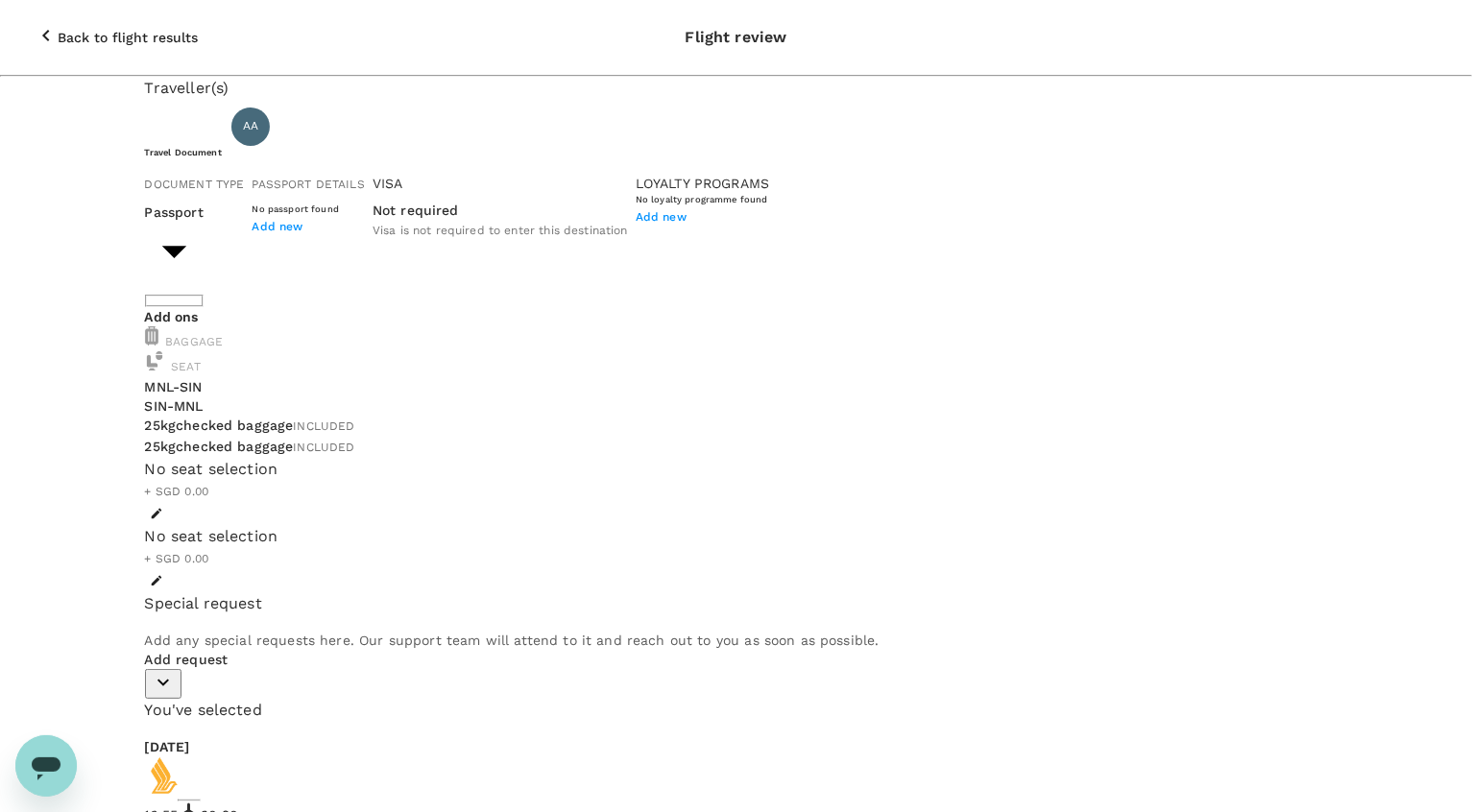 click on "Add new" at bounding box center [277, 227] 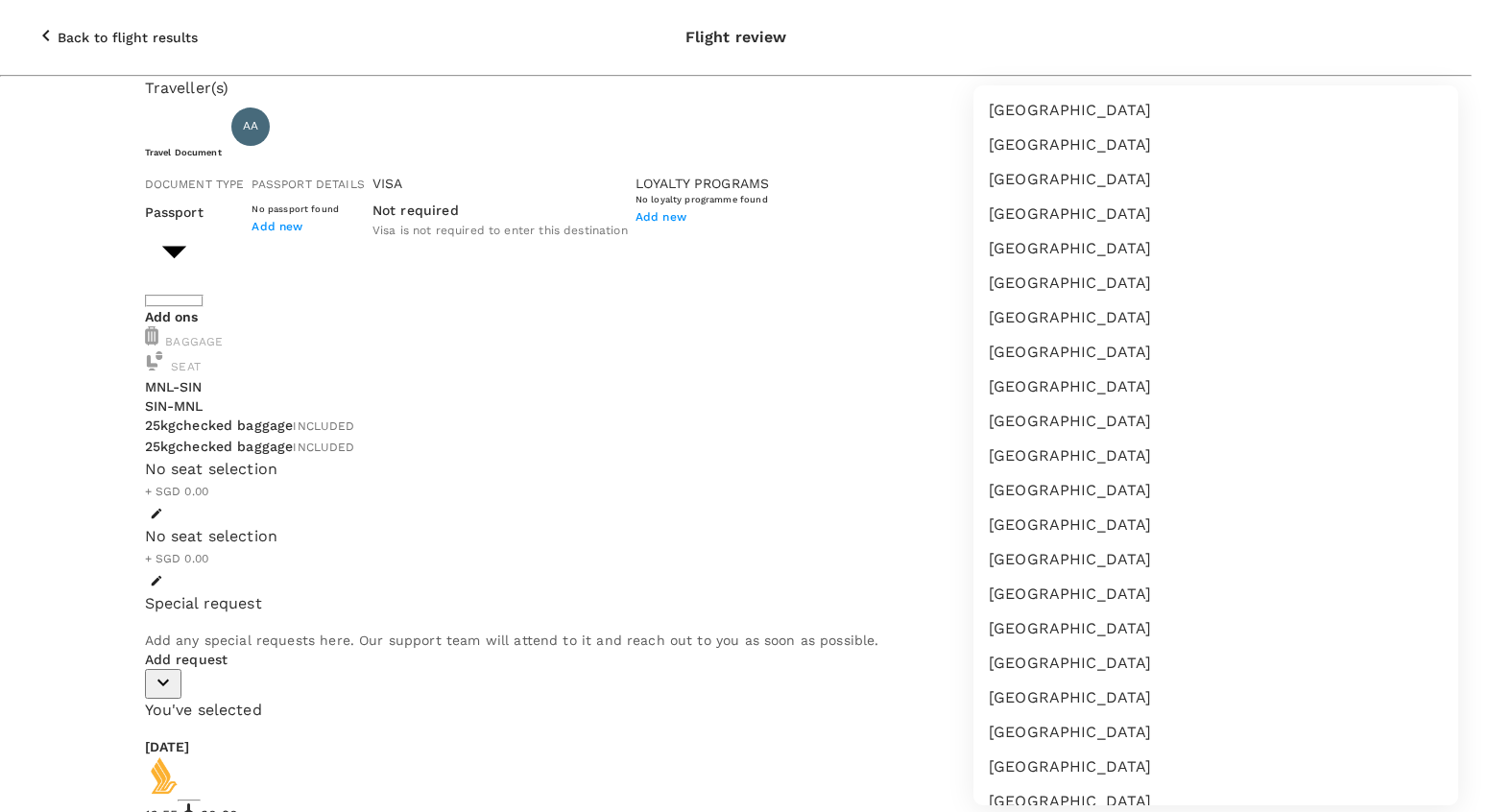 click on "Back to flight results Flight review Traveller(s) Traveller   1 : AA [PERSON_NAME] Travel Document Document type Passport Passport ​ Passport details No passport found Add new Visa Not required Visa is not required to enter this destination Loyalty programs No loyalty programme found Add new Add ons Baggage Seat MNL  -  SIN SIN  -  MNL 25kg  checked baggage INCLUDED 25kg  checked baggage INCLUDED No seat selection + SGD 0.00 No seat selection + SGD 0.00 Special request Add any special requests here. Our support team will attend to it and reach out to you as soon as possible. Add request You've selected [DATE] 16:55 20:30 MNL Direct ,  3h 35min SIN [DATE] 14:40 18:35 SIN Direct ,  3h 55min MNL Codeshare (operated by Scoot) View flight details Price summary Total fare (1 traveller(s)) SGD 559.55 Air fare SGD 559.55 Baggage fee SGD 0.00 Seat fee SGD 0.00 Service fee SGD 2.25 Total SGD 561.80 Continue to payment details Version 3.45.3 Privacy Policy Terms of Use Help Centre Edit" at bounding box center [744, 2255] 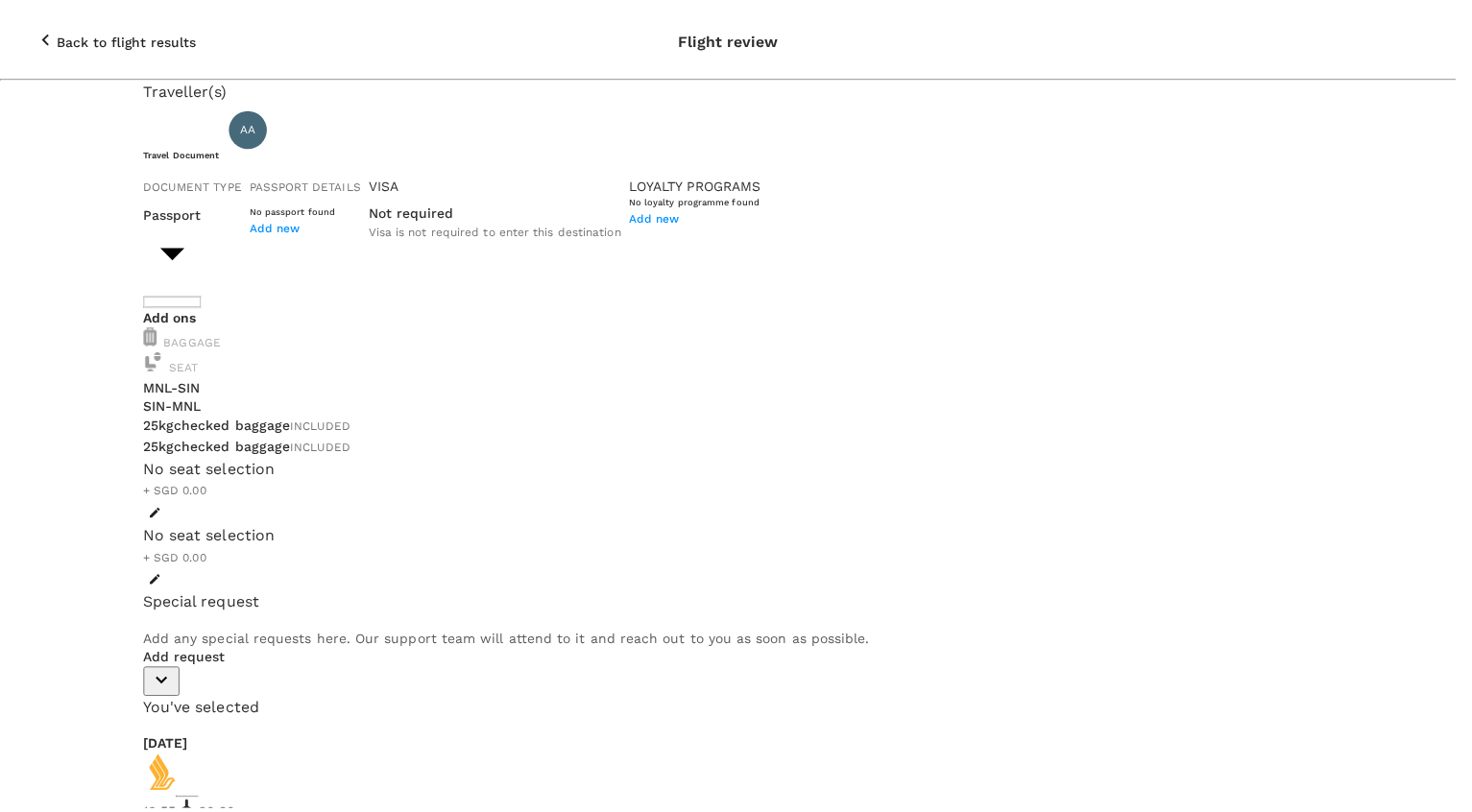 scroll, scrollTop: 72, scrollLeft: 0, axis: vertical 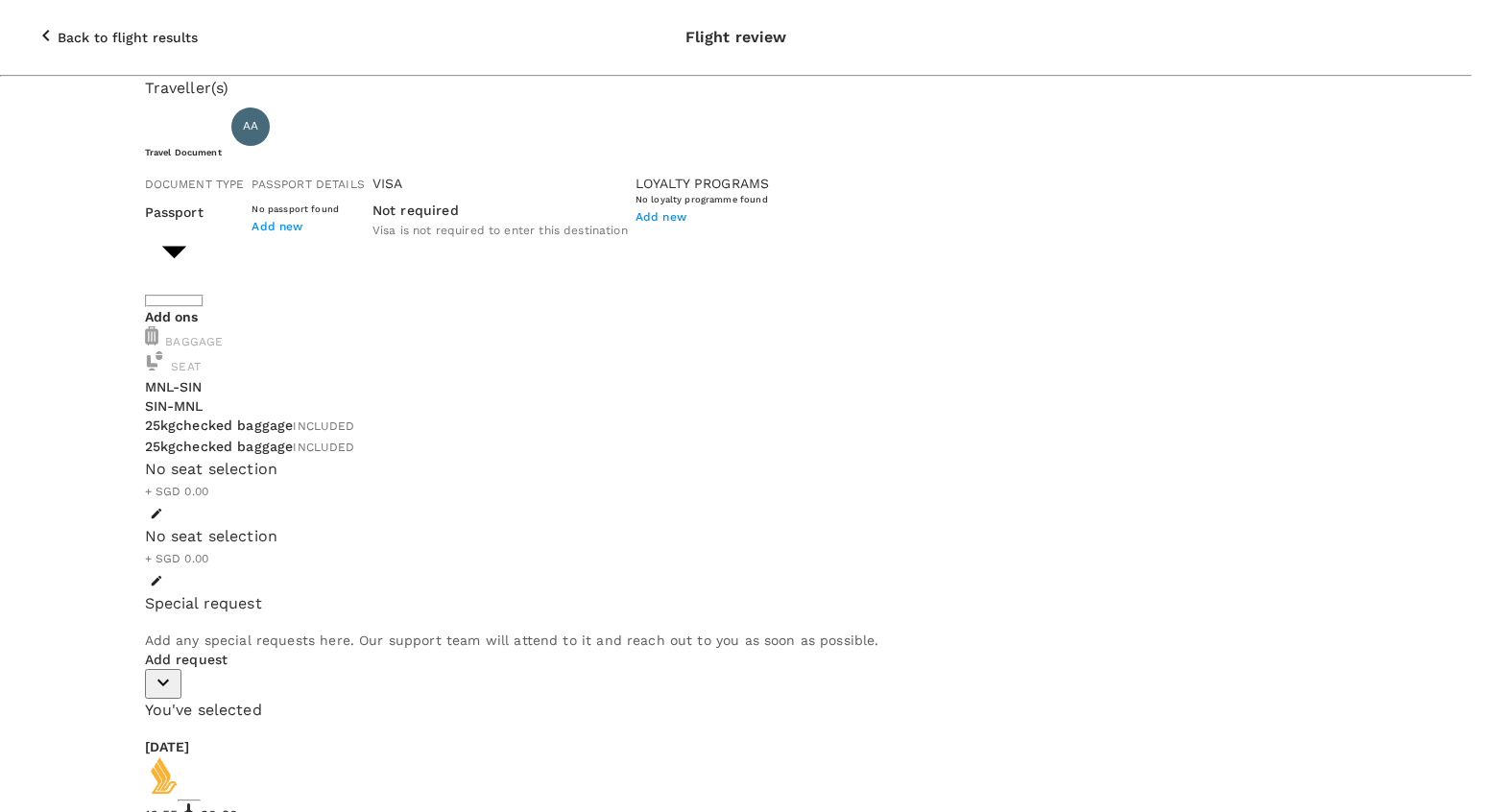 click 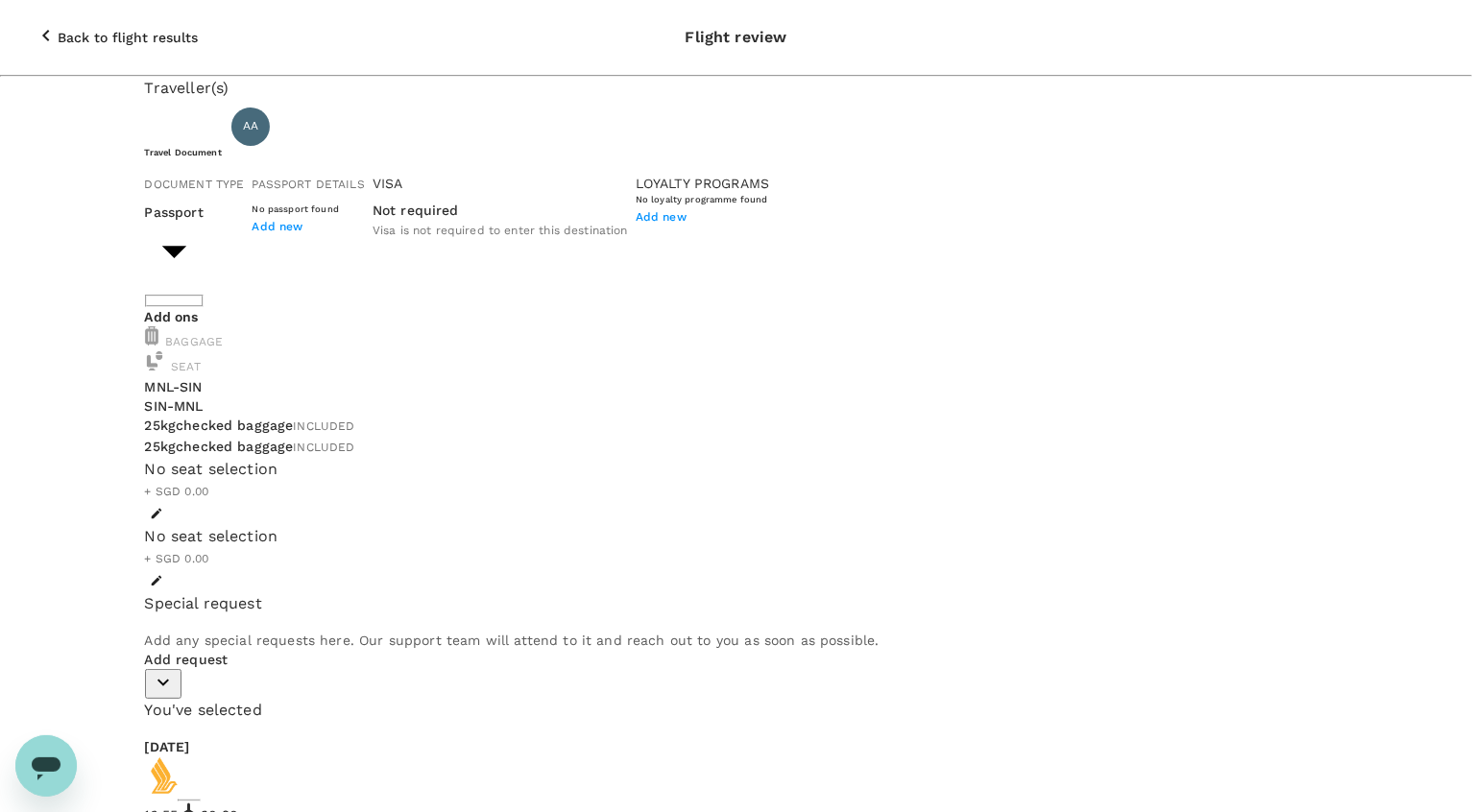 click 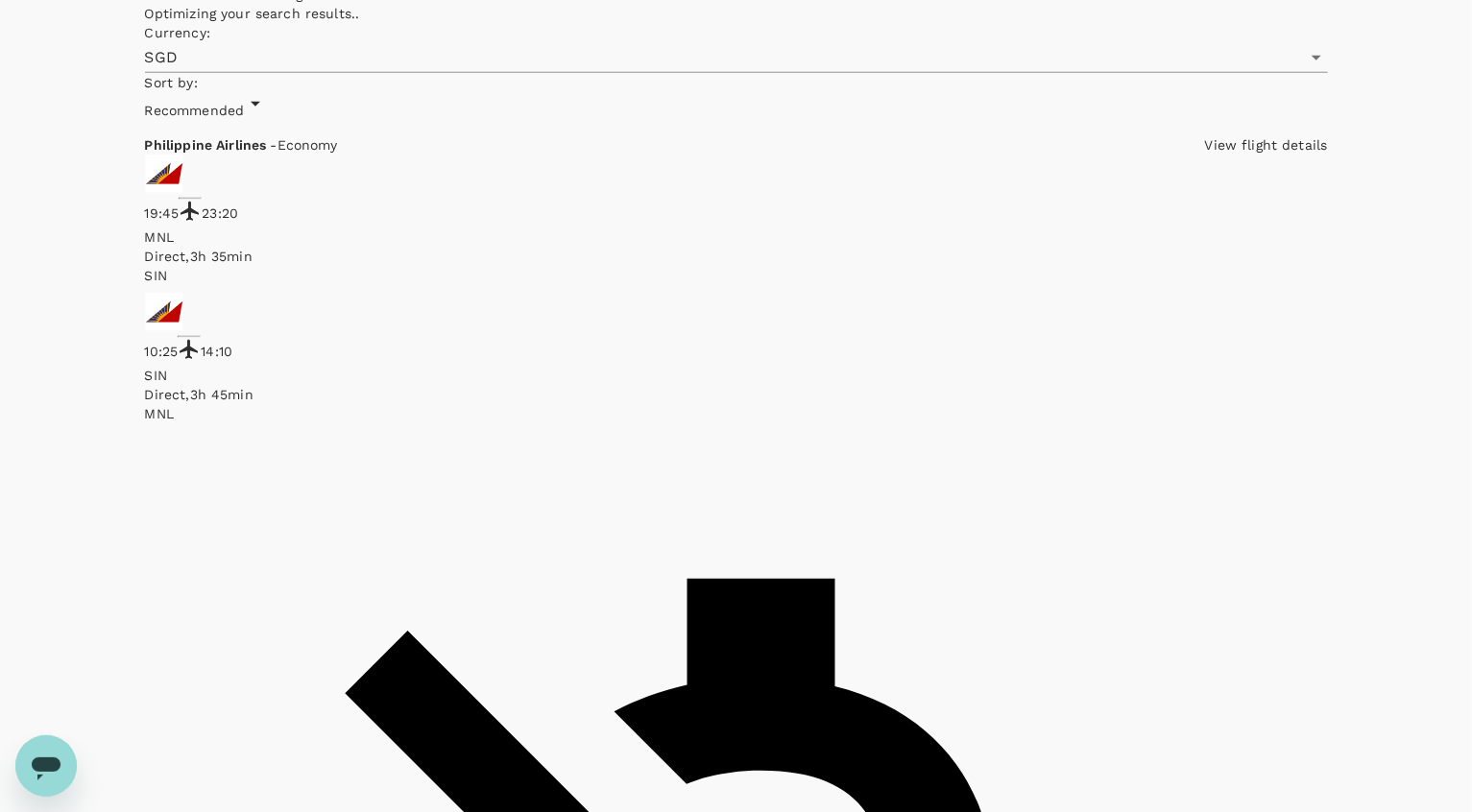 scroll, scrollTop: 926, scrollLeft: 0, axis: vertical 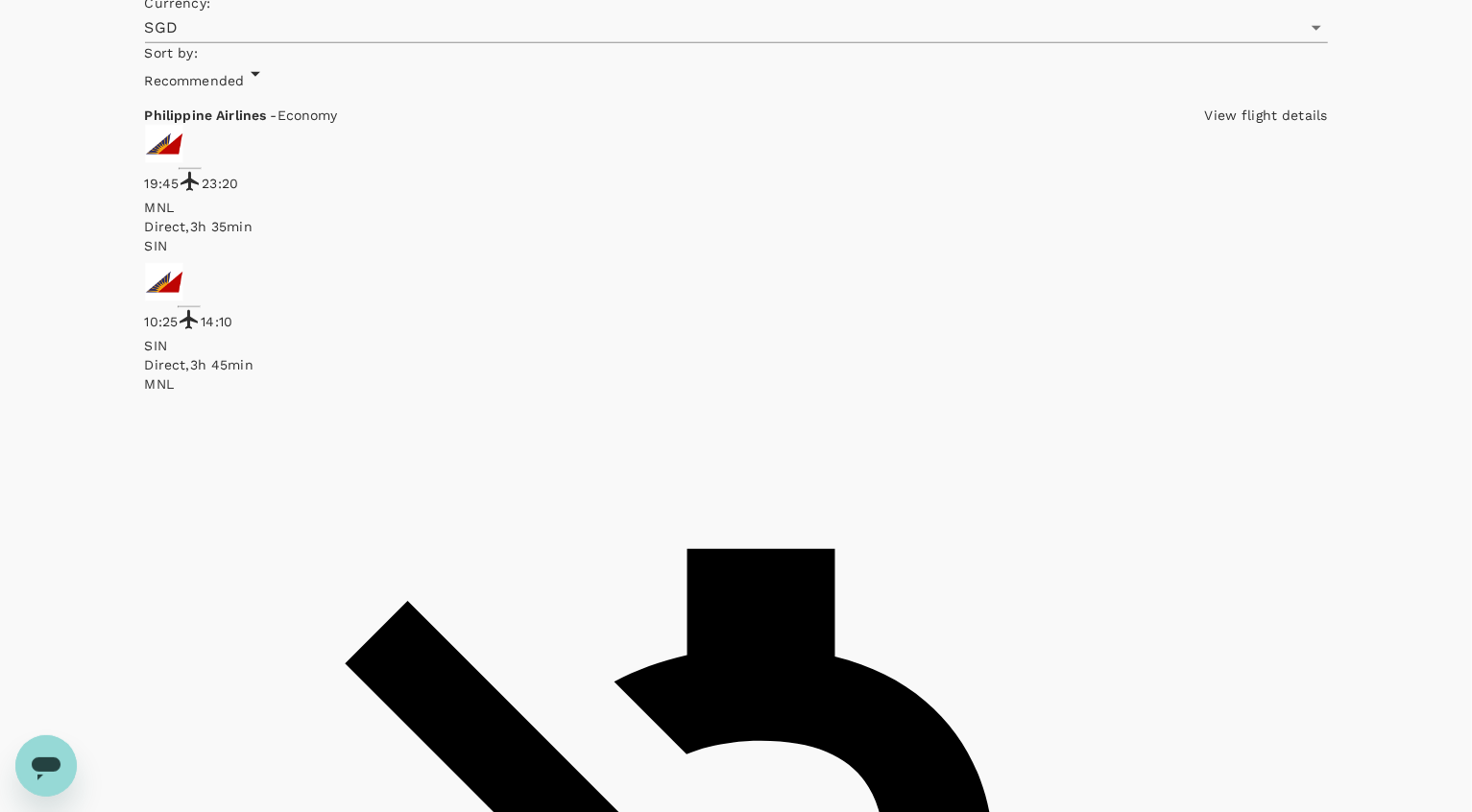 click on "Singapore Airlines" at bounding box center (151, -115) 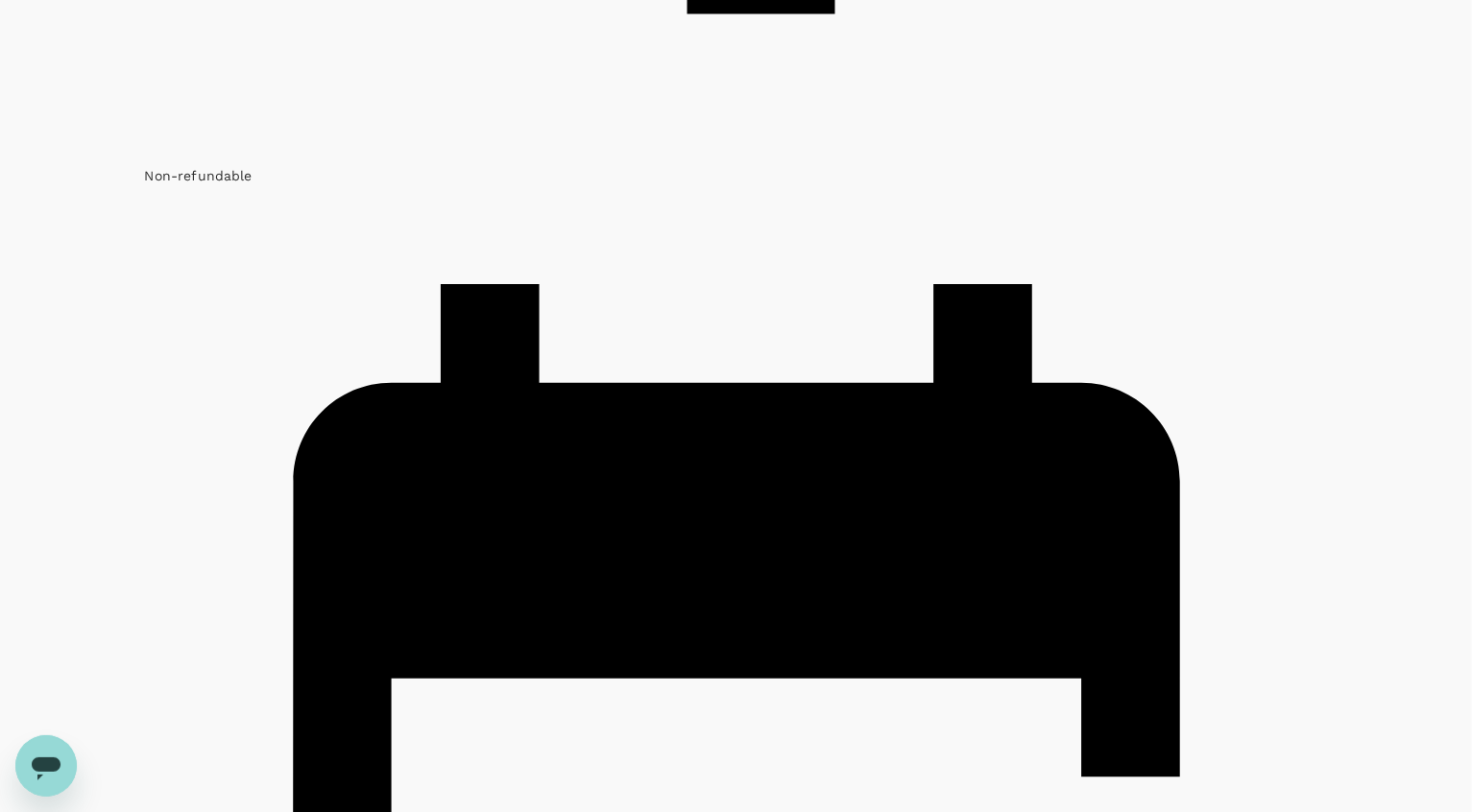 scroll, scrollTop: 2352, scrollLeft: 0, axis: vertical 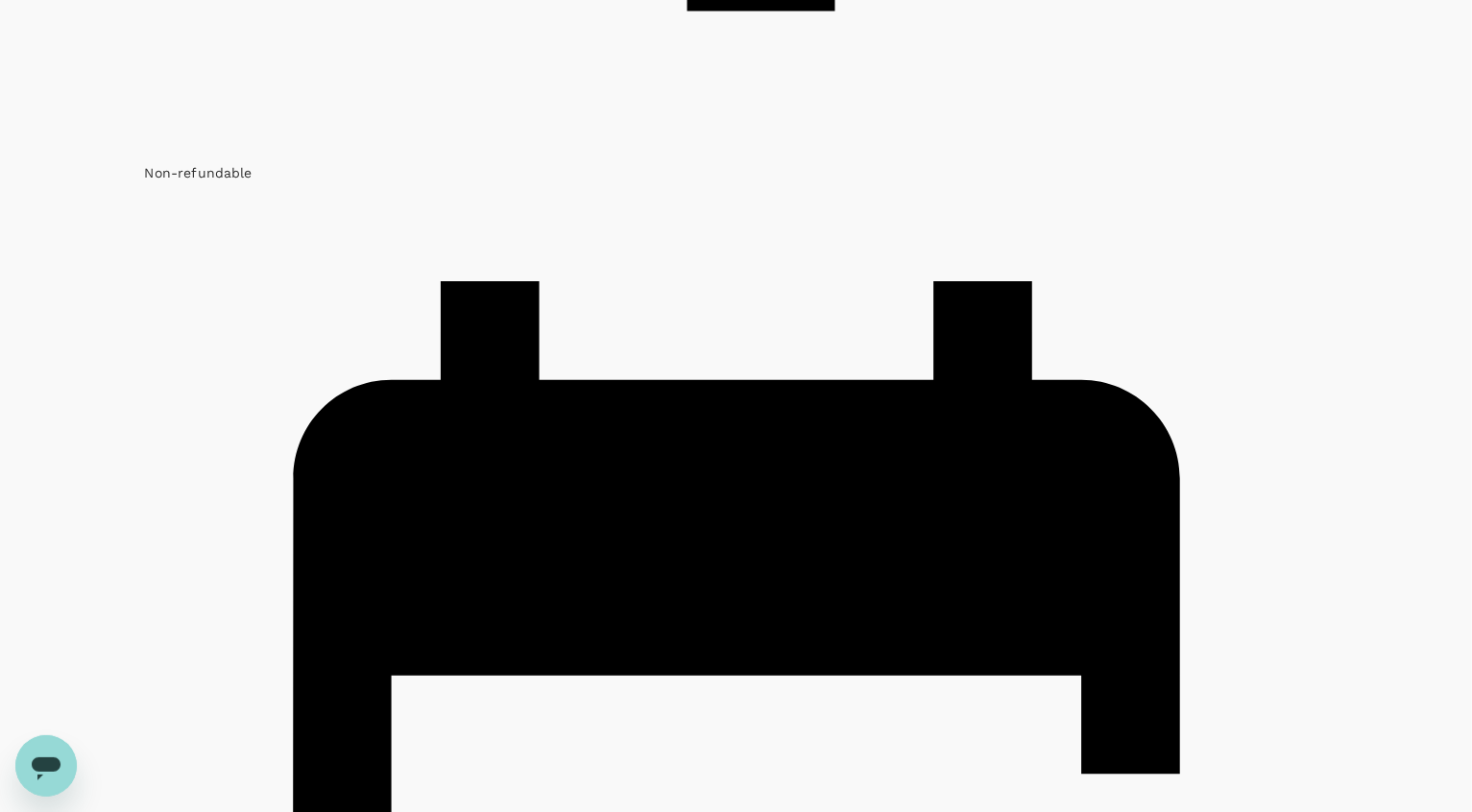 click on "Book" at bounding box center [161, 32400] 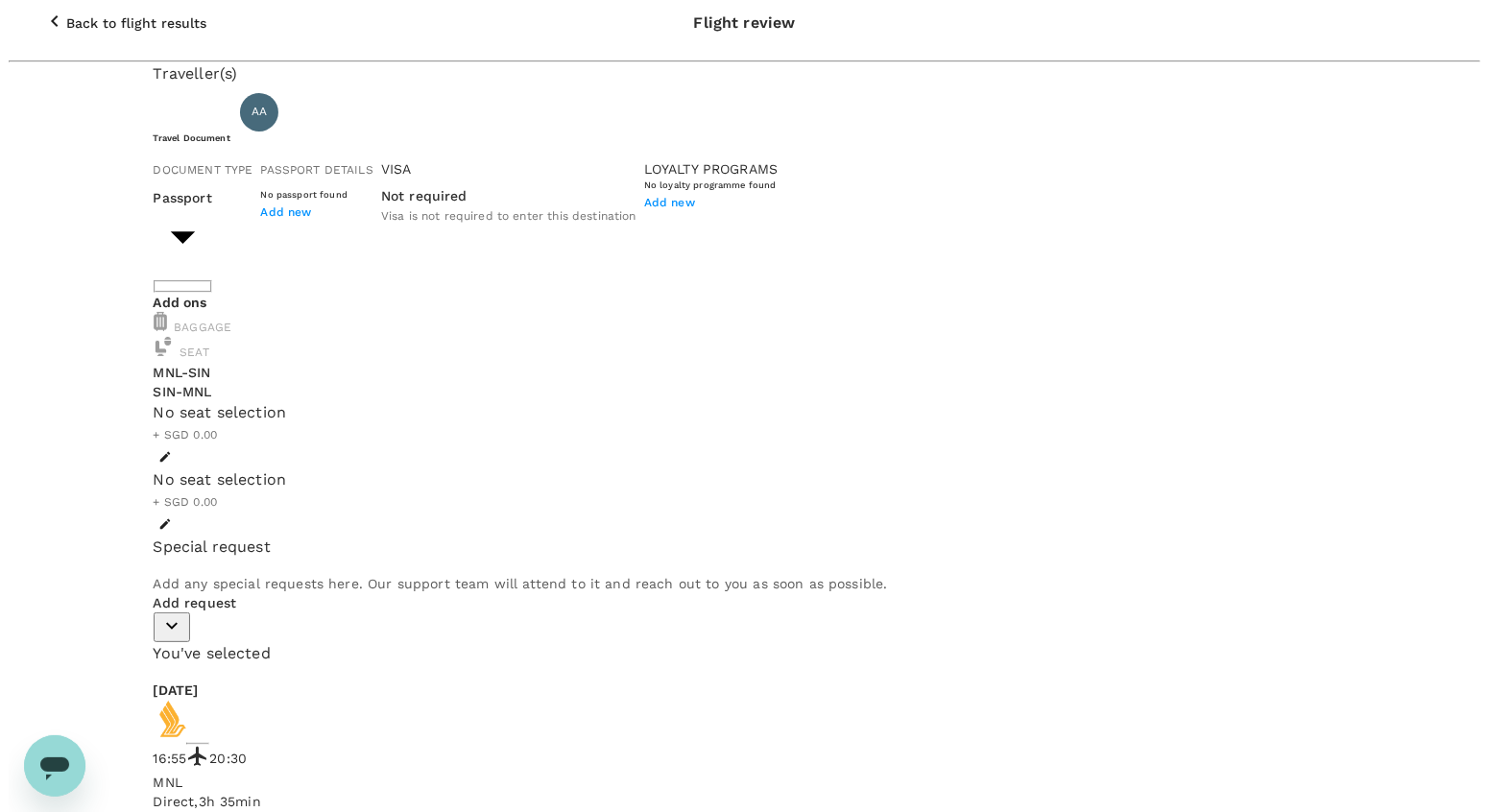 scroll, scrollTop: 0, scrollLeft: 0, axis: both 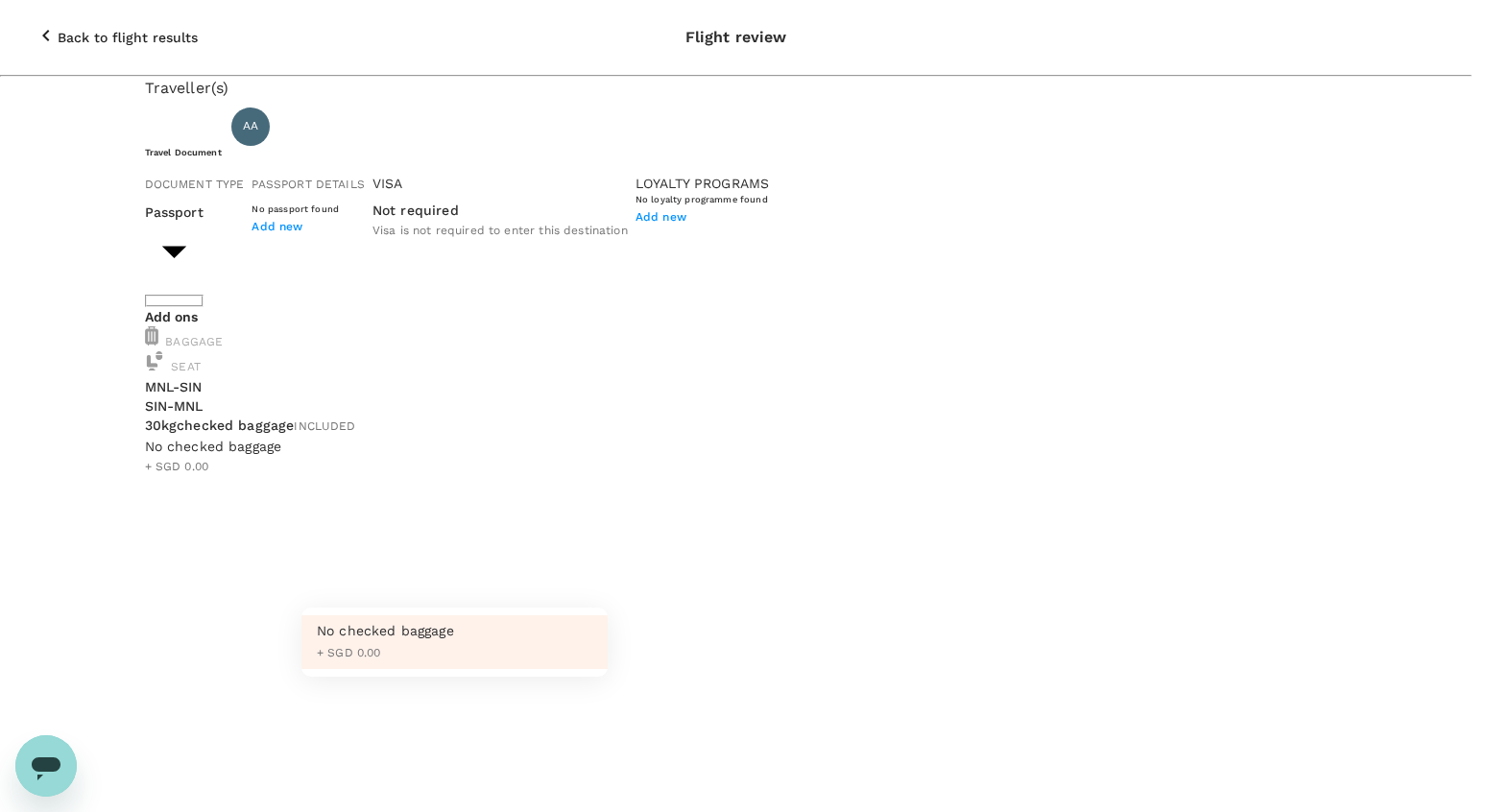 click on "Back to flight results Flight review Traveller(s) Traveller   1 : AA [PERSON_NAME] Travel Document Document type Passport Passport ​ Passport details No passport found Add new Visa Not required Visa is not required to enter this destination Loyalty programs No loyalty programme found Add new Add ons Baggage Seat MNL  -  SIN SIN  -  MNL 30kg  checked baggage INCLUDED No checked baggage + SGD 0.00 ​ No seat selection + SGD 0.00 No seat selection + SGD 0.00 Special request Add any special requests here. Our support team will attend to it and reach out to you as soon as possible. Add request You've selected [DATE] 15:10 18:55 MNL Direct ,  3h 45min SIN [DATE] 14:35 18:25 SIN Direct ,  3h 50min MNL View flight details Price summary Total fare (1 traveller(s)) SGD 350.50 Air fare SGD 350.50 Baggage fee SGD 0.00 Seat fee SGD 0.00 Service fee SGD 2.25 Total SGD 352.75 Continue to payment details Some travellers require a valid travel document to proceed with this booking Help Centre" at bounding box center [744, 1386] 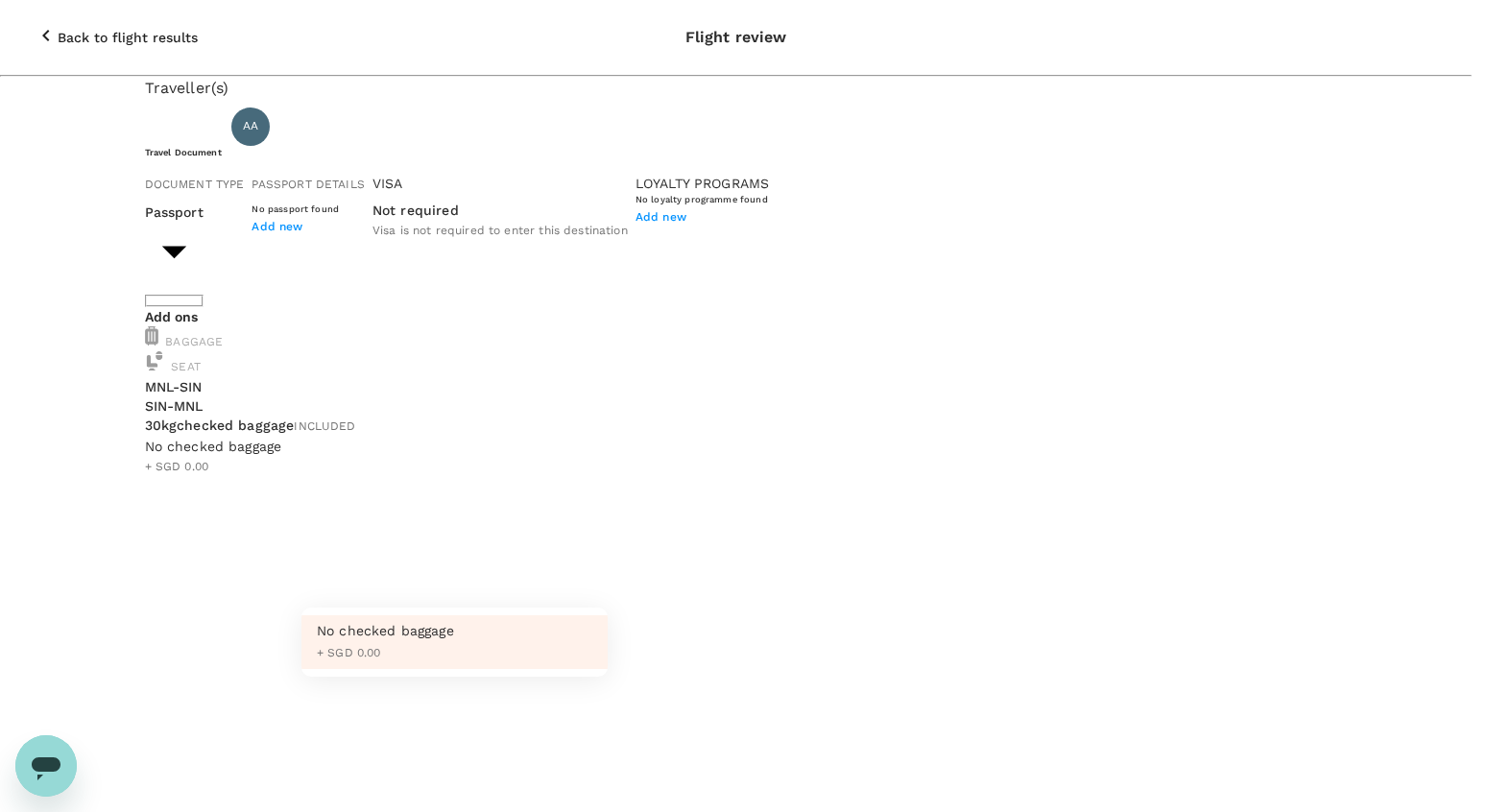 type 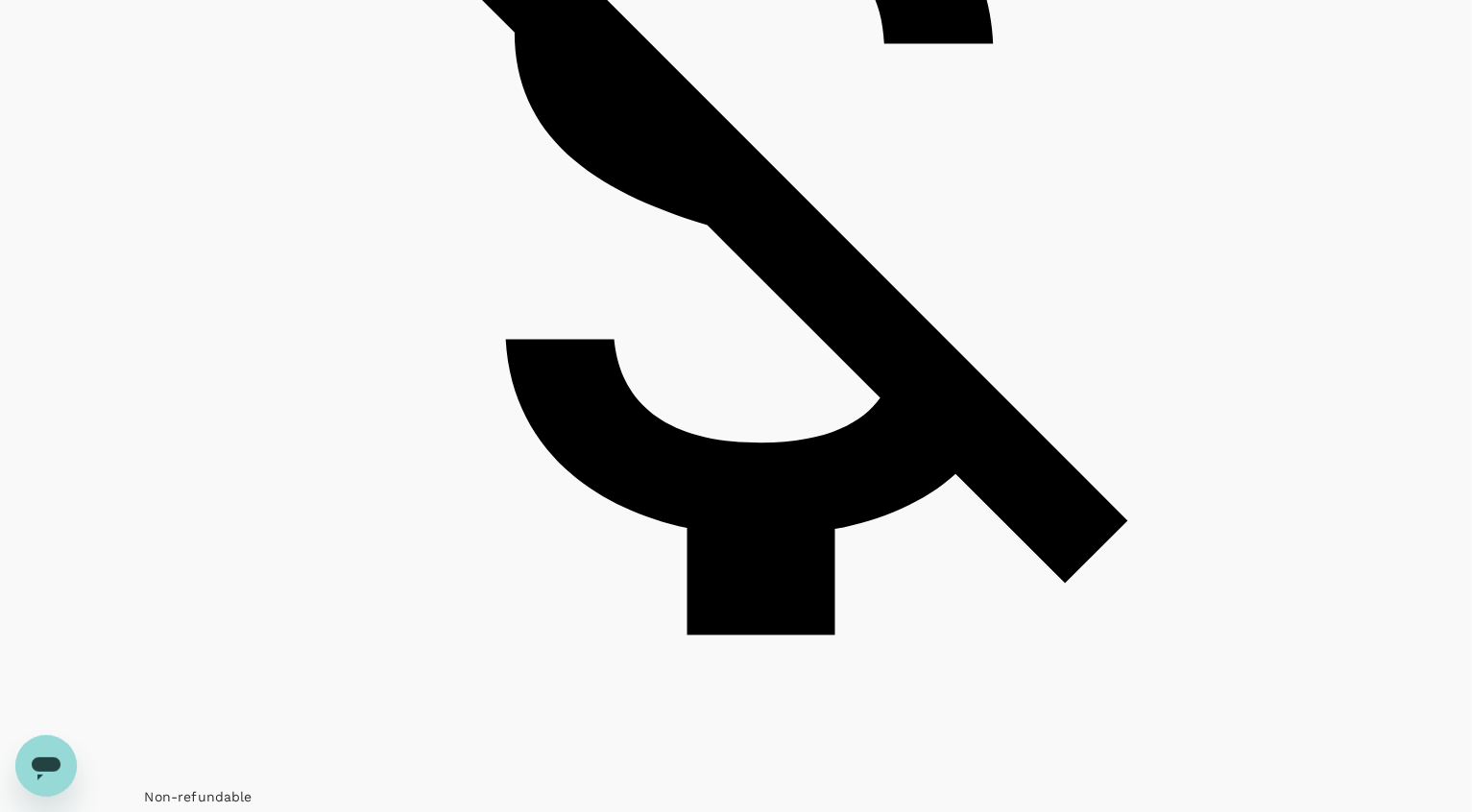 scroll, scrollTop: 1719, scrollLeft: 0, axis: vertical 